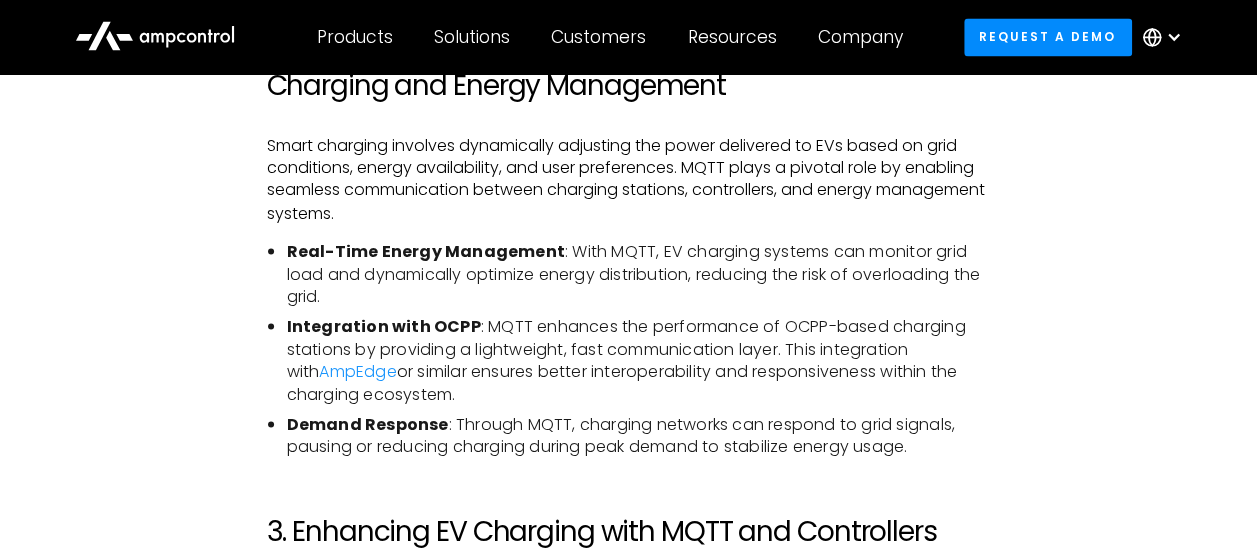 scroll, scrollTop: 1700, scrollLeft: 0, axis: vertical 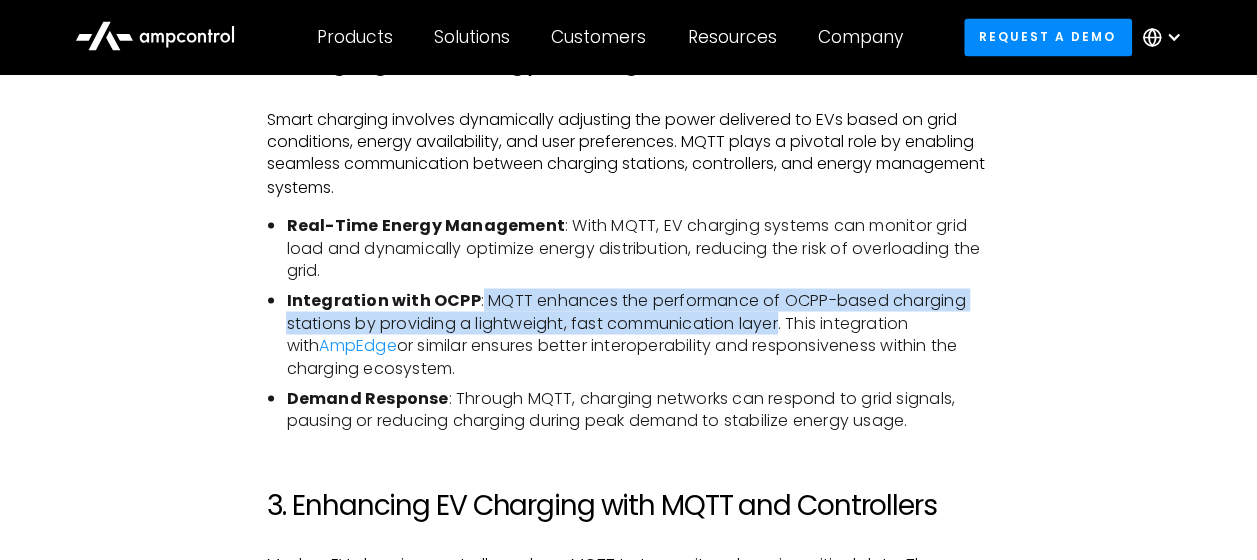 drag, startPoint x: 476, startPoint y: 298, endPoint x: 780, endPoint y: 323, distance: 305.0262 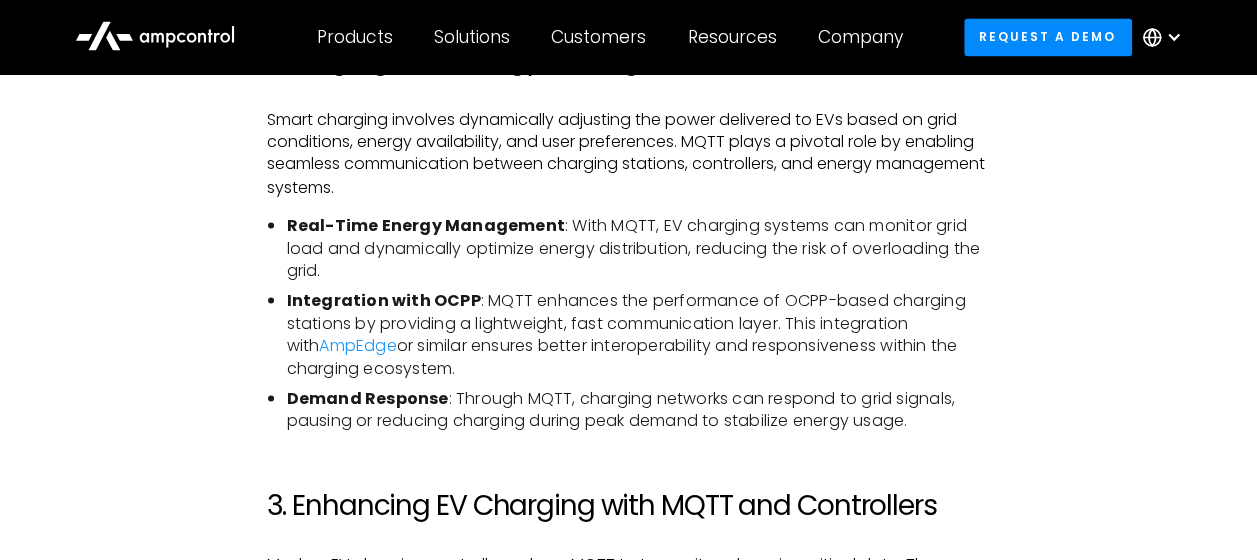 drag, startPoint x: 780, startPoint y: 323, endPoint x: 756, endPoint y: 342, distance: 30.610456 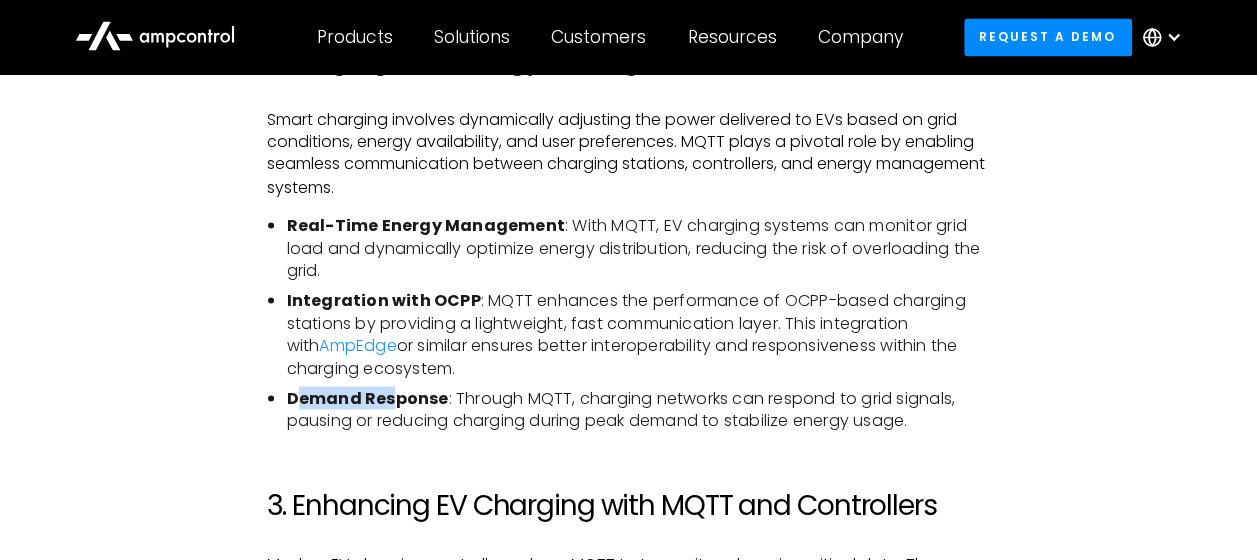 drag, startPoint x: 302, startPoint y: 396, endPoint x: 394, endPoint y: 402, distance: 92.19544 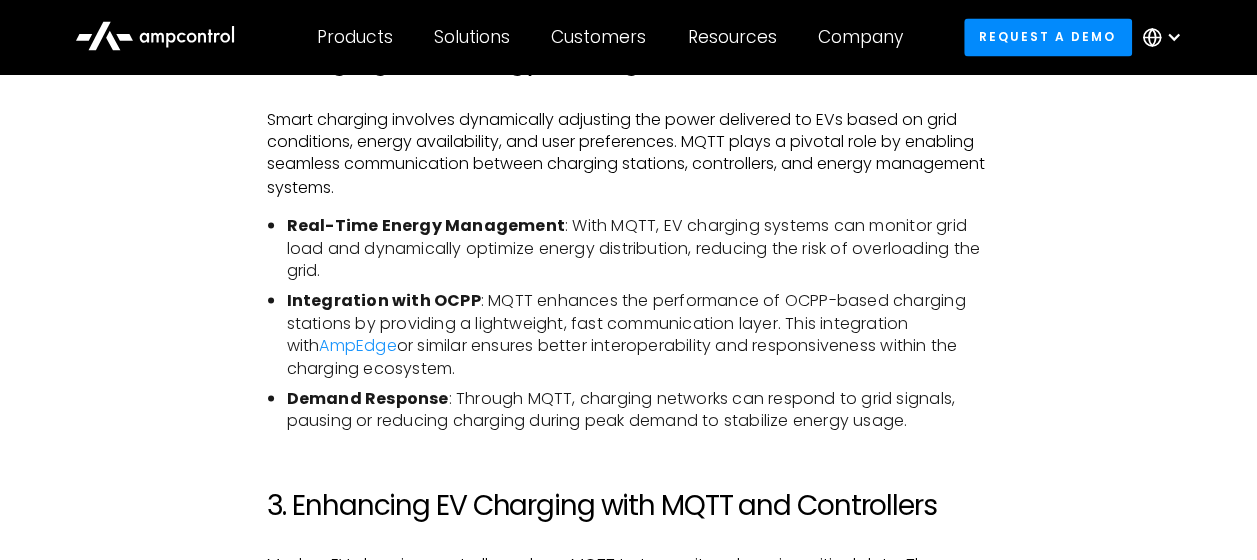drag, startPoint x: 394, startPoint y: 402, endPoint x: 490, endPoint y: 408, distance: 96.18732 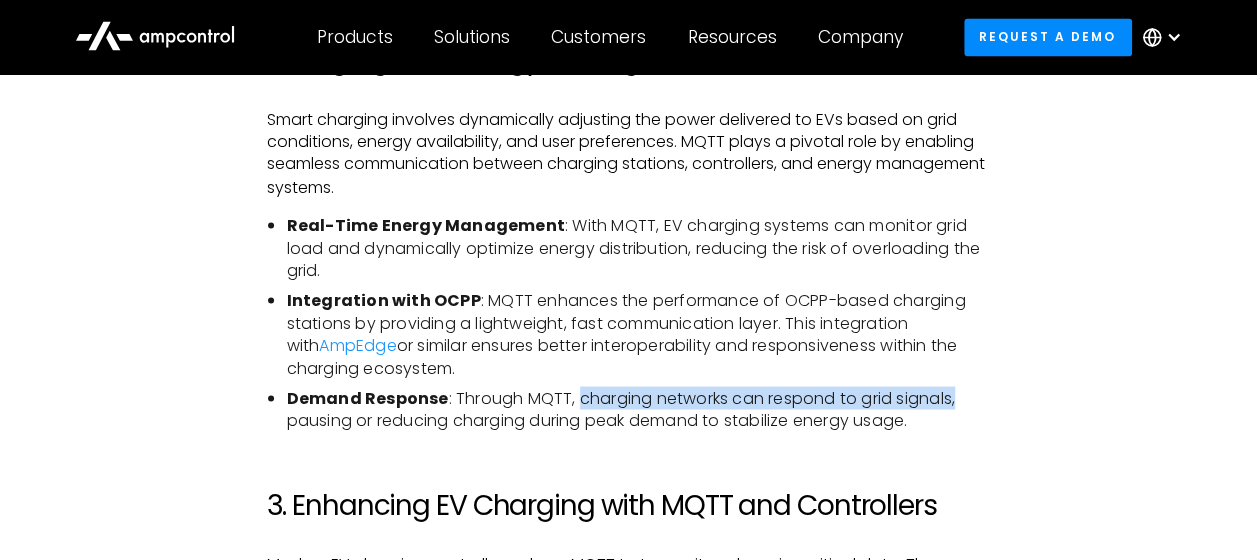drag, startPoint x: 574, startPoint y: 397, endPoint x: 959, endPoint y: 405, distance: 385.0831 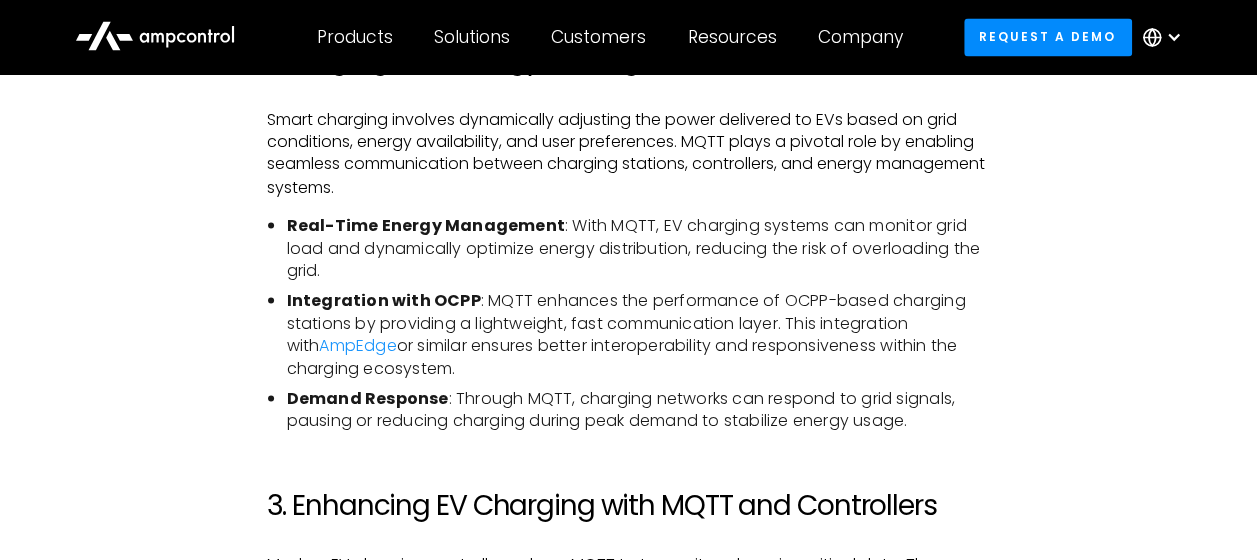 drag, startPoint x: 959, startPoint y: 405, endPoint x: 935, endPoint y: 420, distance: 28.301943 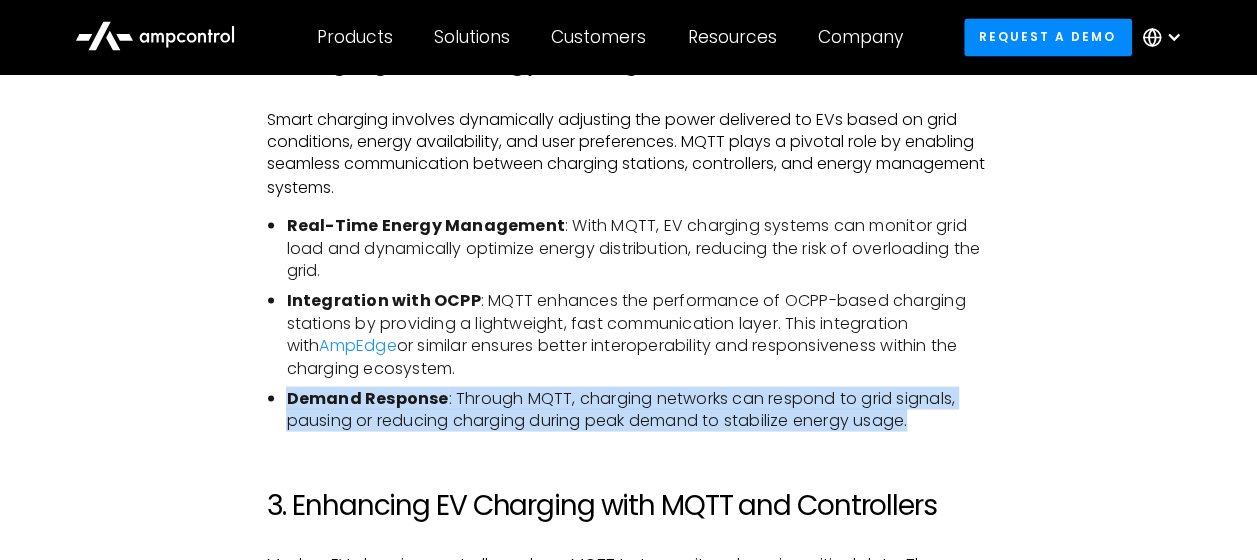 drag, startPoint x: 919, startPoint y: 420, endPoint x: 284, endPoint y: 387, distance: 635.8569 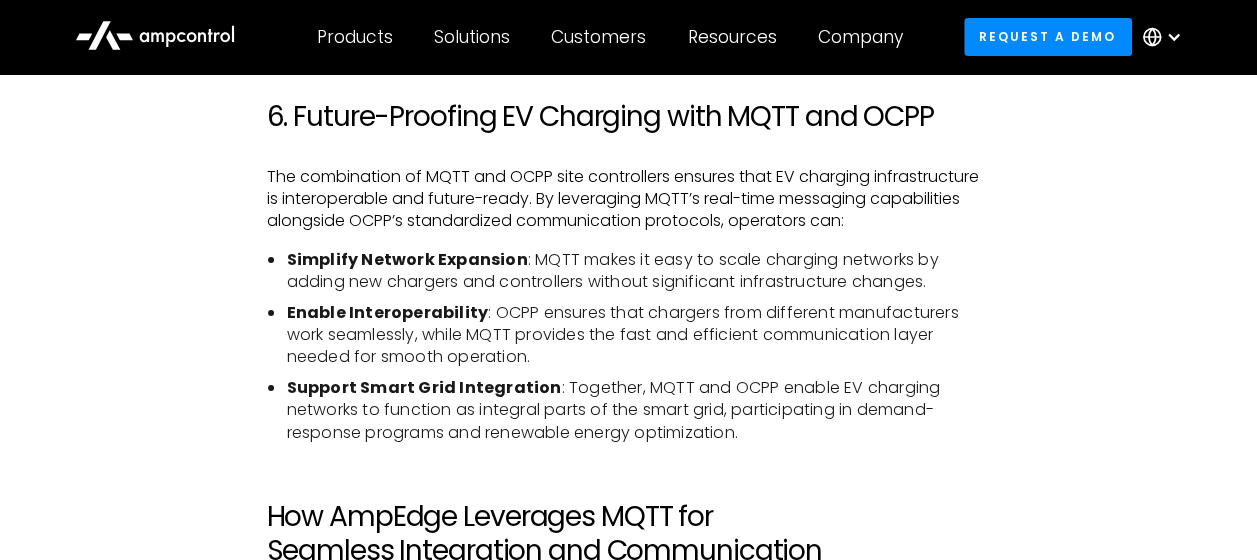 scroll, scrollTop: 3800, scrollLeft: 0, axis: vertical 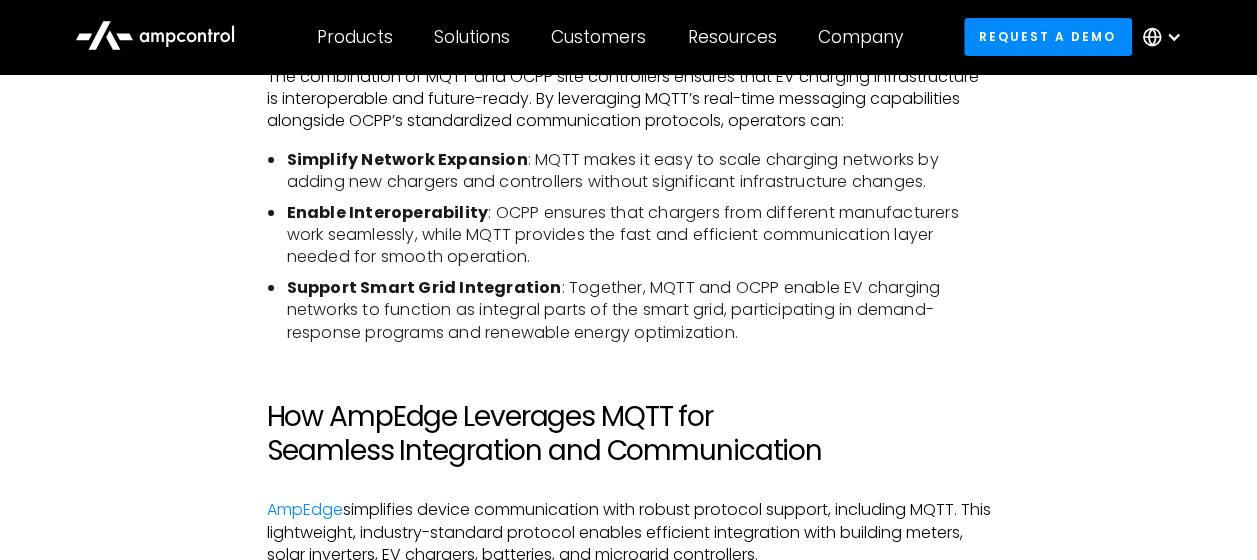 click on "Enable Interoperability : OCPP ensures that chargers from different manufacturers work seamlessly, while MQTT provides the fast and efficient communication layer needed for smooth operation." at bounding box center (638, 235) 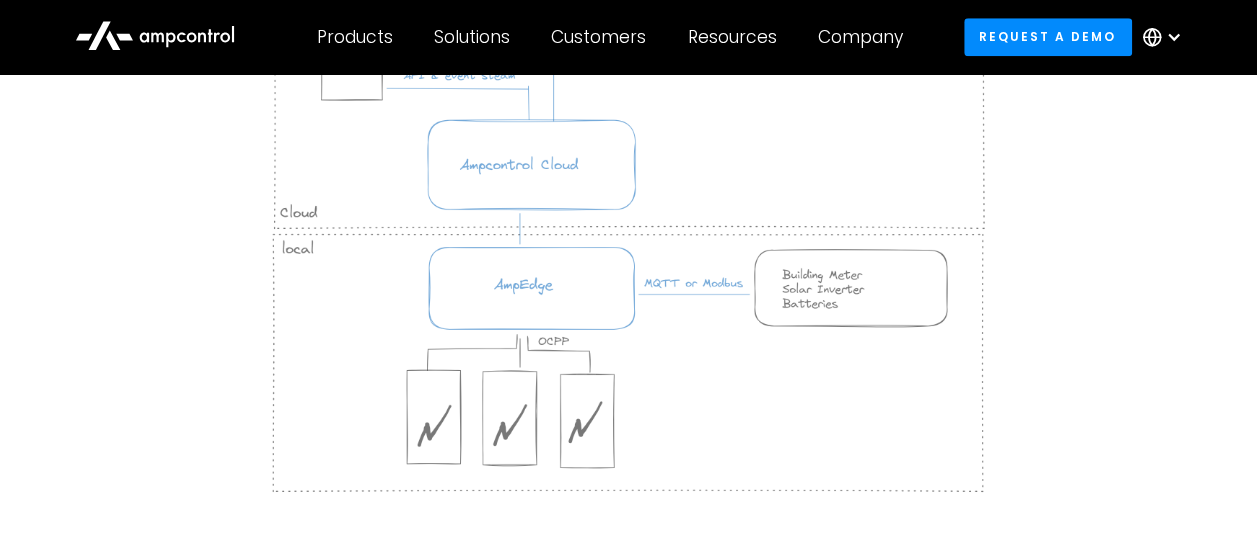 scroll, scrollTop: 4600, scrollLeft: 0, axis: vertical 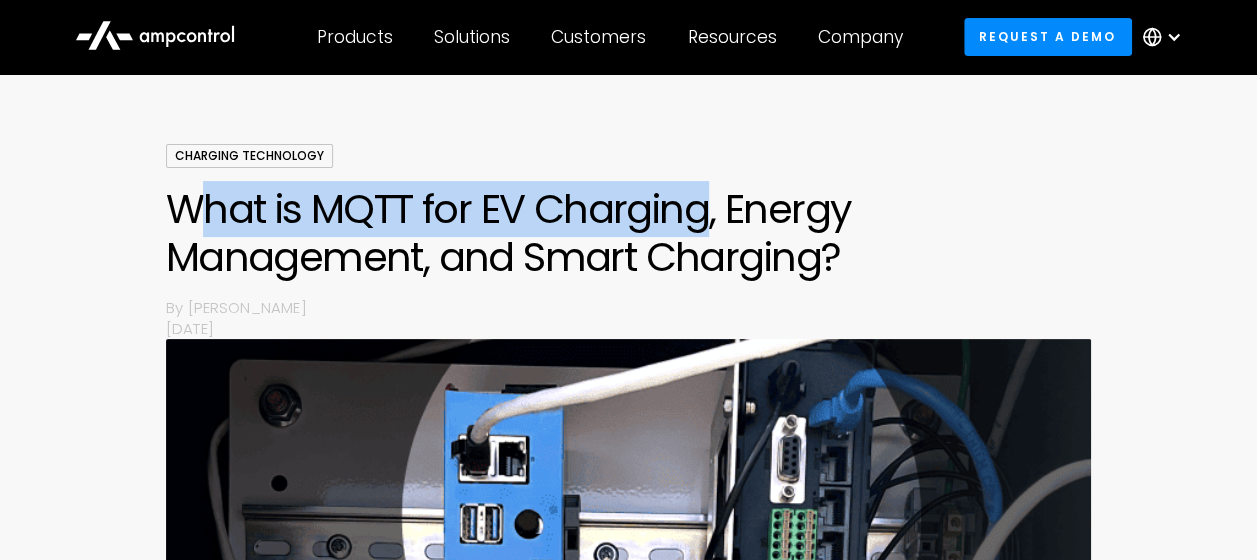 drag, startPoint x: 196, startPoint y: 205, endPoint x: 706, endPoint y: 212, distance: 510.04803 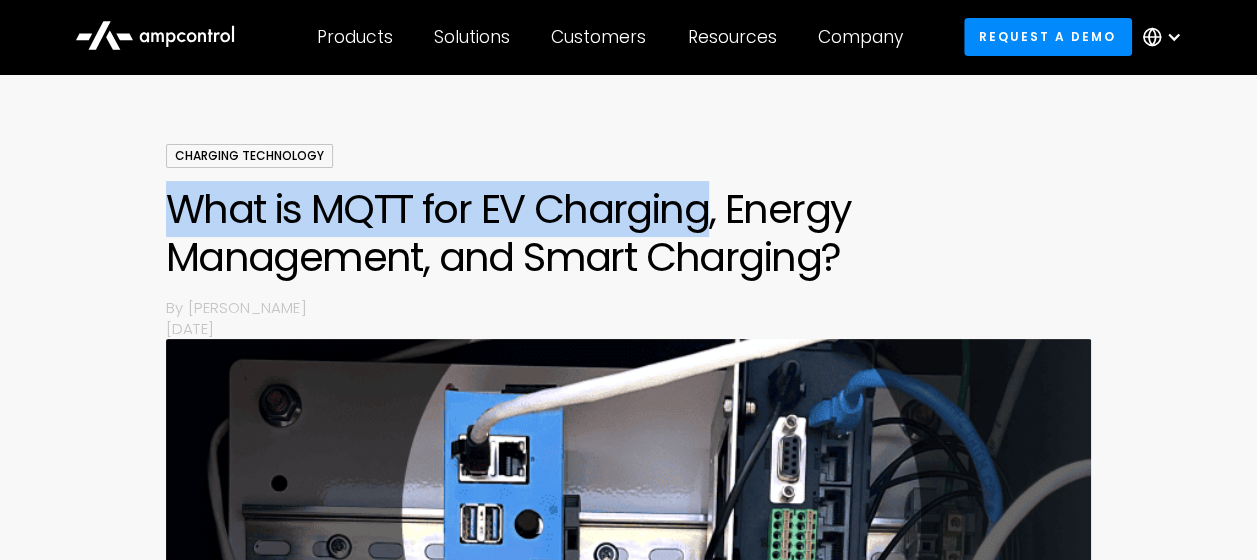 drag, startPoint x: 708, startPoint y: 210, endPoint x: 168, endPoint y: 228, distance: 540.2999 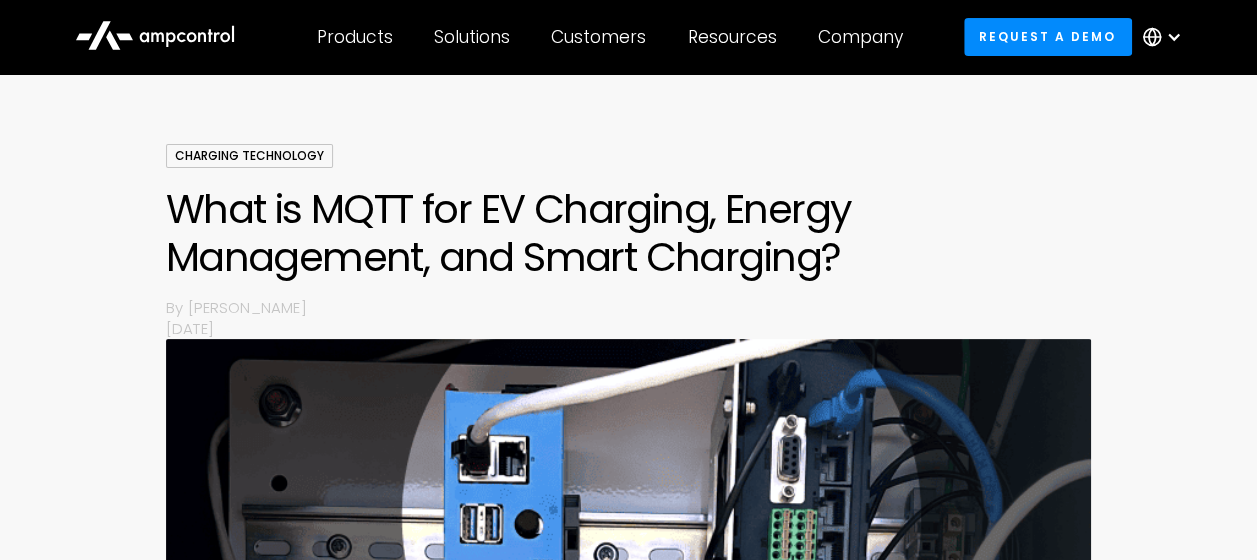 drag, startPoint x: 168, startPoint y: 228, endPoint x: 178, endPoint y: 247, distance: 21.470911 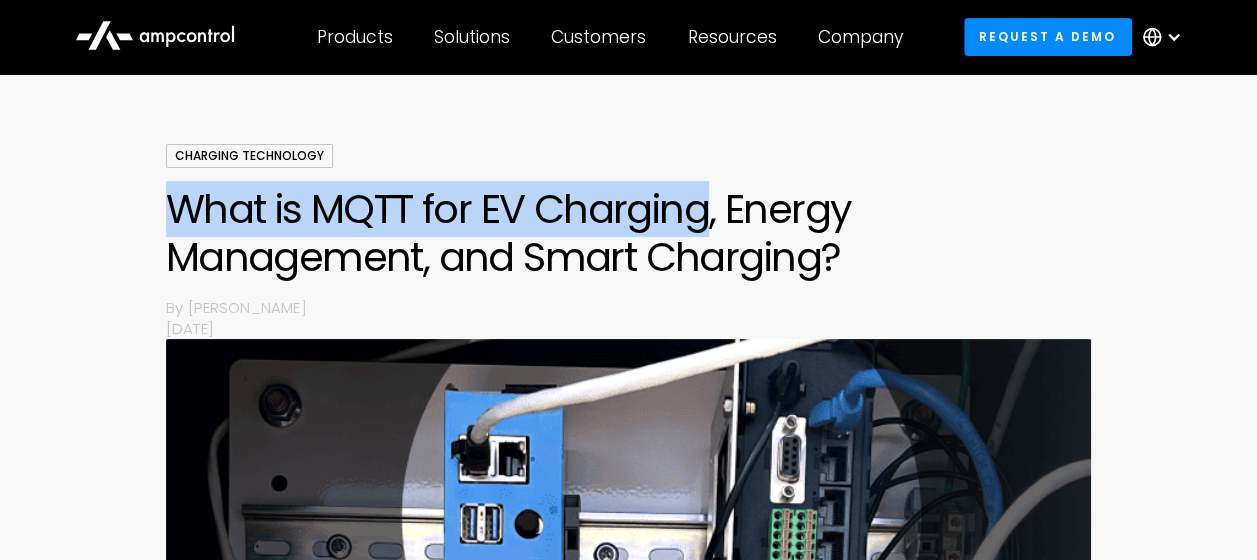 drag, startPoint x: 166, startPoint y: 208, endPoint x: 704, endPoint y: 204, distance: 538.0149 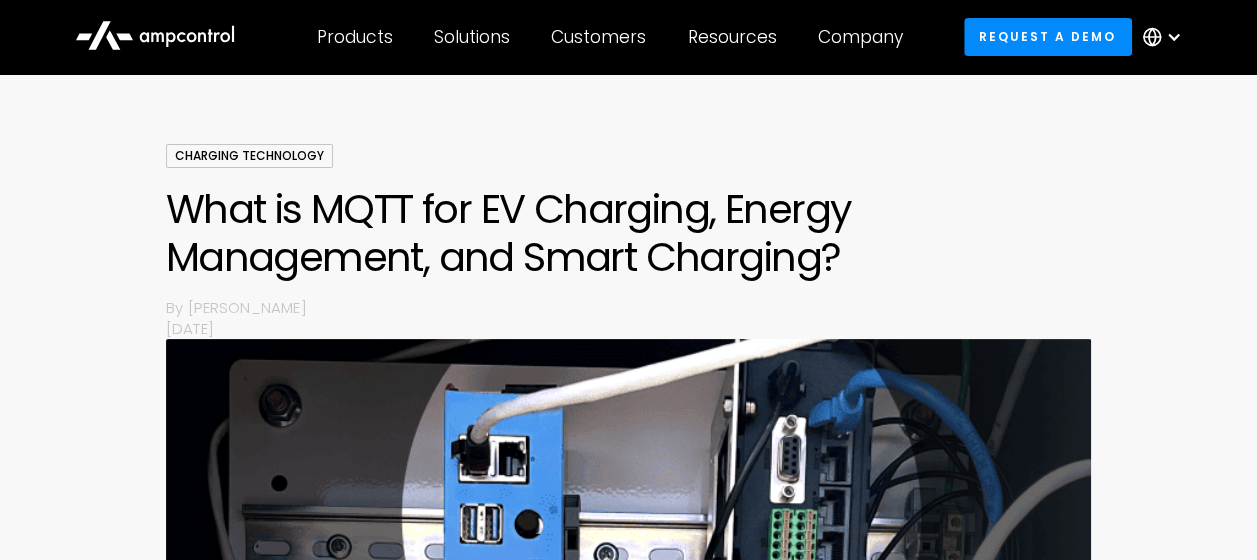 click on "What is MQTT for EV Charging, Energy Management, and Smart Charging?" at bounding box center [629, 233] 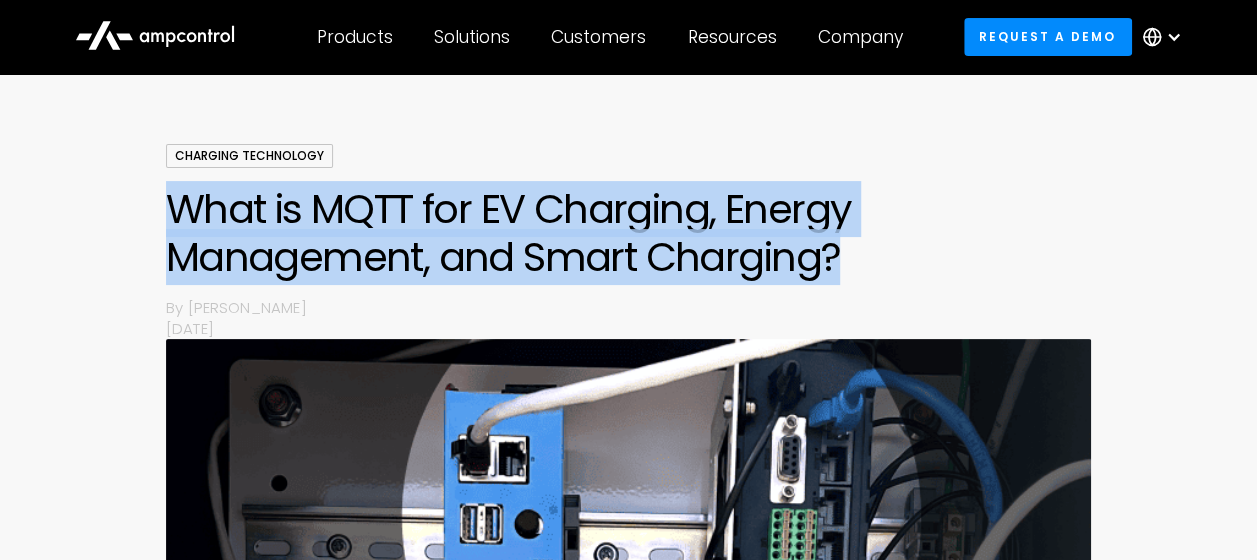 drag, startPoint x: 170, startPoint y: 207, endPoint x: 839, endPoint y: 262, distance: 671.257 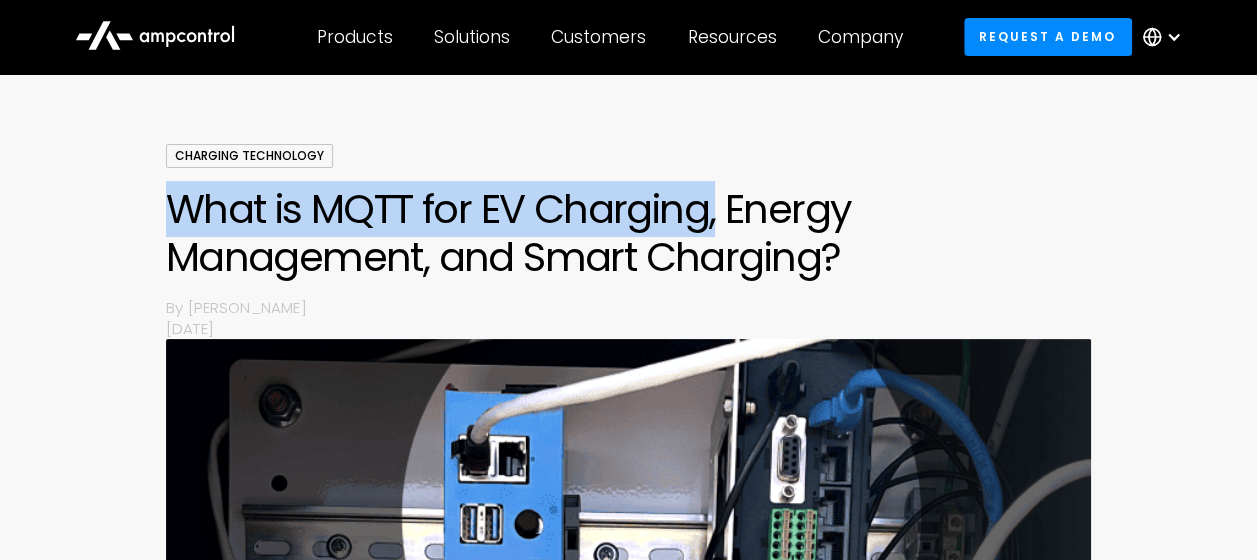 drag, startPoint x: 716, startPoint y: 216, endPoint x: 159, endPoint y: 206, distance: 557.0898 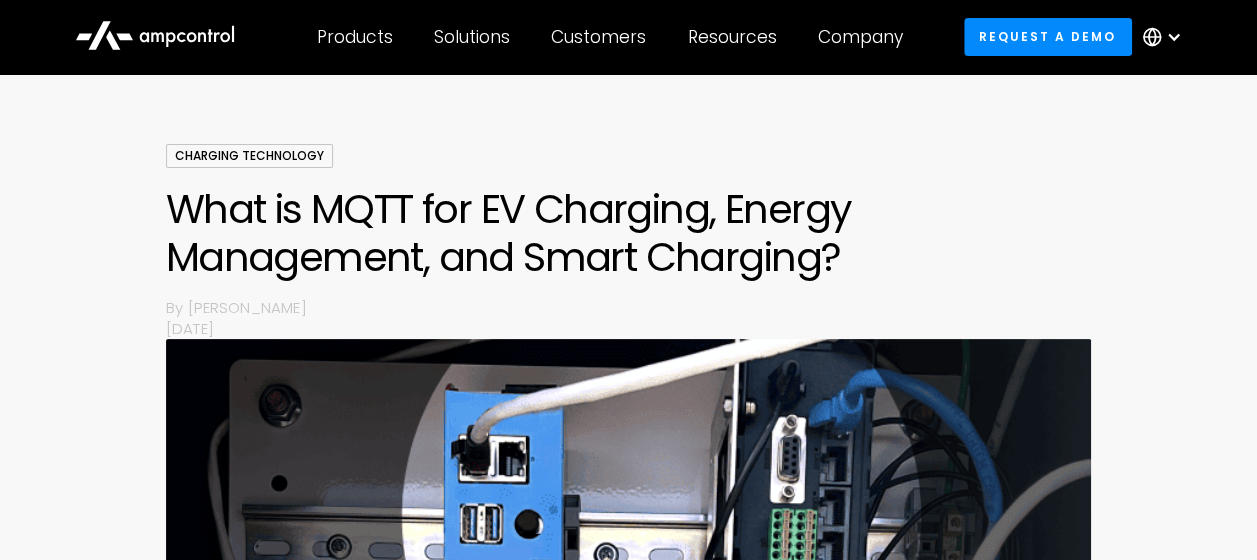 drag, startPoint x: 714, startPoint y: 219, endPoint x: 700, endPoint y: 244, distance: 28.653097 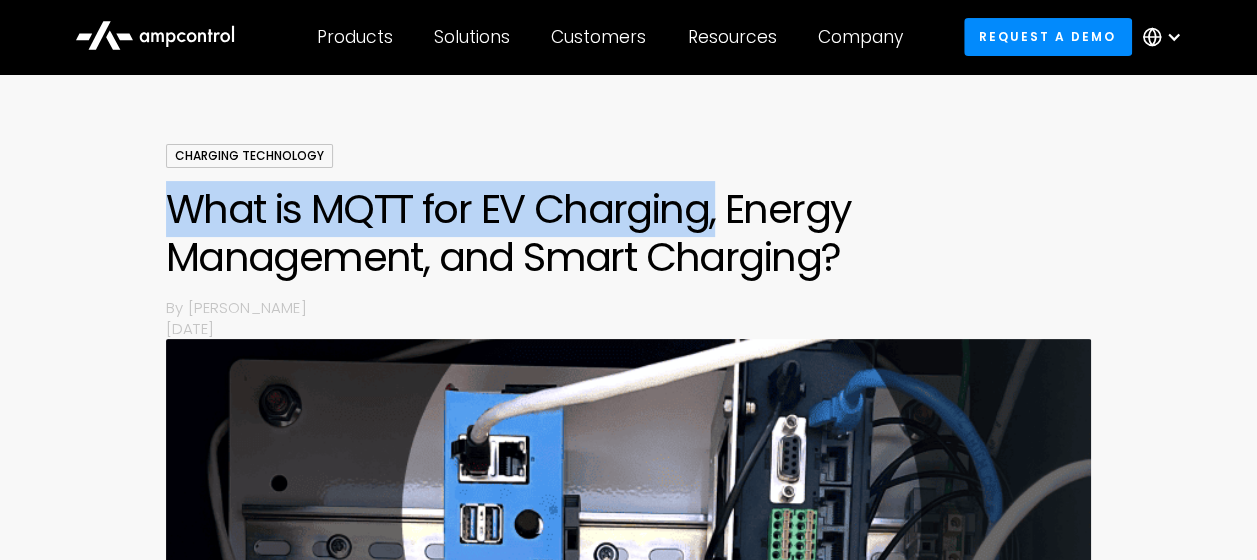 drag, startPoint x: 718, startPoint y: 218, endPoint x: 174, endPoint y: 231, distance: 544.15533 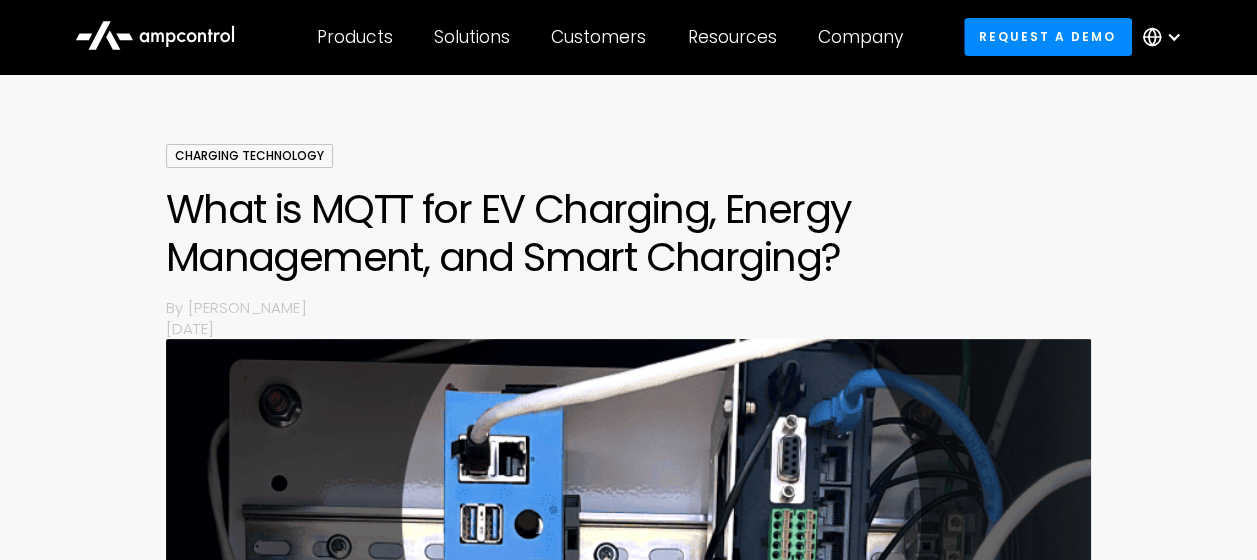 drag, startPoint x: 174, startPoint y: 231, endPoint x: 236, endPoint y: 259, distance: 68.0294 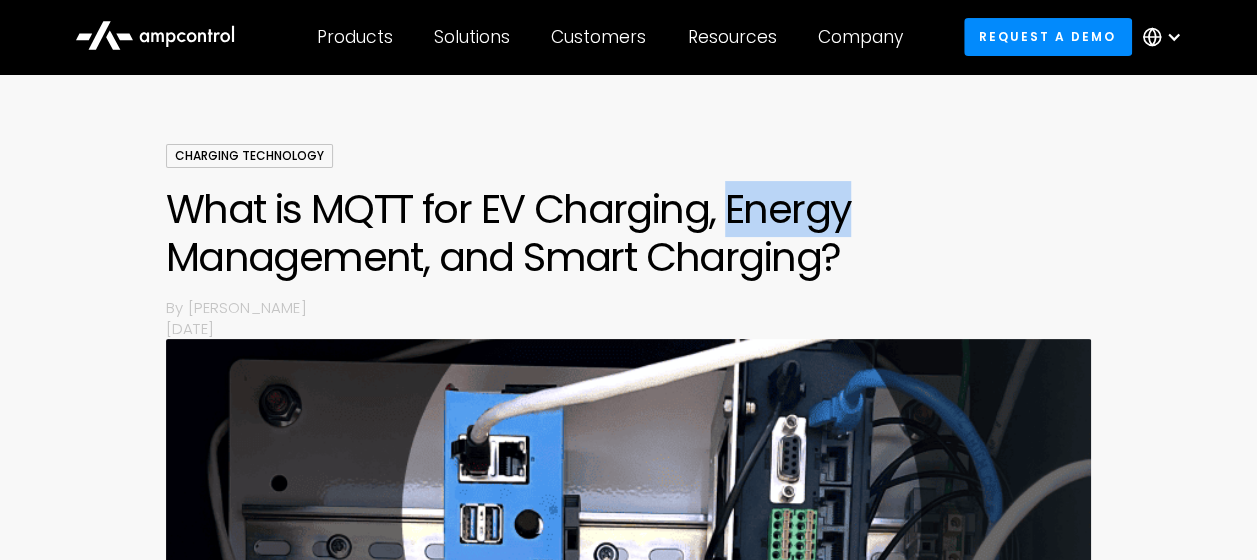 drag, startPoint x: 731, startPoint y: 210, endPoint x: 848, endPoint y: 224, distance: 117.83463 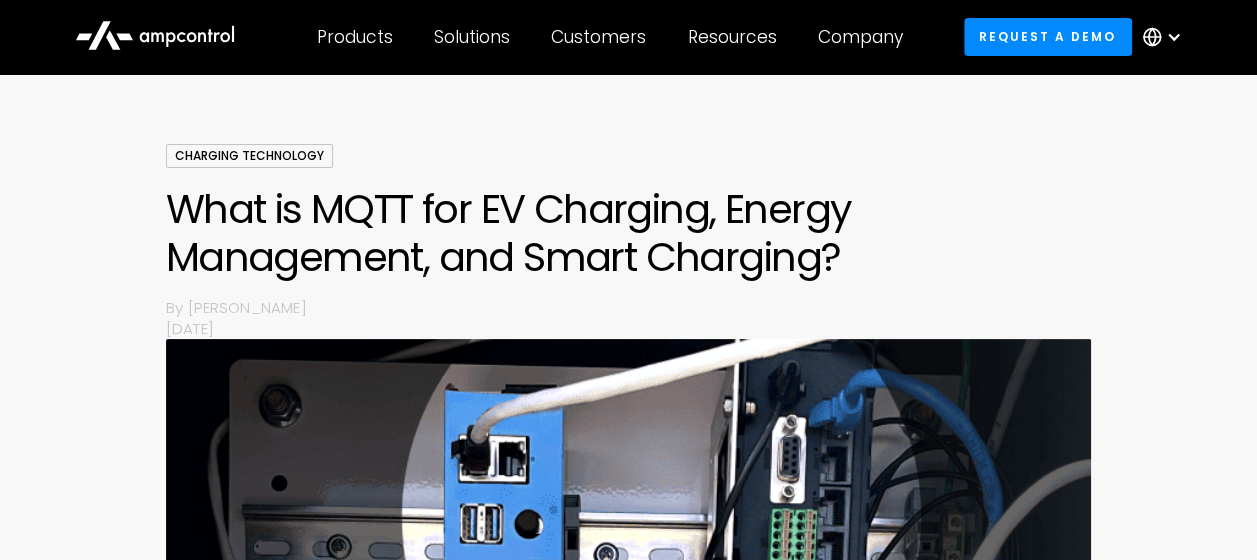 click on "What is MQTT for EV Charging, Energy Management, and Smart Charging?" at bounding box center (629, 233) 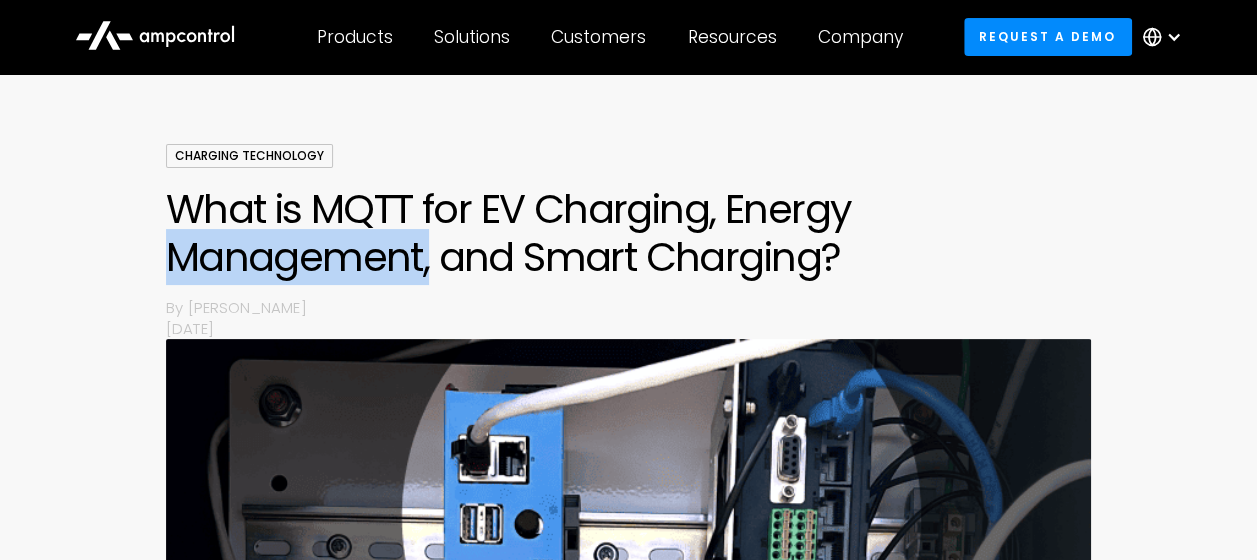 drag, startPoint x: 431, startPoint y: 267, endPoint x: 174, endPoint y: 263, distance: 257.03113 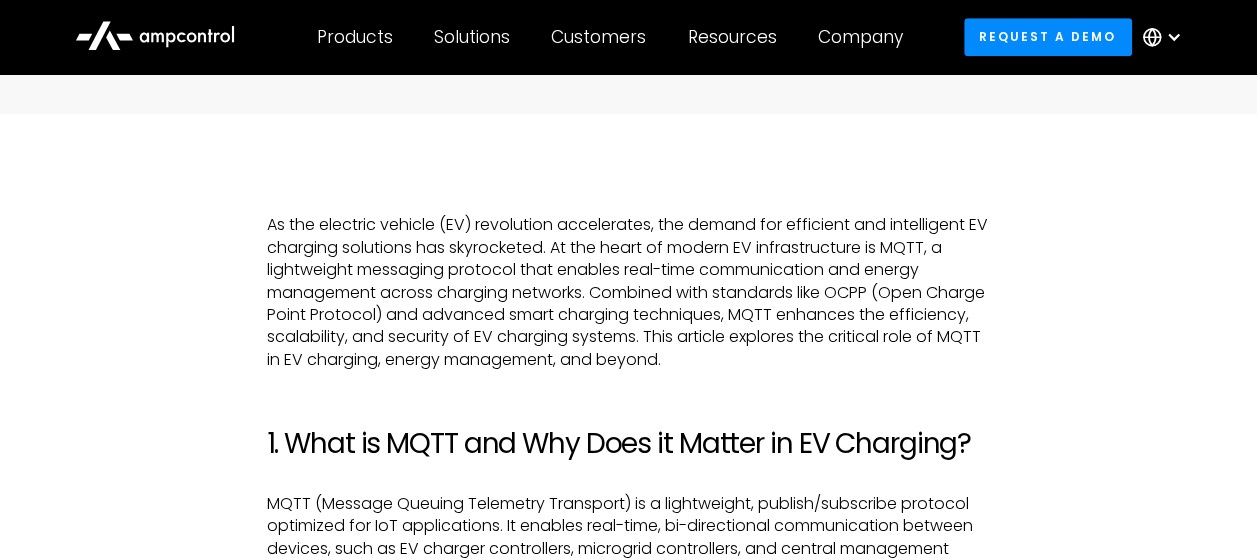 scroll, scrollTop: 865, scrollLeft: 0, axis: vertical 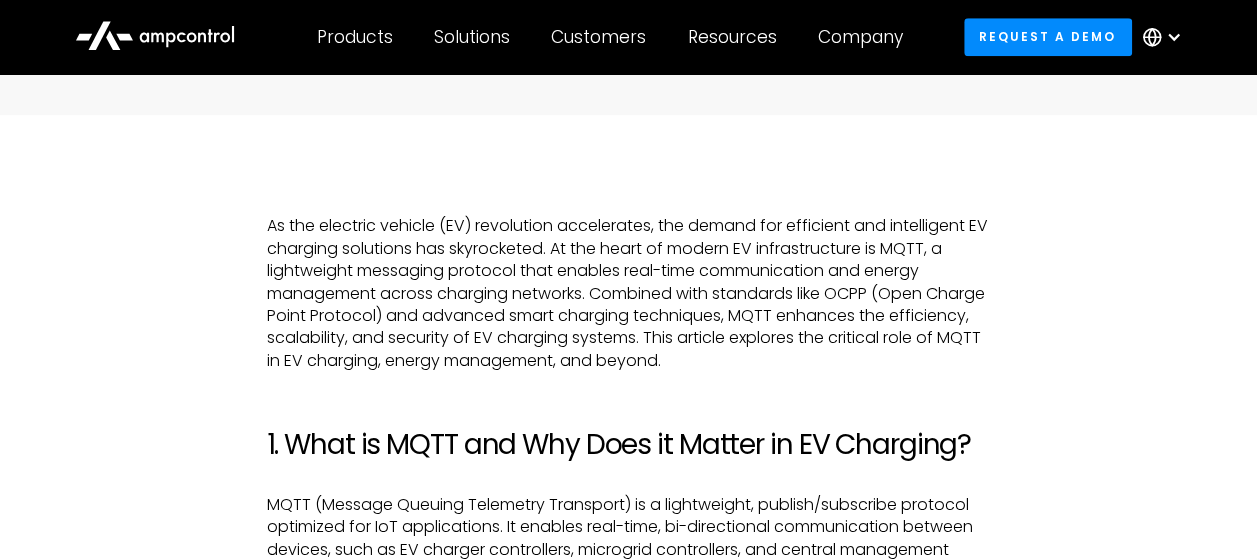 click on "As the electric vehicle (EV) revolution accelerates, the demand for efficient and intelligent EV charging solutions has skyrocketed. At the heart of modern EV infrastructure is MQTT, a lightweight messaging protocol that enables real-time communication and energy management across charging networks. Combined with standards like OCPP (Open Charge Point Protocol) and advanced smart charging techniques, MQTT enhances the efficiency, scalability, and security of EV charging systems. This article explores the critical role of MQTT in EV charging, energy management, and beyond." at bounding box center [628, 293] 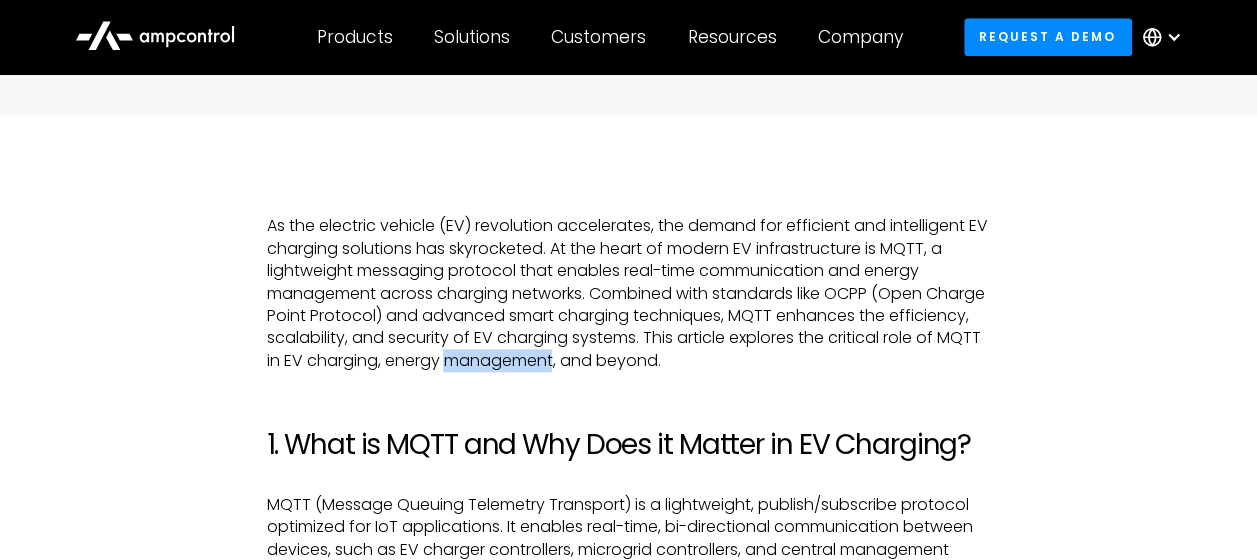 click on "As the electric vehicle (EV) revolution accelerates, the demand for efficient and intelligent EV charging solutions has skyrocketed. At the heart of modern EV infrastructure is MQTT, a lightweight messaging protocol that enables real-time communication and energy management across charging networks. Combined with standards like OCPP (Open Charge Point Protocol) and advanced smart charging techniques, MQTT enhances the efficiency, scalability, and security of EV charging systems. This article explores the critical role of MQTT in EV charging, energy management, and beyond." at bounding box center [628, 293] 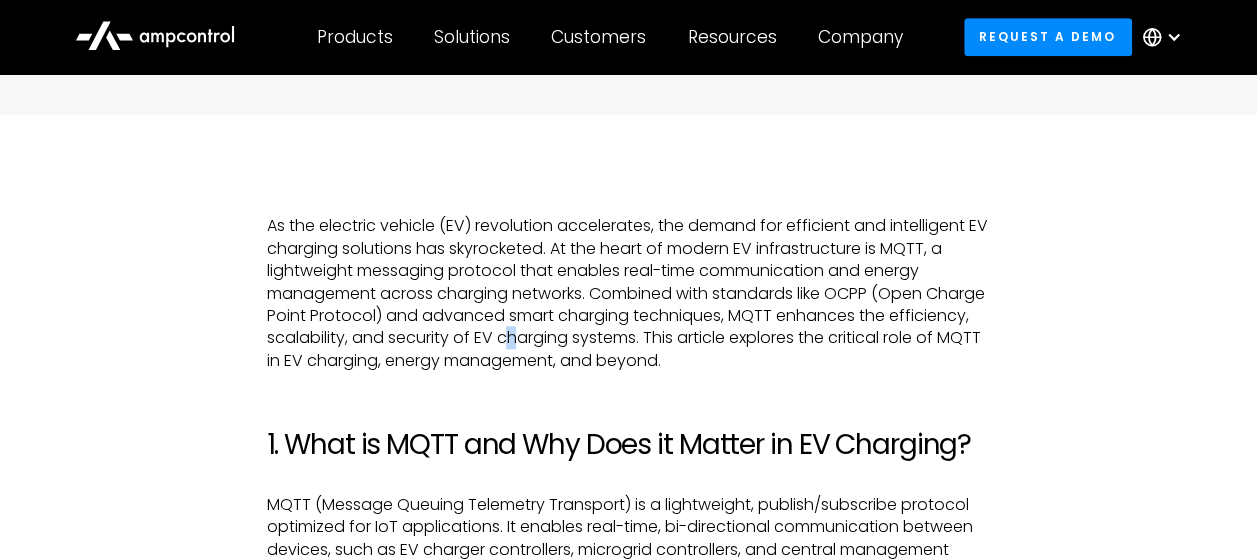drag, startPoint x: 599, startPoint y: 358, endPoint x: 596, endPoint y: 332, distance: 26.172504 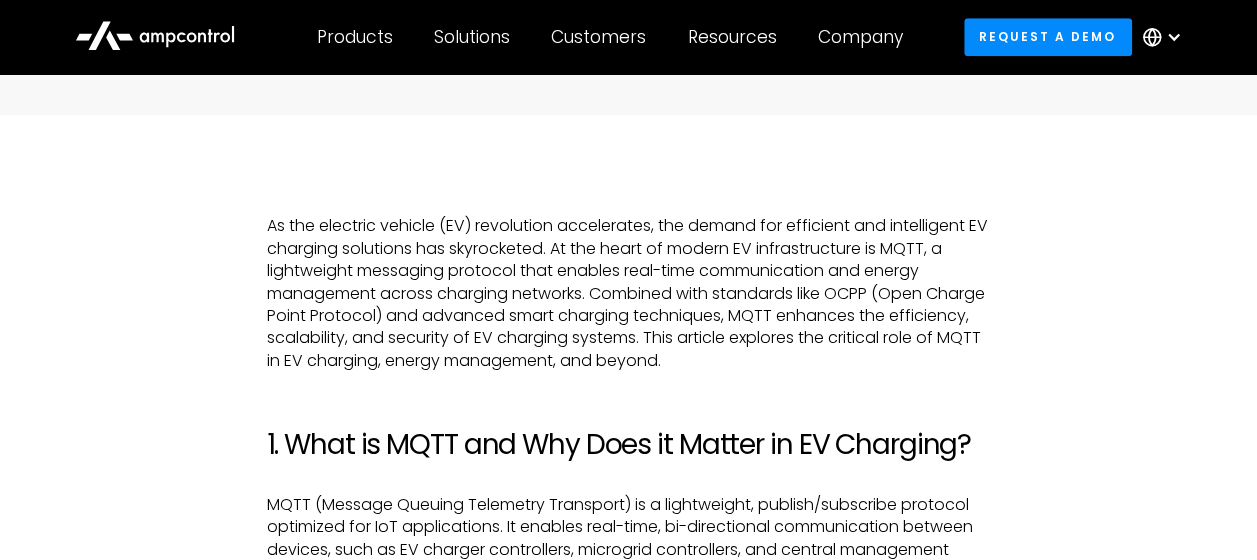 drag, startPoint x: 596, startPoint y: 332, endPoint x: 592, endPoint y: 314, distance: 18.439089 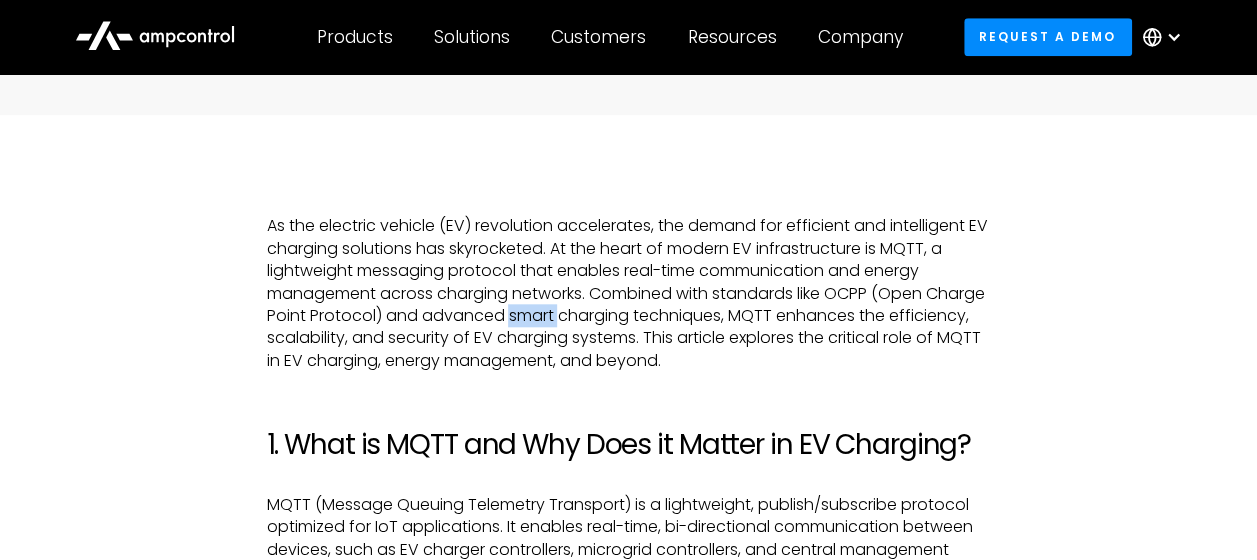 click on "As the electric vehicle (EV) revolution accelerates, the demand for efficient and intelligent EV charging solutions has skyrocketed. At the heart of modern EV infrastructure is MQTT, a lightweight messaging protocol that enables real-time communication and energy management across charging networks. Combined with standards like OCPP (Open Charge Point Protocol) and advanced smart charging techniques, MQTT enhances the efficiency, scalability, and security of EV charging systems. This article explores the critical role of MQTT in EV charging, energy management, and beyond." at bounding box center (628, 293) 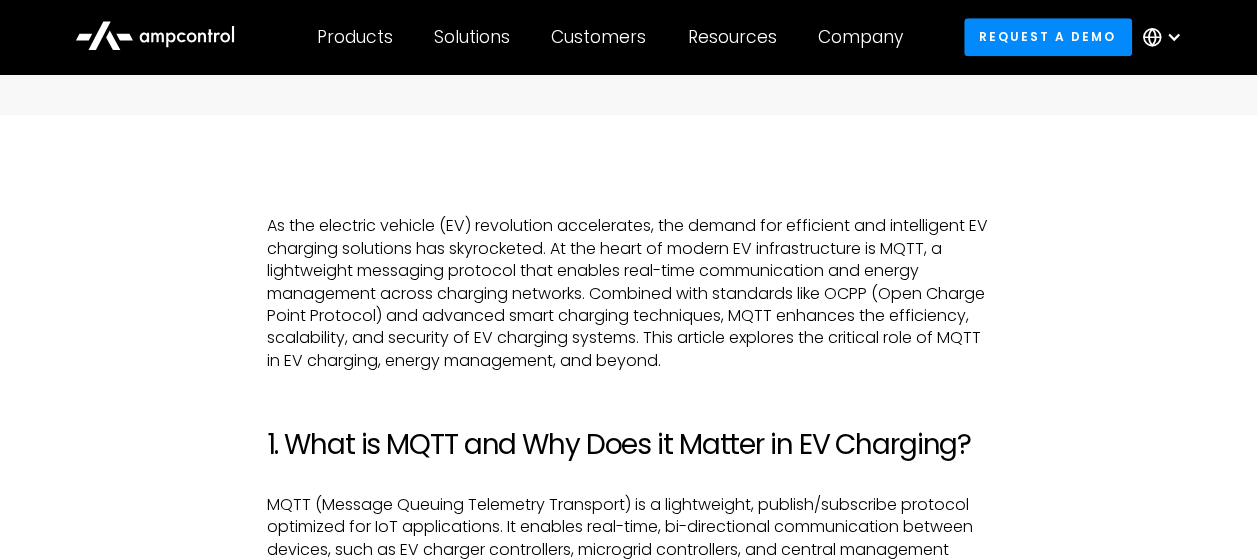 drag, startPoint x: 592, startPoint y: 314, endPoint x: 601, endPoint y: 348, distance: 35.17101 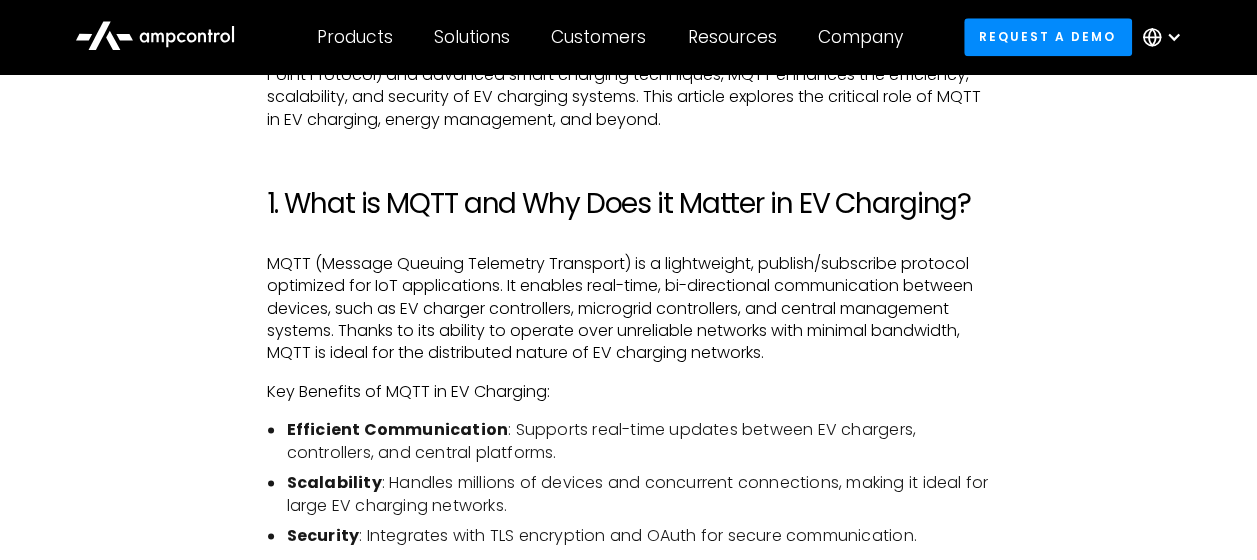 scroll, scrollTop: 1065, scrollLeft: 0, axis: vertical 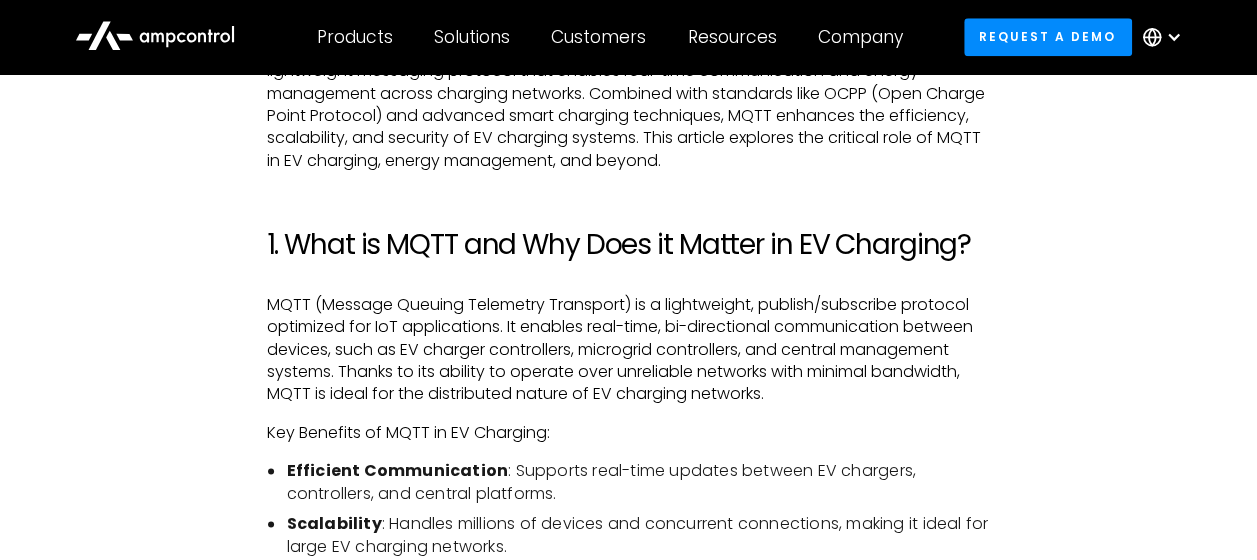 click on "MQTT (Message Queuing Telemetry Transport) is a lightweight, publish/subscribe protocol optimized for IoT applications. It enables real-time, bi-directional communication between devices, such as EV charger controllers, microgrid controllers, and central management systems. Thanks to its ability to operate over unreliable networks with minimal bandwidth, MQTT is ideal for the distributed nature of EV charging networks." at bounding box center [628, 350] 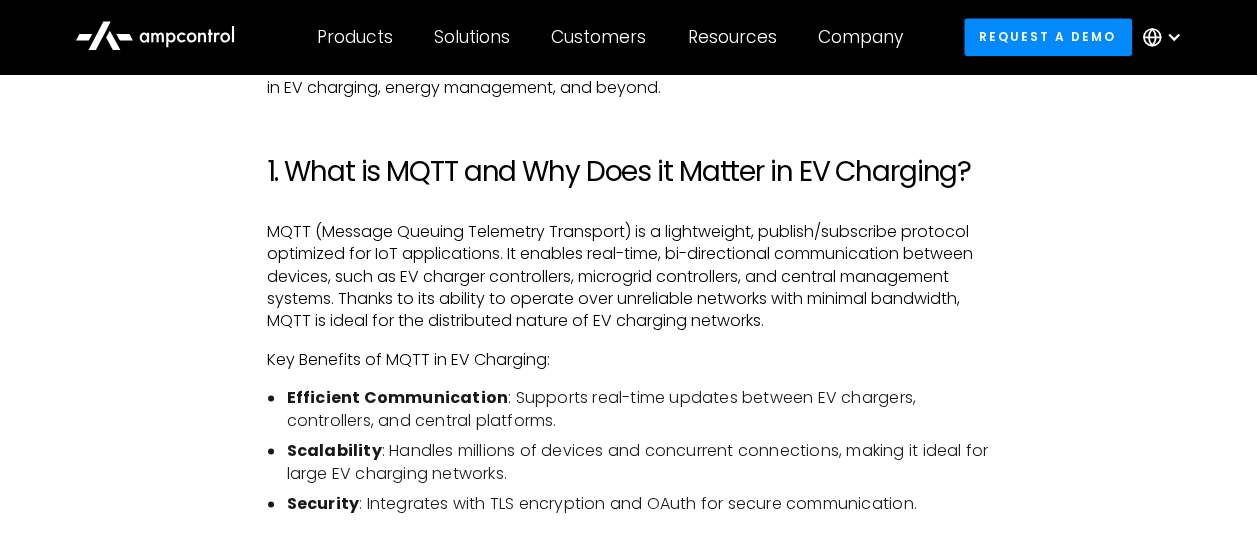 scroll, scrollTop: 1165, scrollLeft: 0, axis: vertical 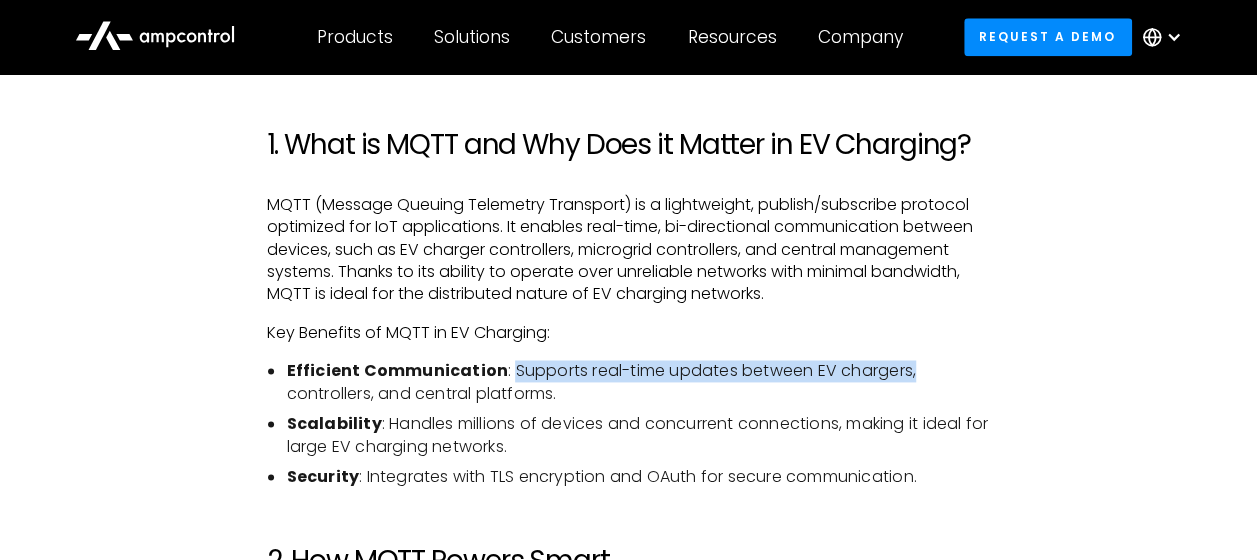 drag, startPoint x: 506, startPoint y: 373, endPoint x: 908, endPoint y: 371, distance: 402.00497 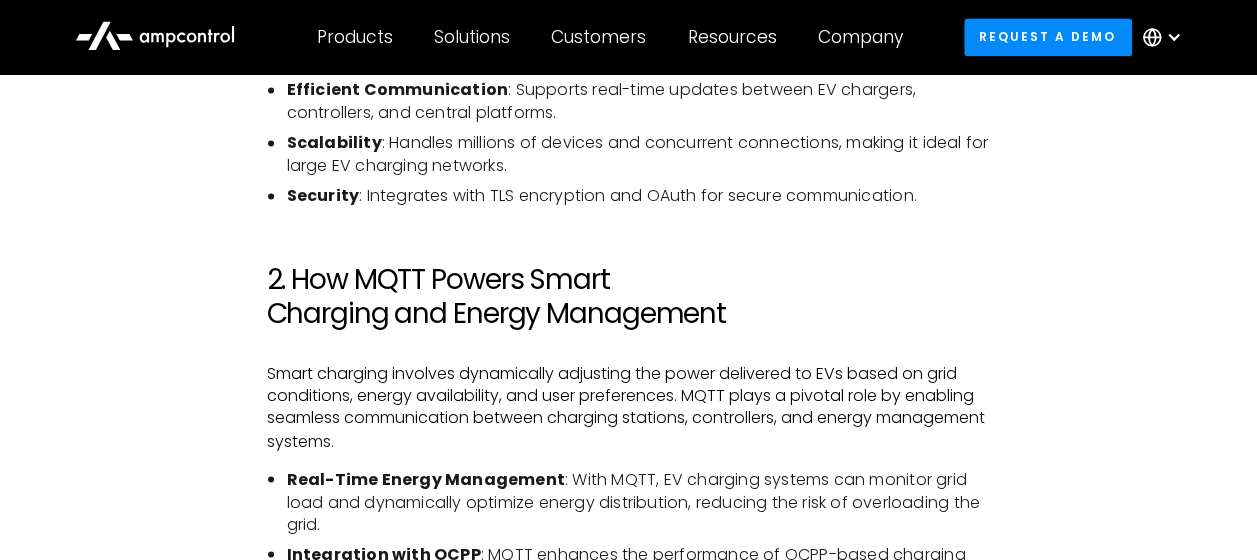 scroll, scrollTop: 1565, scrollLeft: 0, axis: vertical 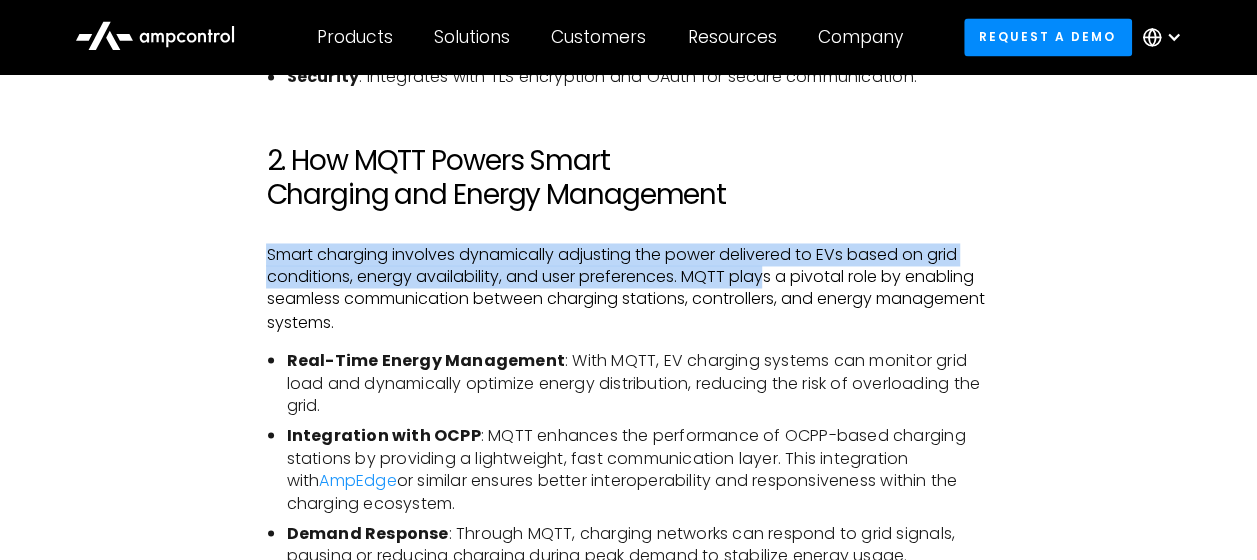drag, startPoint x: 267, startPoint y: 252, endPoint x: 768, endPoint y: 274, distance: 501.4828 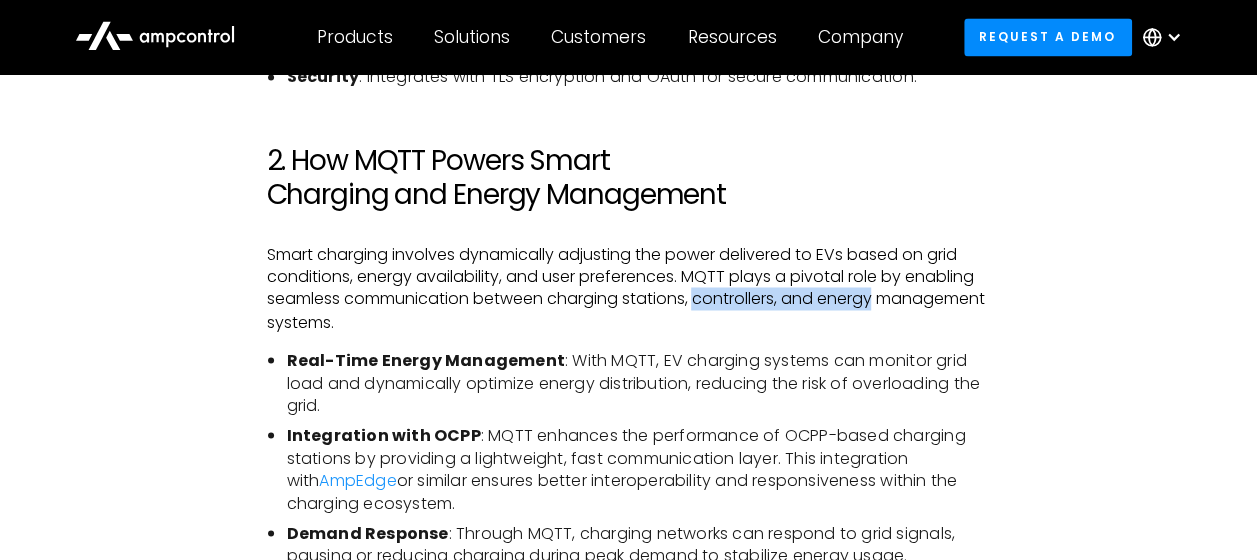 drag, startPoint x: 701, startPoint y: 300, endPoint x: 884, endPoint y: 292, distance: 183.17477 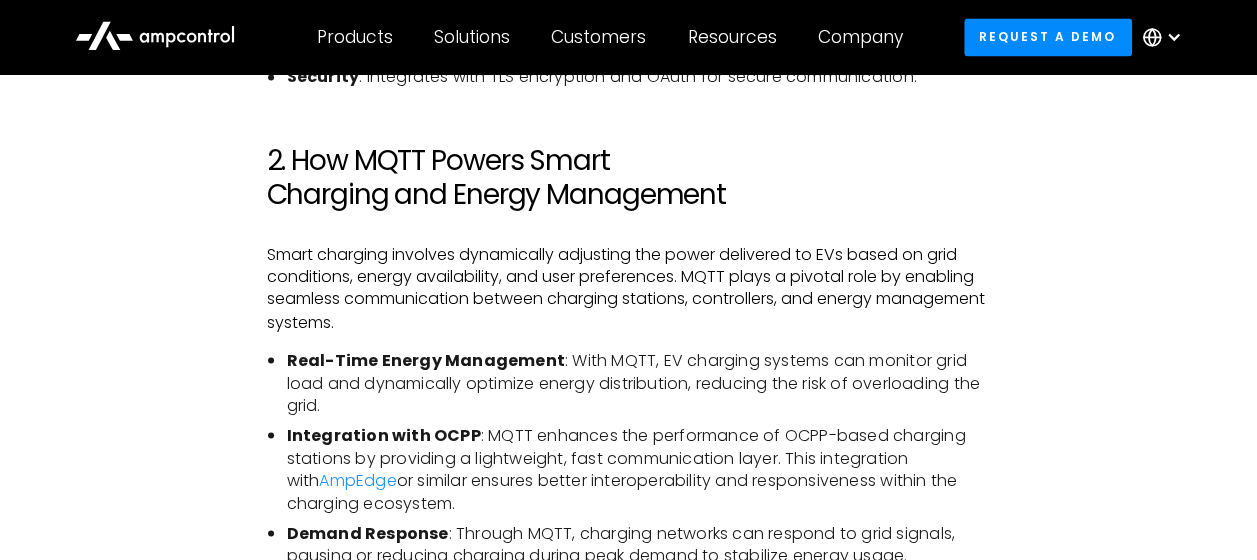 drag, startPoint x: 884, startPoint y: 292, endPoint x: 792, endPoint y: 369, distance: 119.97083 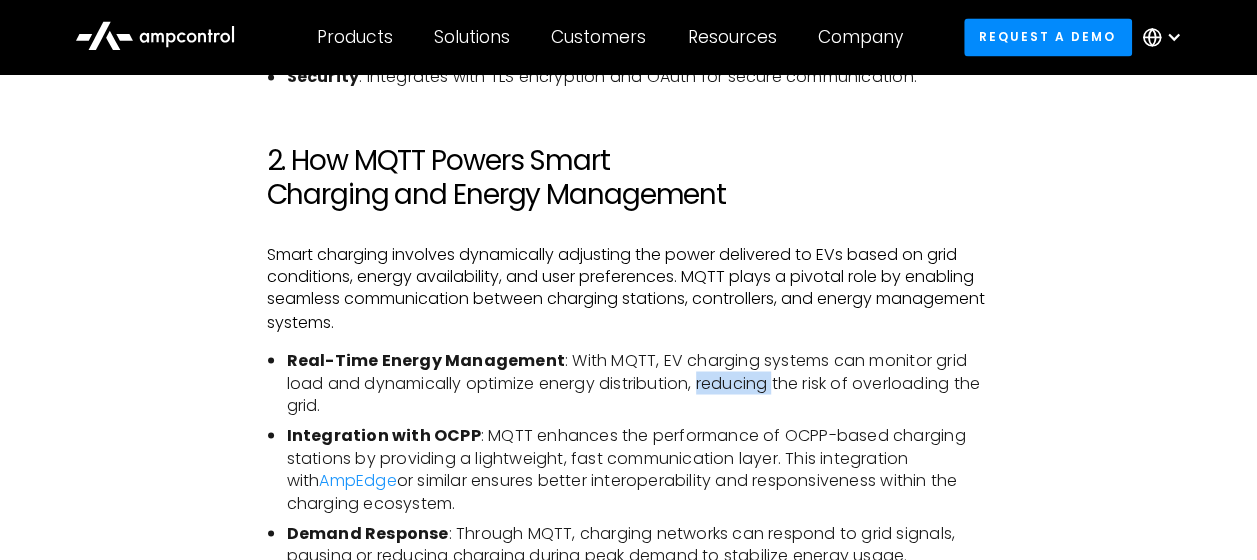 click on "Real-Time Energy Management : With MQTT, EV charging systems can monitor grid load and dynamically optimize energy distribution, reducing the risk of overloading the grid." at bounding box center [638, 382] 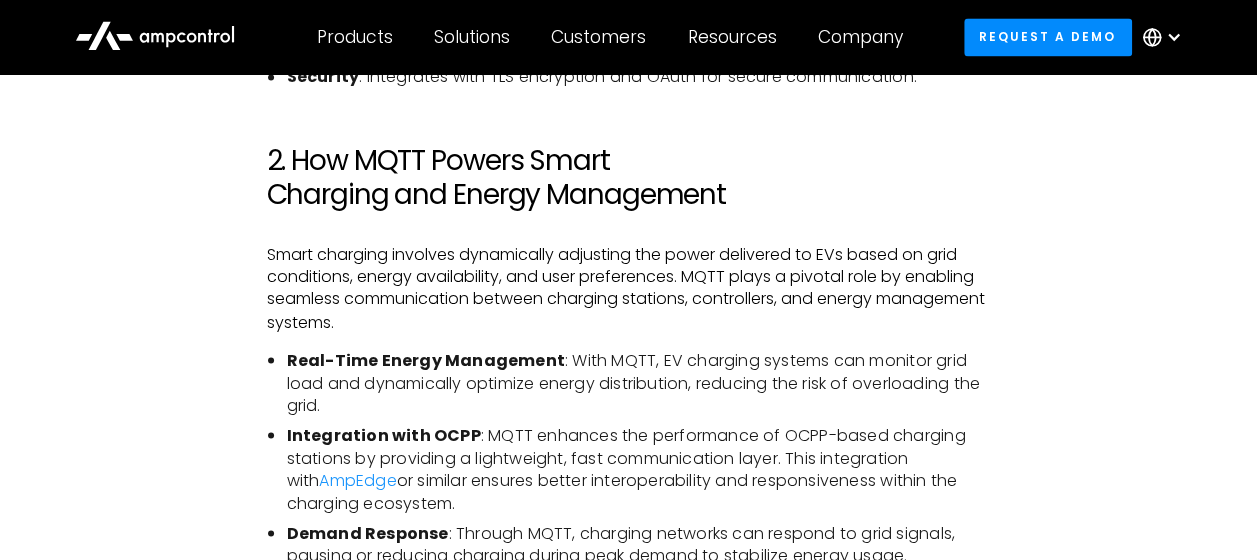 drag, startPoint x: 741, startPoint y: 382, endPoint x: 704, endPoint y: 427, distance: 58.258045 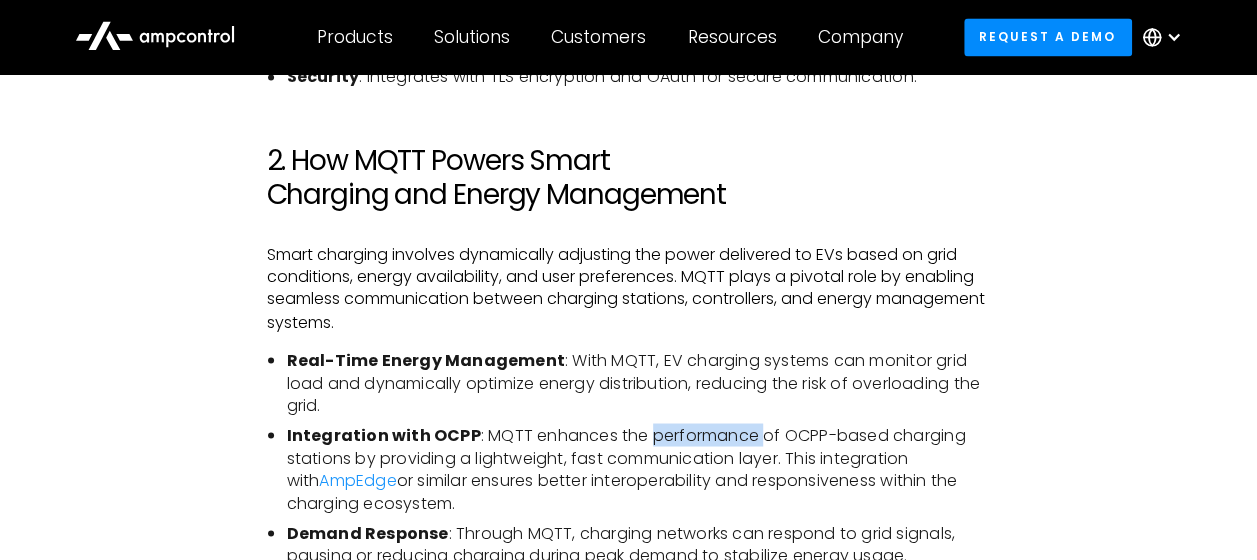 click on "Integration with OCPP : MQTT enhances the performance of OCPP-based charging stations by providing a lightweight, fast communication layer. This integration with  AmpEdge  or similar ensures better interoperability and responsiveness within the charging ecosystem." at bounding box center (638, 469) 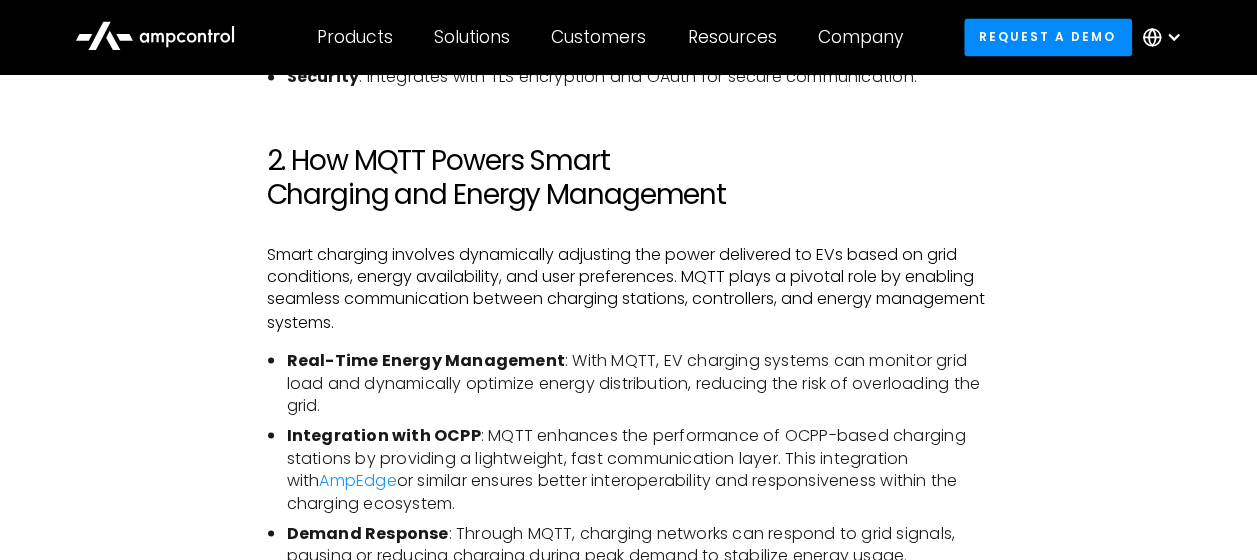 drag, startPoint x: 702, startPoint y: 434, endPoint x: 702, endPoint y: 462, distance: 28 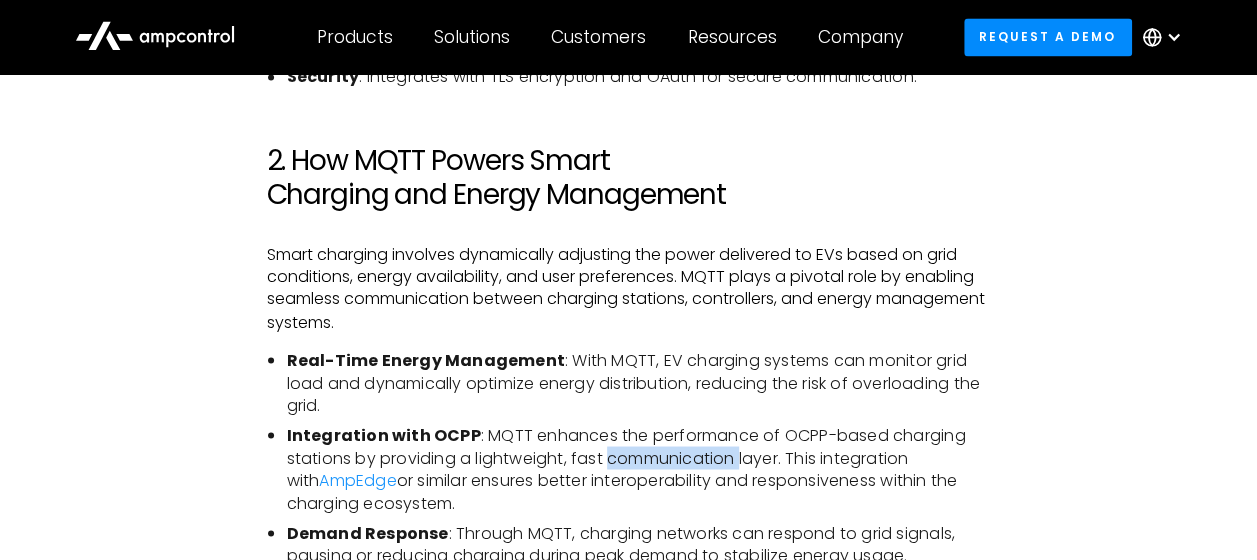 click on "Integration with OCPP : MQTT enhances the performance of OCPP-based charging stations by providing a lightweight, fast communication layer. This integration with  AmpEdge  or similar ensures better interoperability and responsiveness within the charging ecosystem." at bounding box center [638, 469] 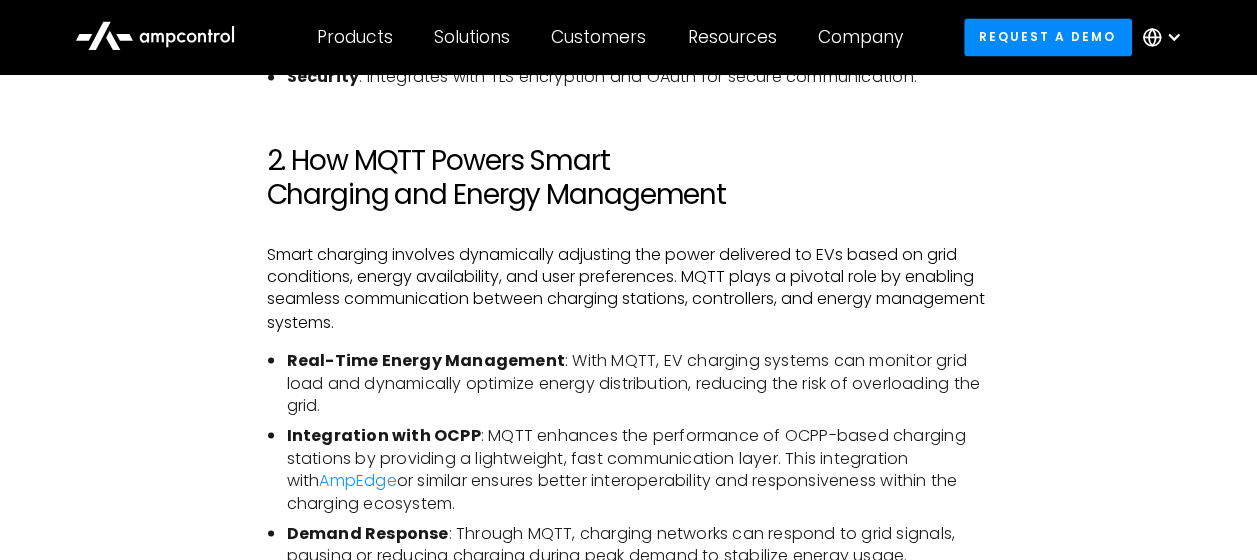 drag, startPoint x: 702, startPoint y: 462, endPoint x: 648, endPoint y: 444, distance: 56.920998 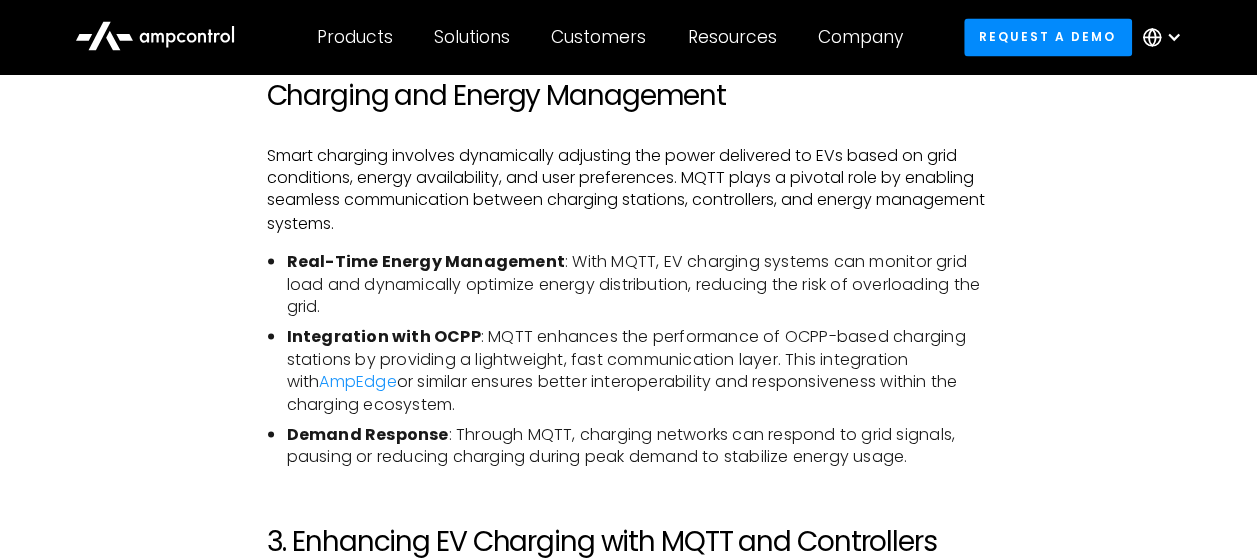scroll, scrollTop: 1665, scrollLeft: 0, axis: vertical 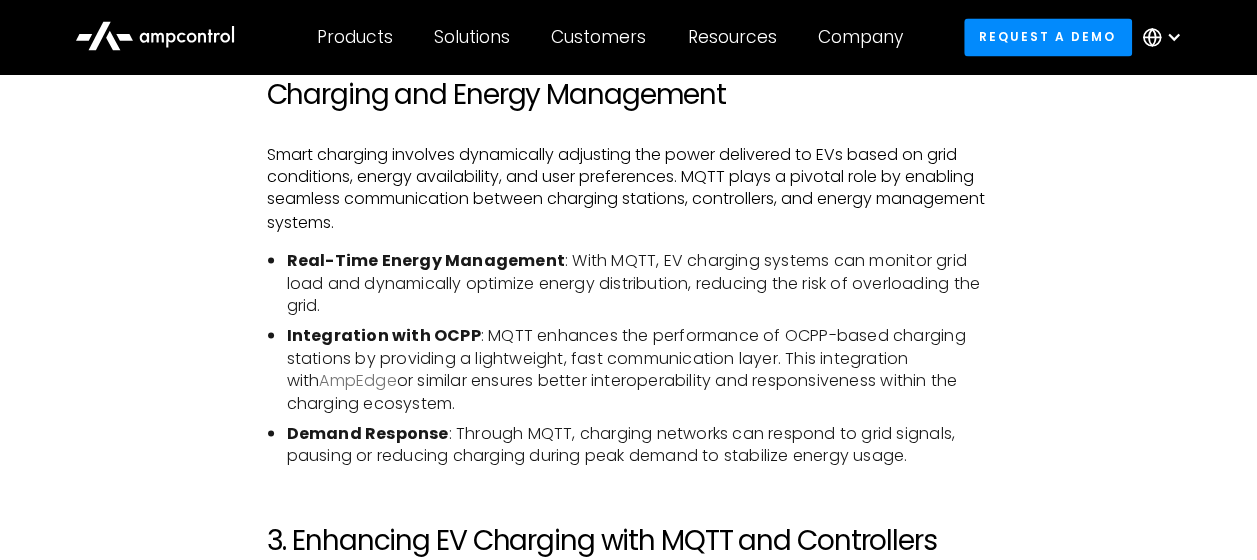 click on "AmpEdge" at bounding box center (357, 379) 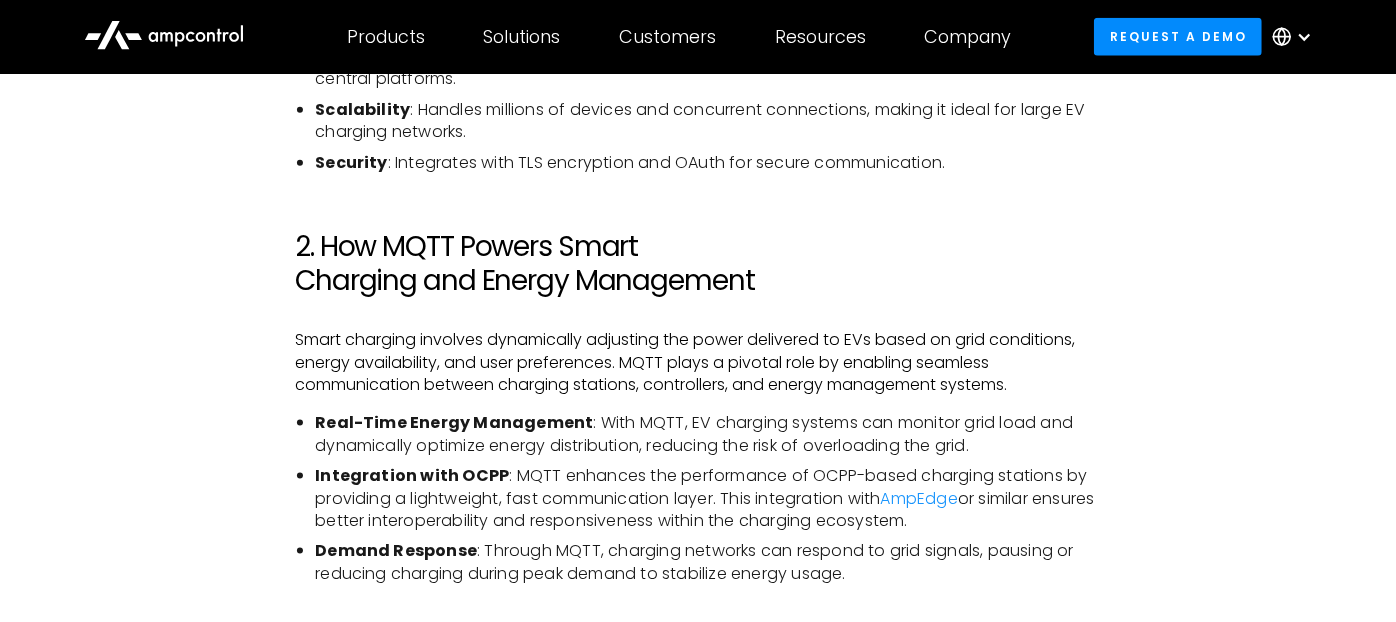 scroll, scrollTop: 1442, scrollLeft: 0, axis: vertical 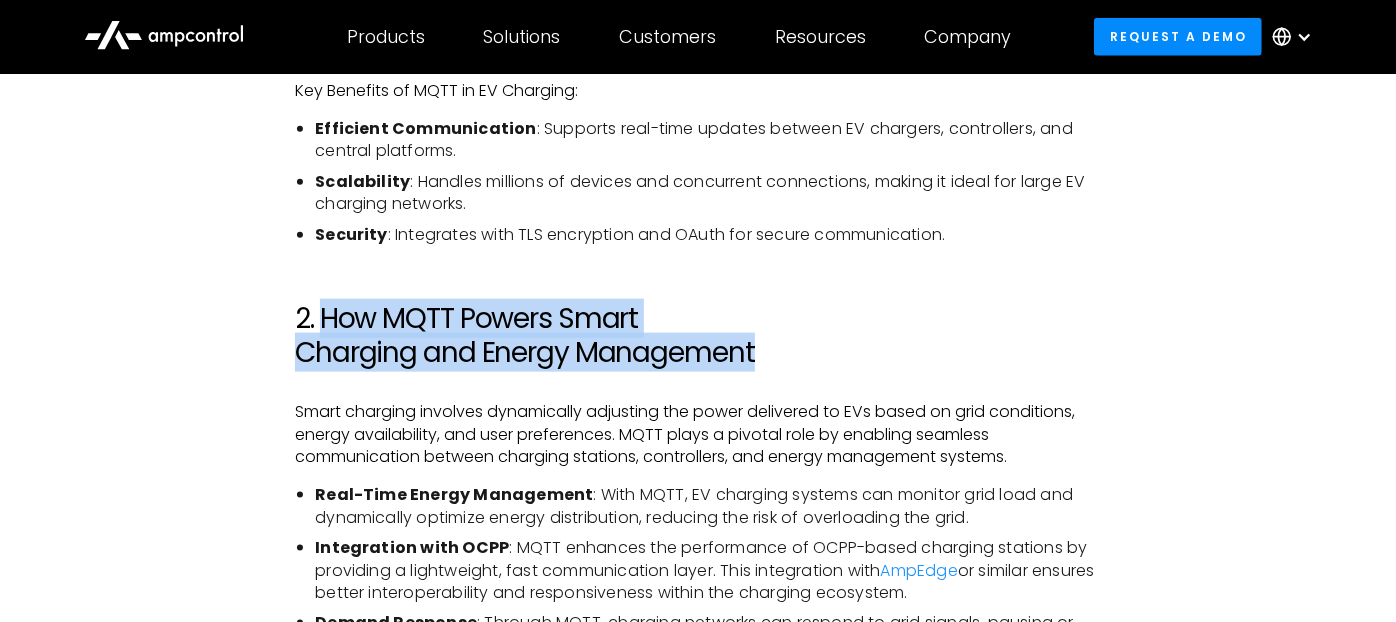 drag, startPoint x: 327, startPoint y: 315, endPoint x: 782, endPoint y: 345, distance: 455.98795 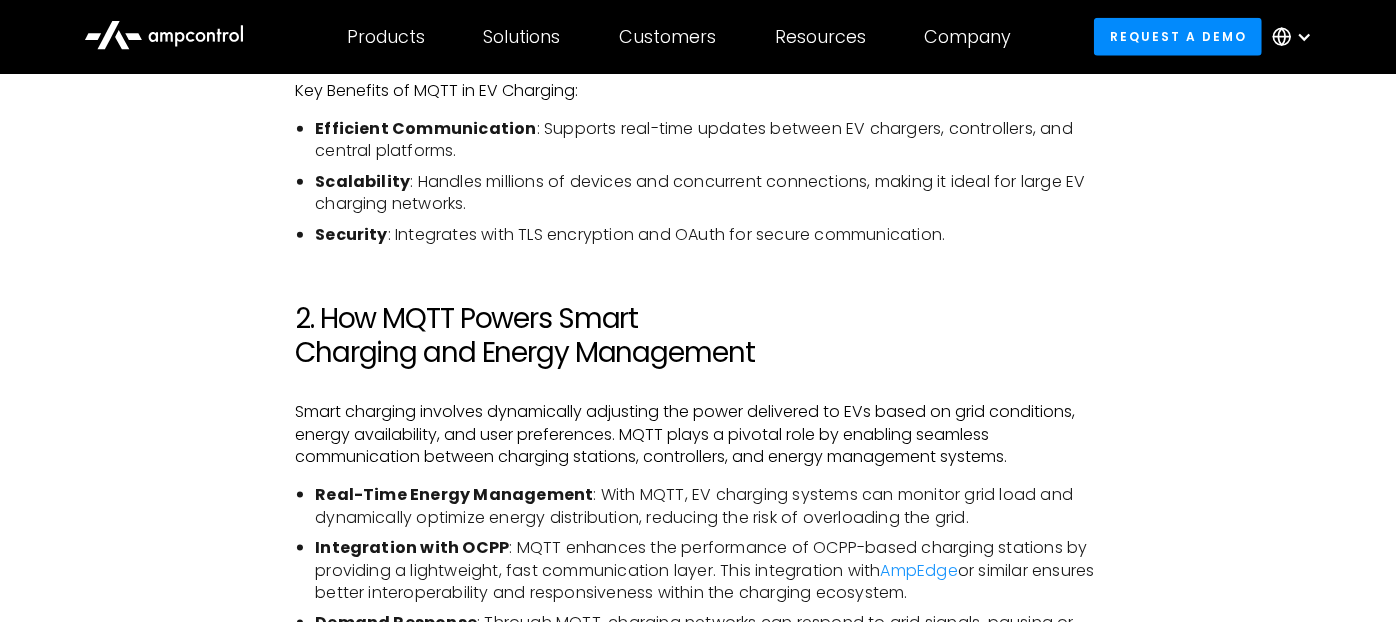 click on "2. How MQTT Powers Smart Charging and Energy Management" at bounding box center [698, 335] 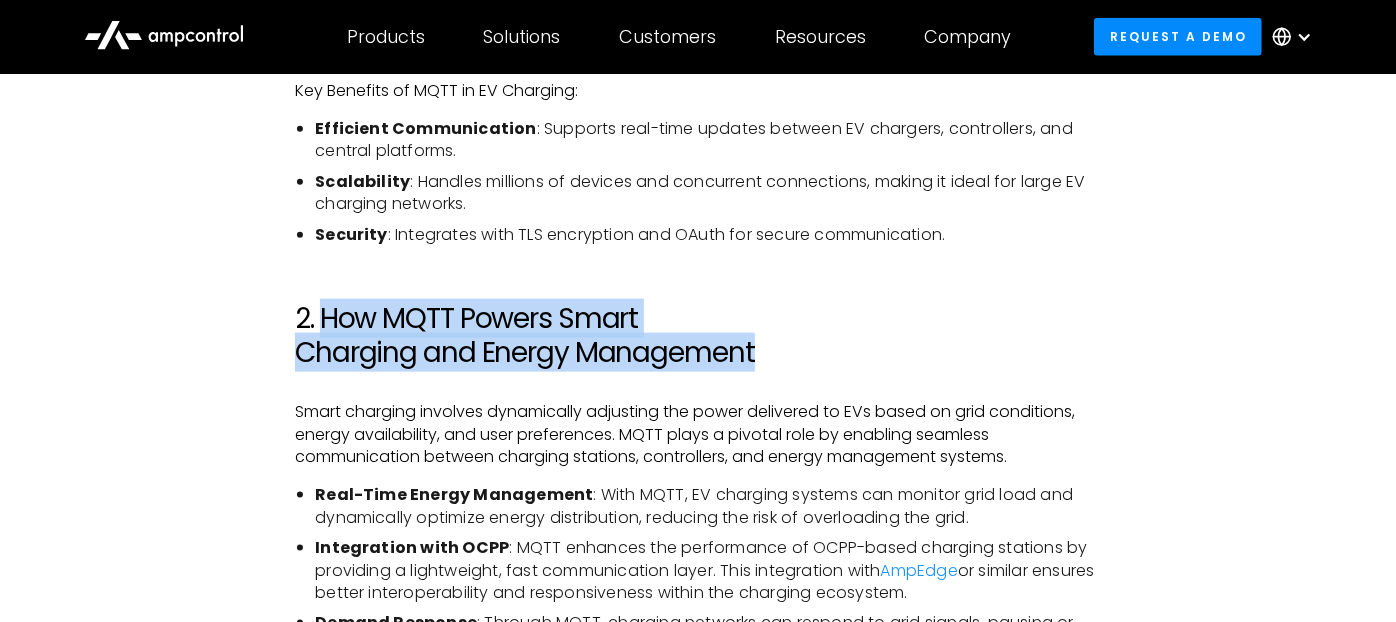 drag, startPoint x: 754, startPoint y: 352, endPoint x: 320, endPoint y: 316, distance: 435.49054 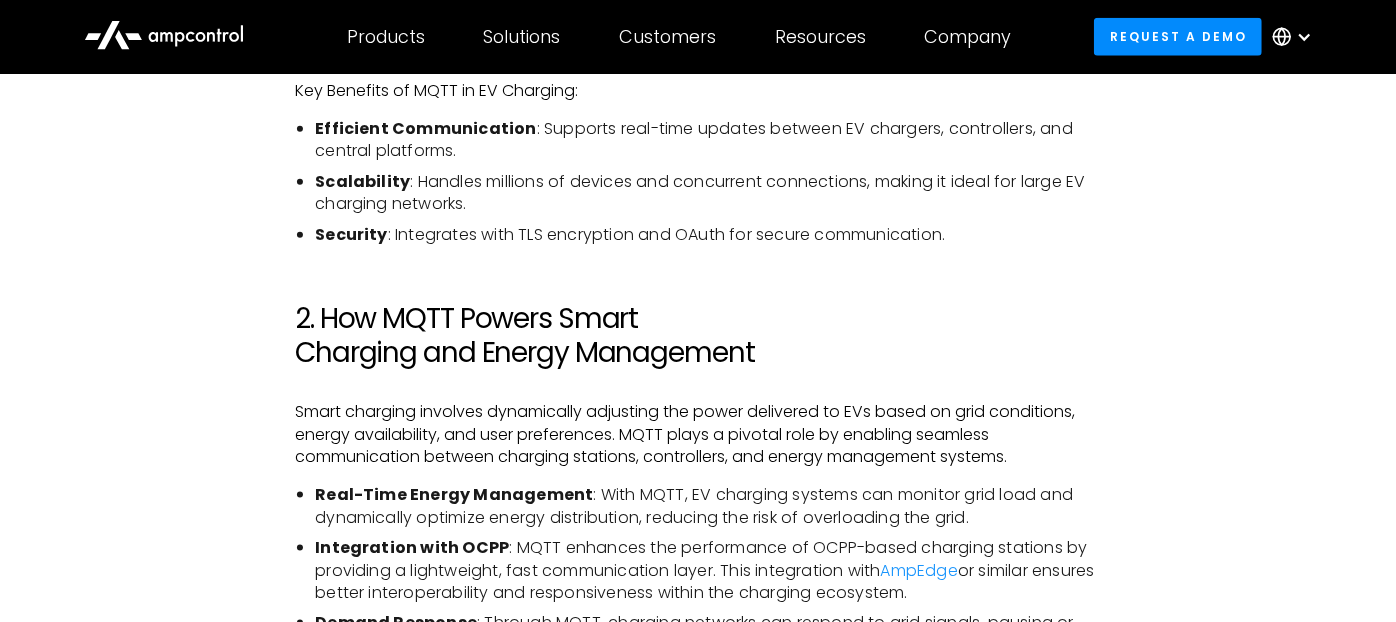 click on "2. How MQTT Powers Smart Charging and Energy Management" at bounding box center [698, 335] 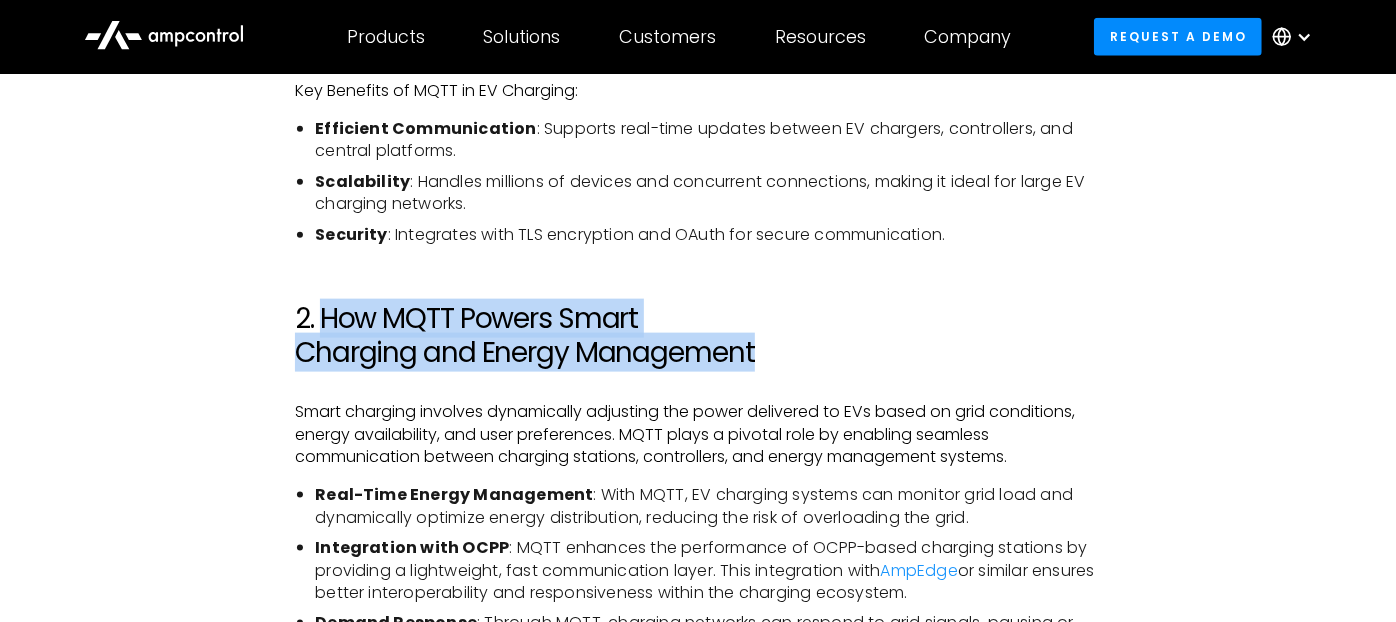 drag, startPoint x: 325, startPoint y: 314, endPoint x: 755, endPoint y: 345, distance: 431.116 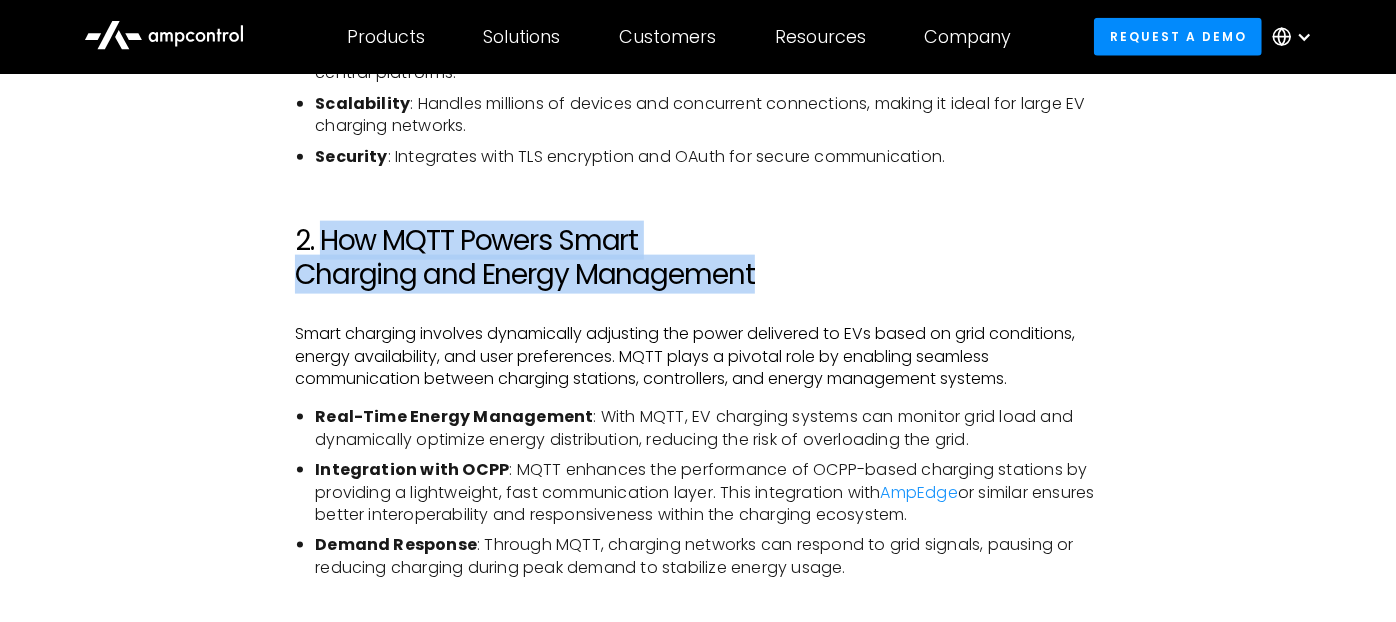 scroll, scrollTop: 1554, scrollLeft: 0, axis: vertical 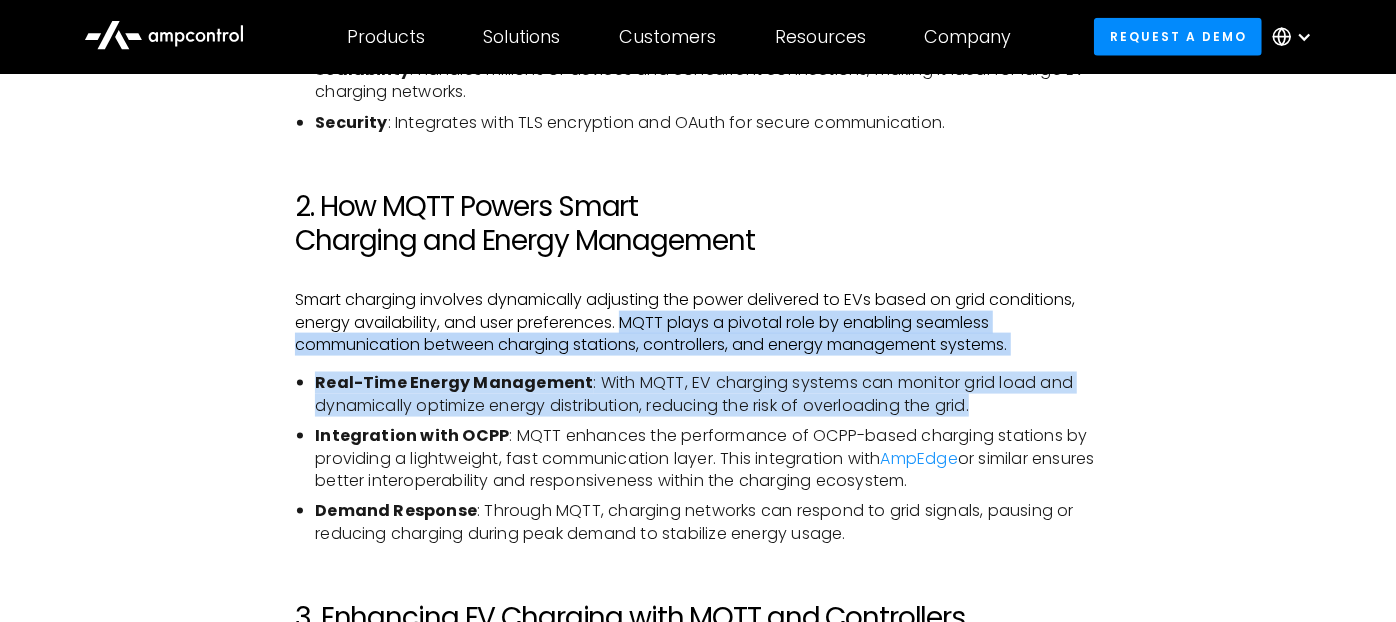 drag, startPoint x: 623, startPoint y: 321, endPoint x: 997, endPoint y: 405, distance: 383.3171 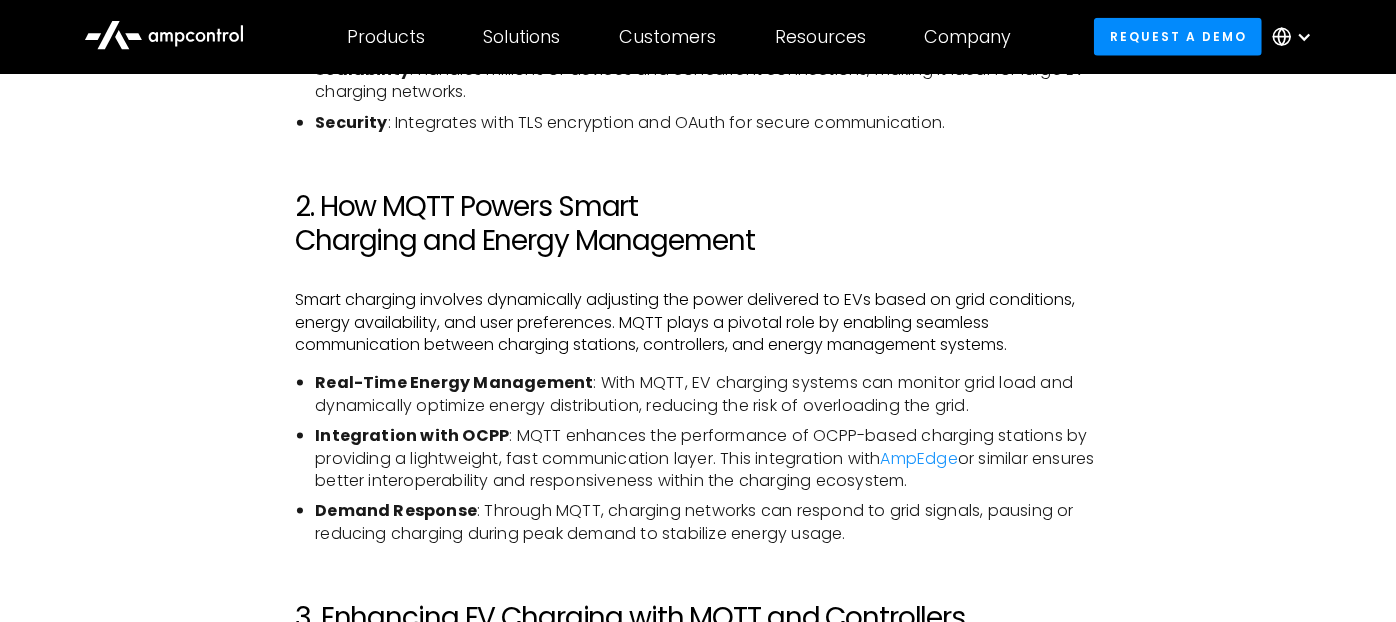 click on "Real-Time Energy Management : With MQTT, EV charging systems can monitor grid load and dynamically optimize energy distribution, reducing the risk of overloading the grid." at bounding box center [708, 394] 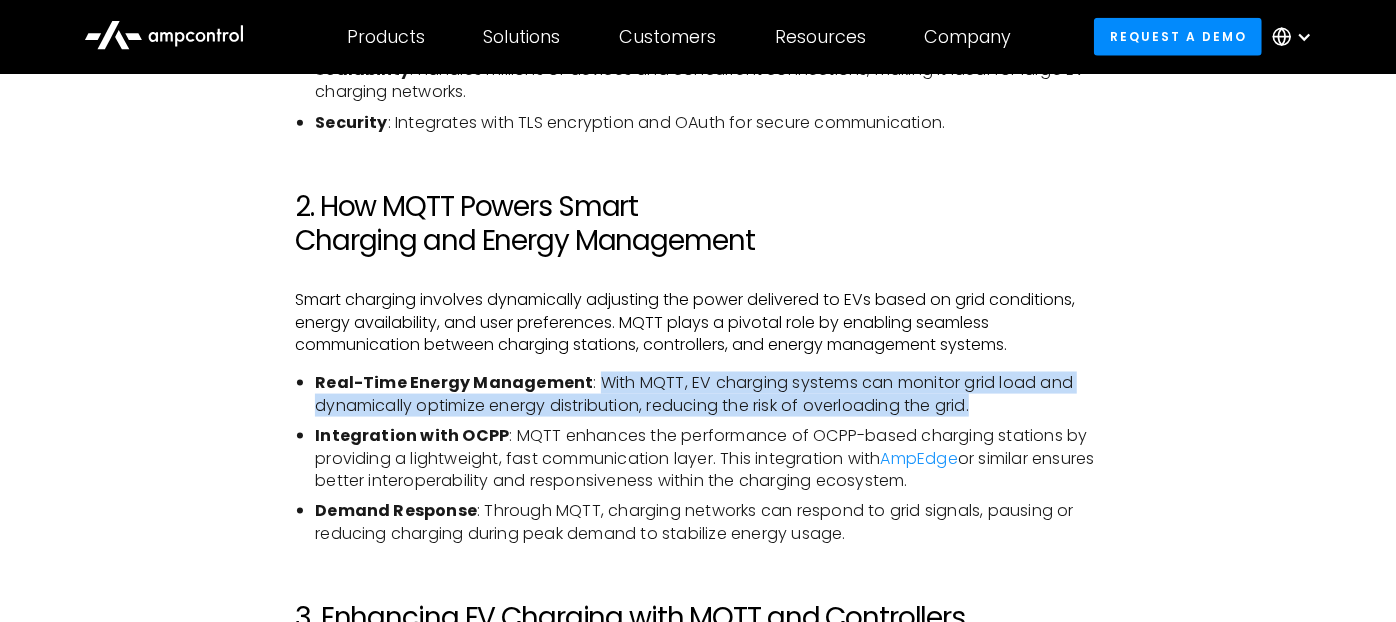 drag, startPoint x: 981, startPoint y: 408, endPoint x: 592, endPoint y: 383, distance: 389.80252 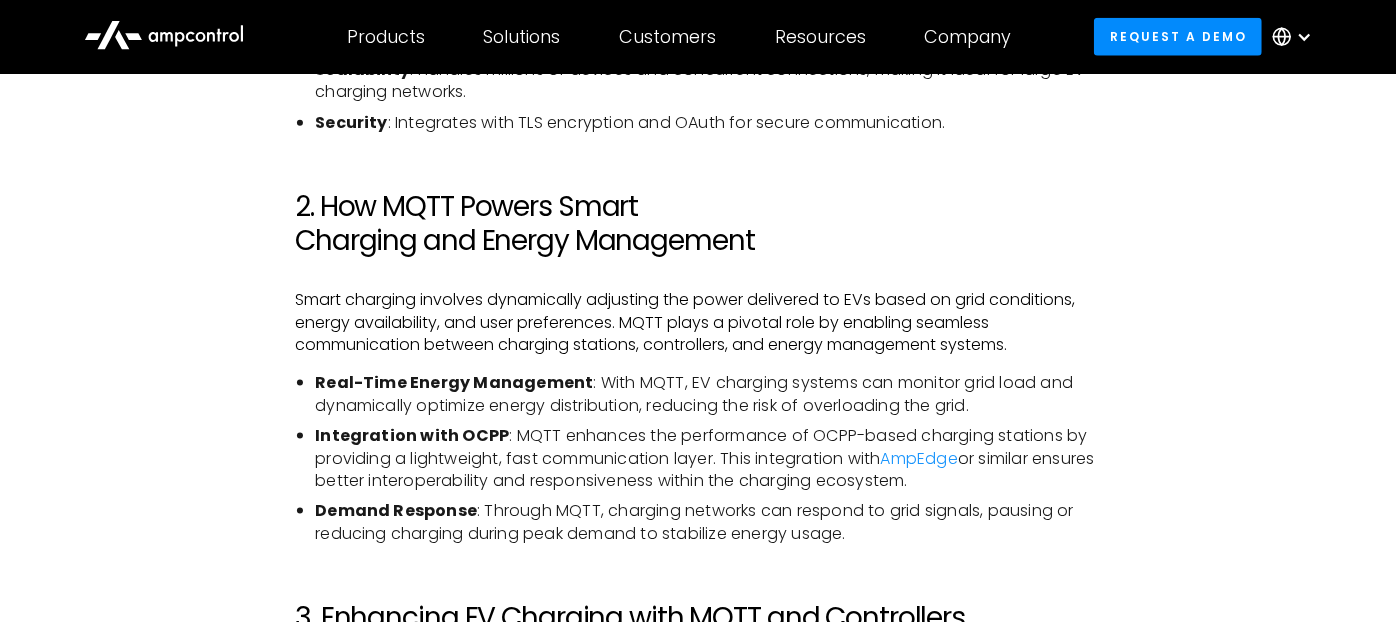 click on "Smart charging involves dynamically adjusting the power delivered to EVs based on grid conditions, energy availability, and user preferences. MQTT plays a pivotal role by enabling seamless communication between charging stations, controllers, and energy management systems." at bounding box center [698, 322] 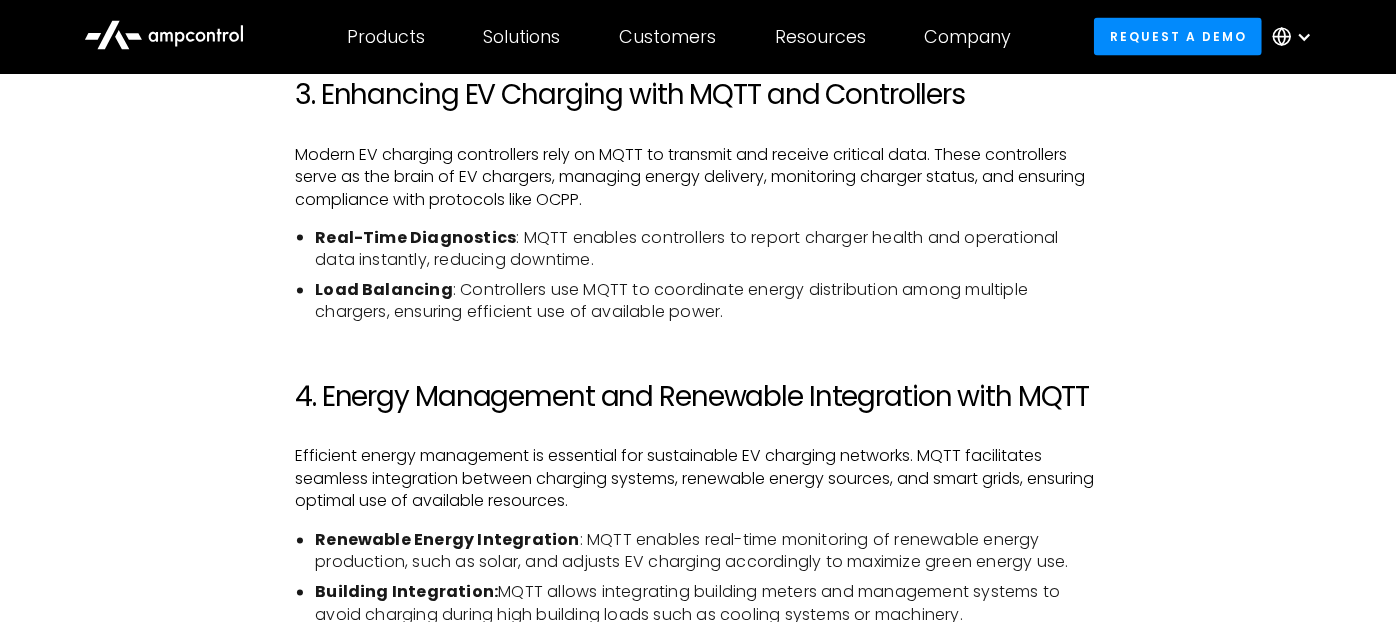 scroll, scrollTop: 2109, scrollLeft: 0, axis: vertical 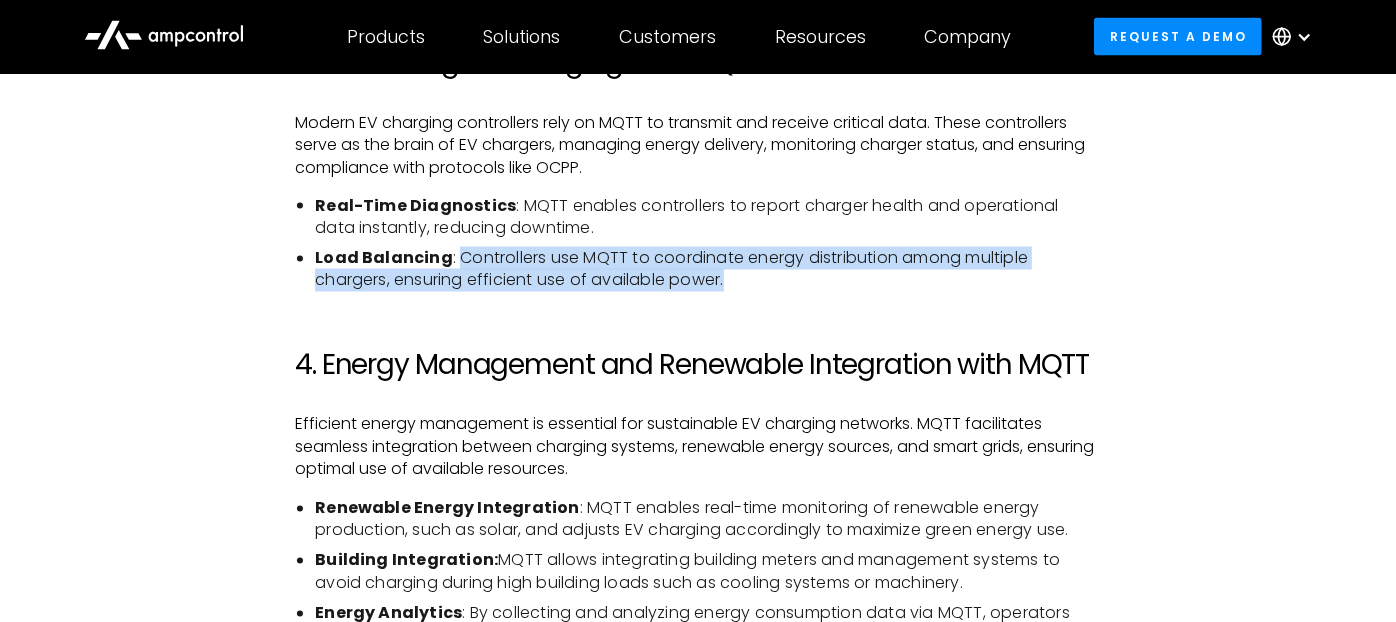 drag, startPoint x: 451, startPoint y: 255, endPoint x: 745, endPoint y: 279, distance: 294.97797 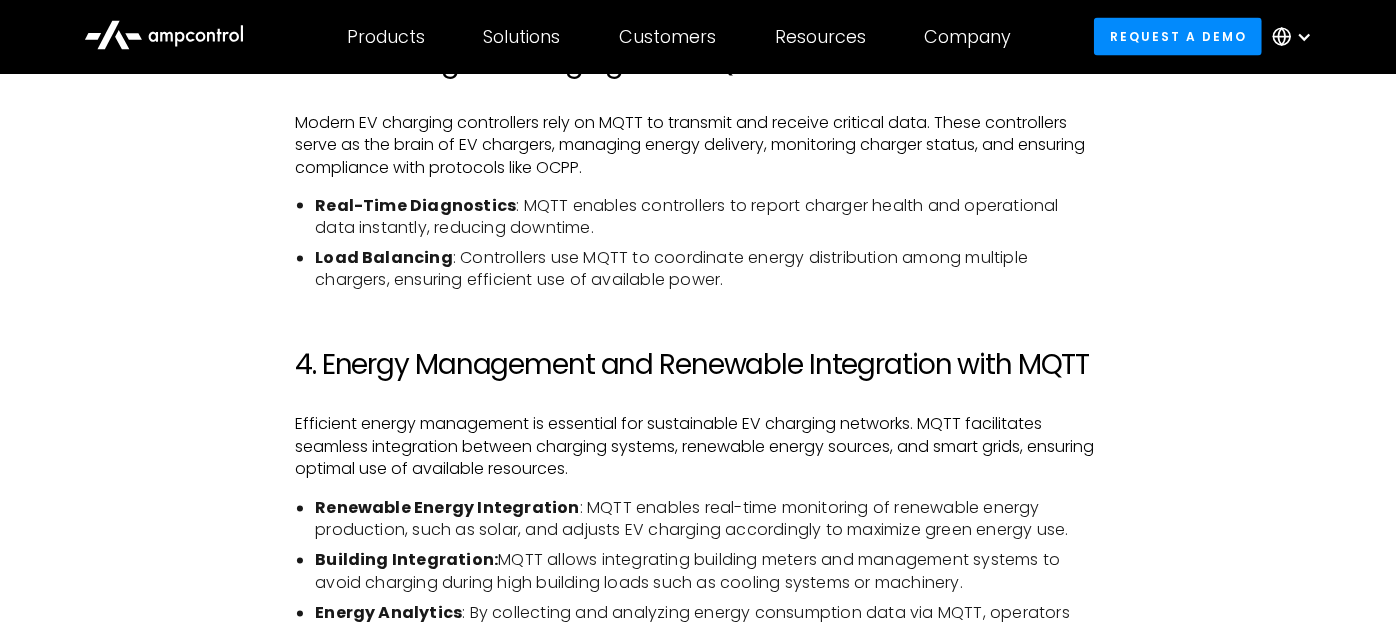 drag, startPoint x: 707, startPoint y: 322, endPoint x: 714, endPoint y: 285, distance: 37.65634 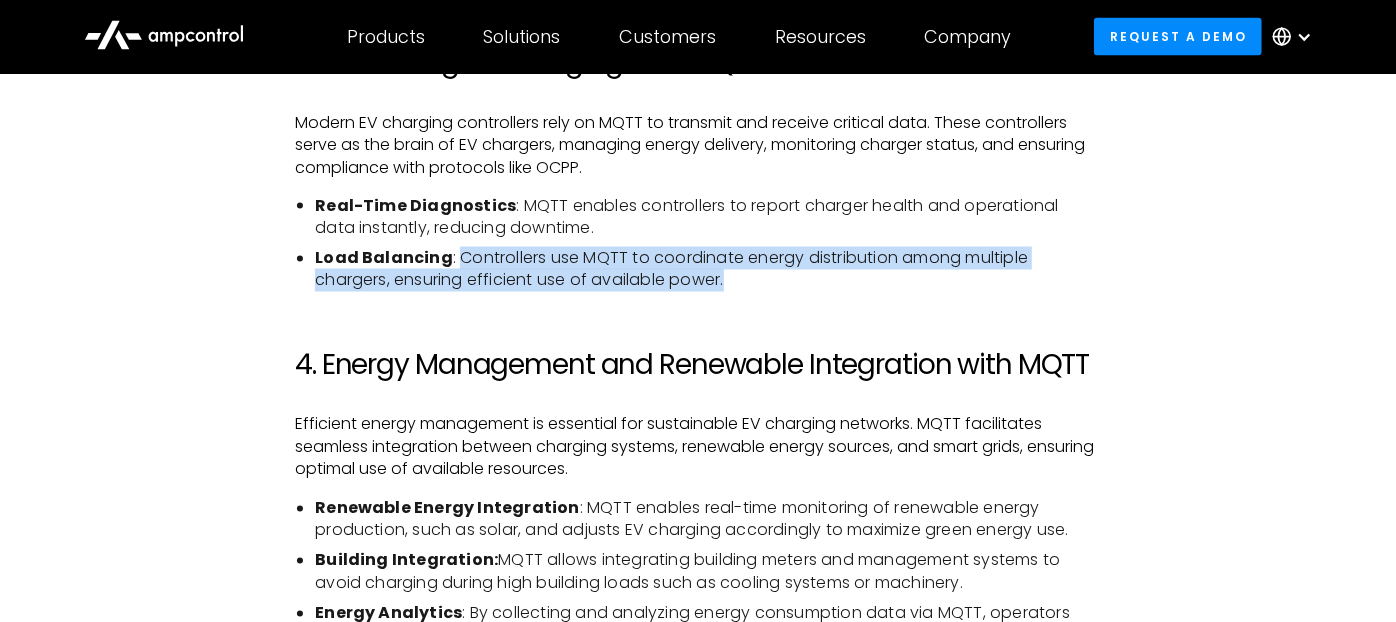 drag, startPoint x: 726, startPoint y: 280, endPoint x: 456, endPoint y: 251, distance: 271.55295 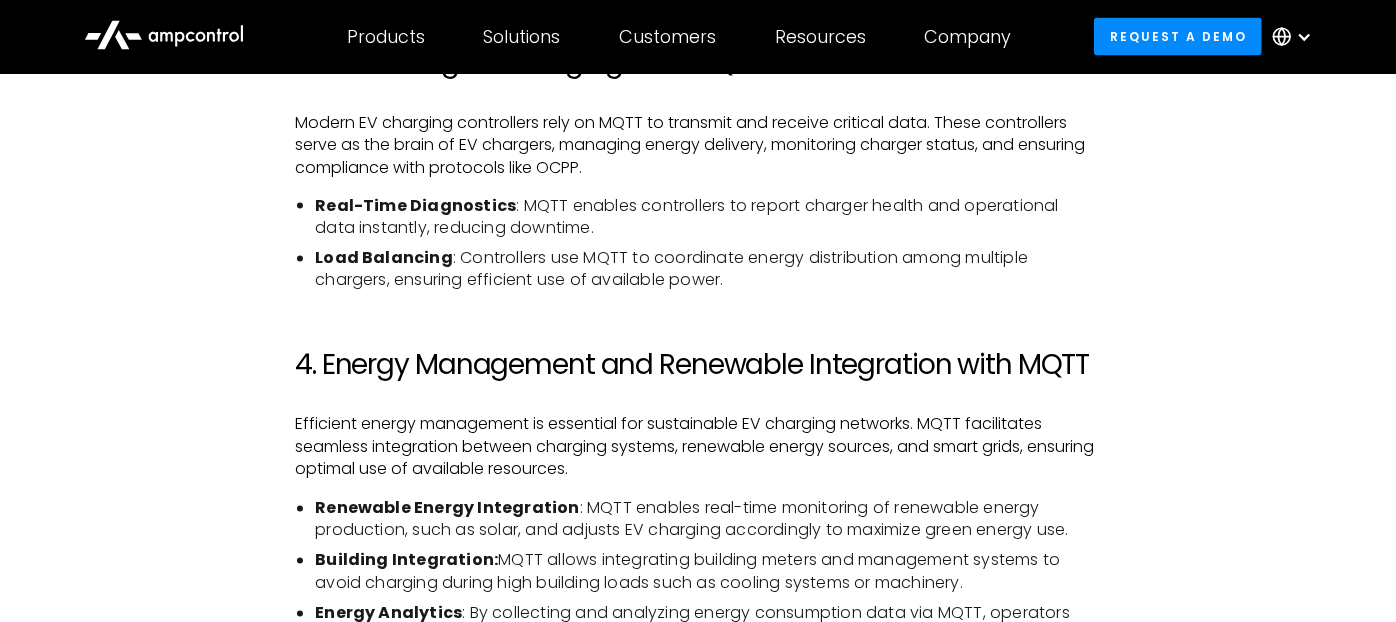 click on "Load Balancing : Controllers use MQTT to coordinate energy distribution among multiple chargers, ensuring efficient use of available power." at bounding box center [708, 270] 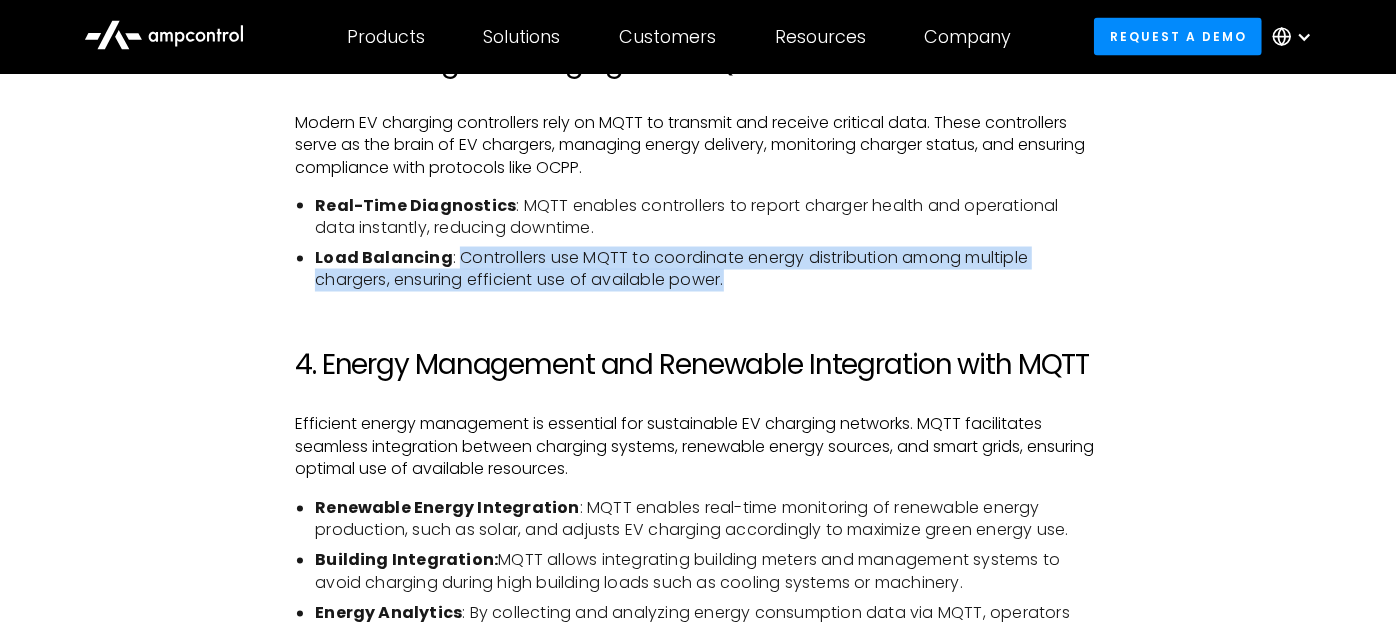 drag, startPoint x: 454, startPoint y: 258, endPoint x: 737, endPoint y: 283, distance: 284.10208 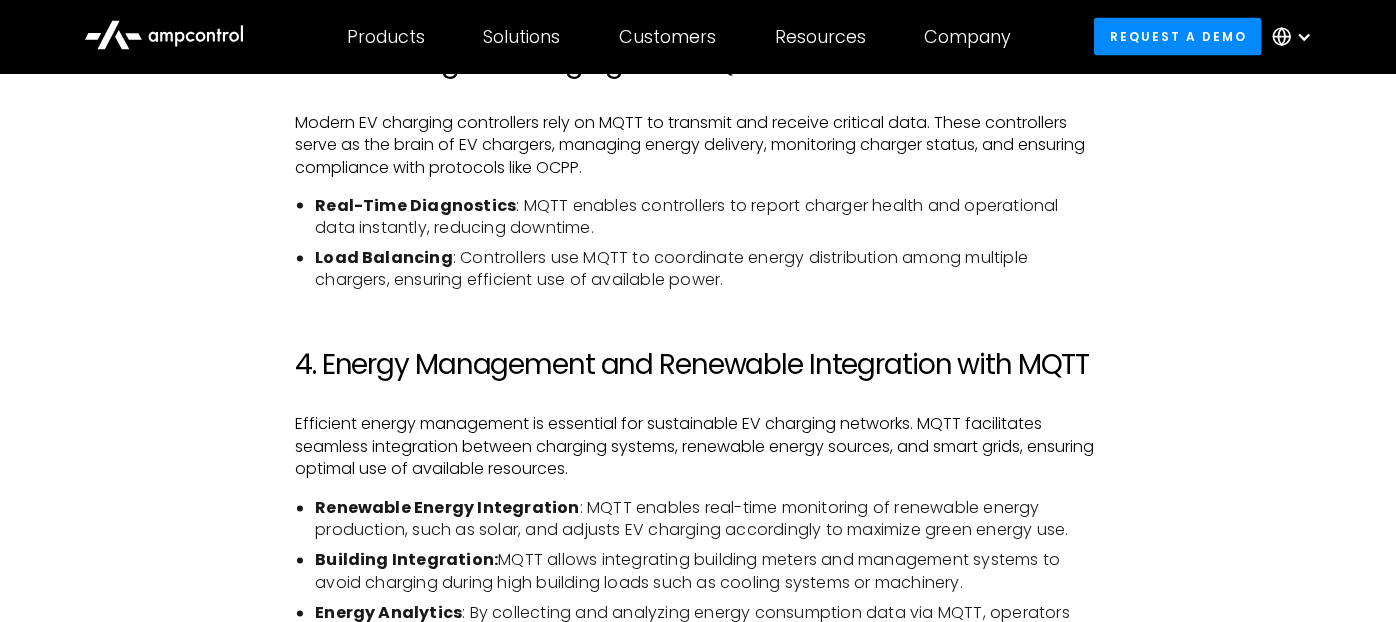 click on "Load Balancing : Controllers use MQTT to coordinate energy distribution among multiple chargers, ensuring efficient use of available power." at bounding box center [708, 270] 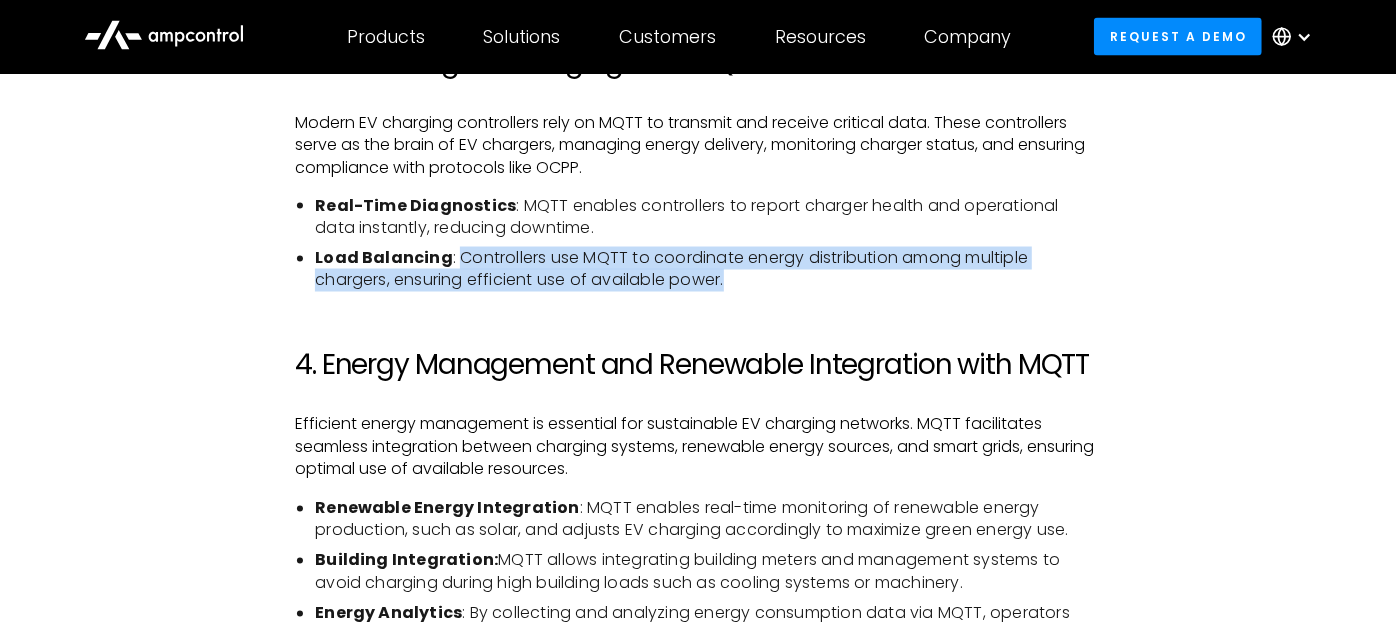 drag, startPoint x: 727, startPoint y: 283, endPoint x: 457, endPoint y: 261, distance: 270.8948 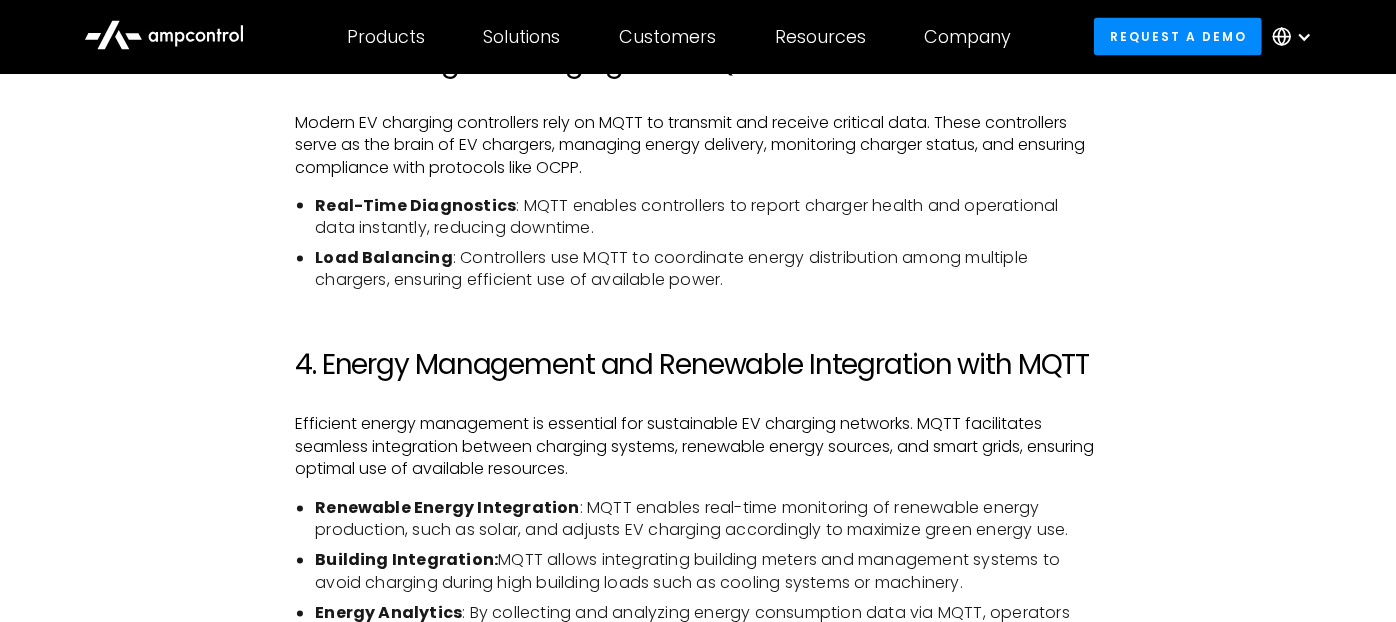 click on "Load Balancing : Controllers use MQTT to coordinate energy distribution among multiple chargers, ensuring efficient use of available power." at bounding box center [708, 270] 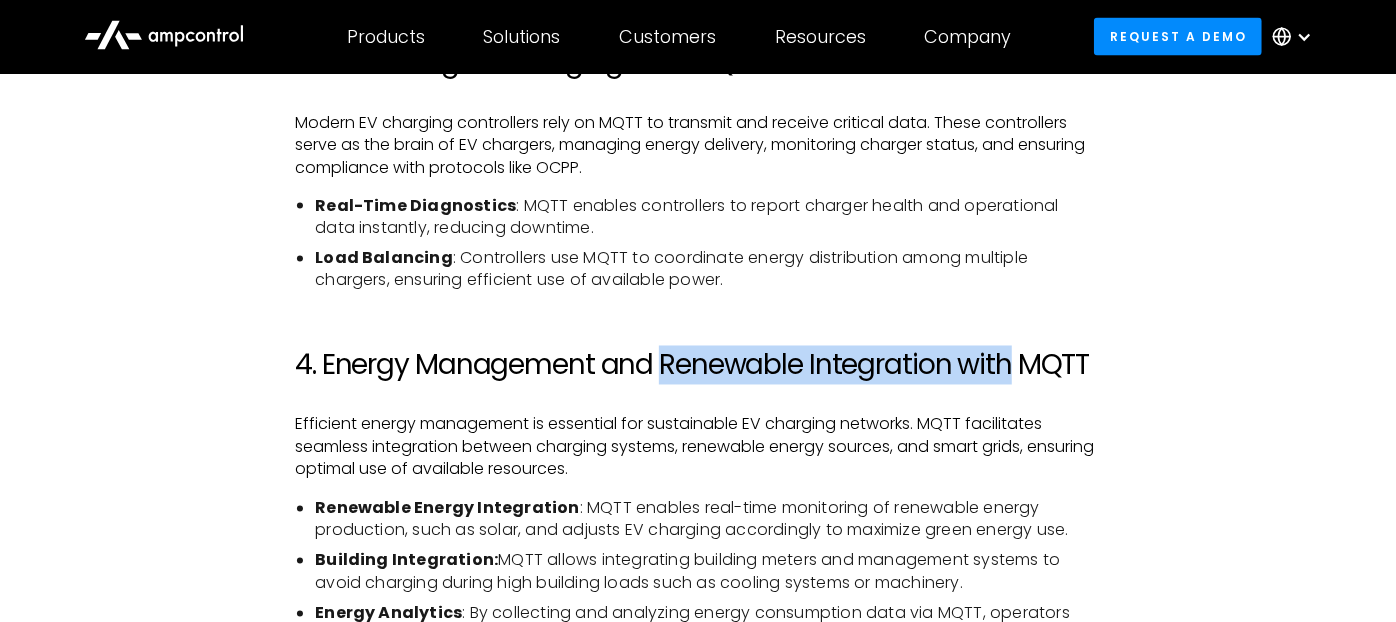 drag, startPoint x: 665, startPoint y: 362, endPoint x: 1011, endPoint y: 379, distance: 346.4174 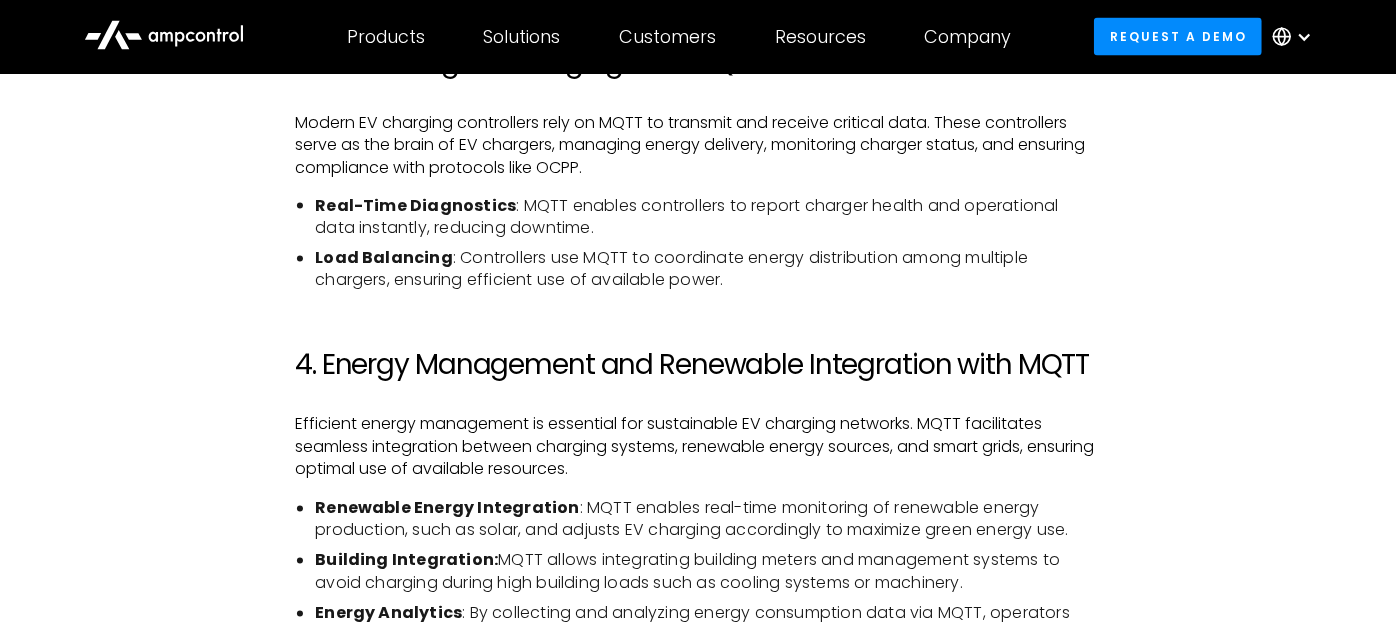 drag, startPoint x: 1011, startPoint y: 379, endPoint x: 721, endPoint y: 429, distance: 294.27878 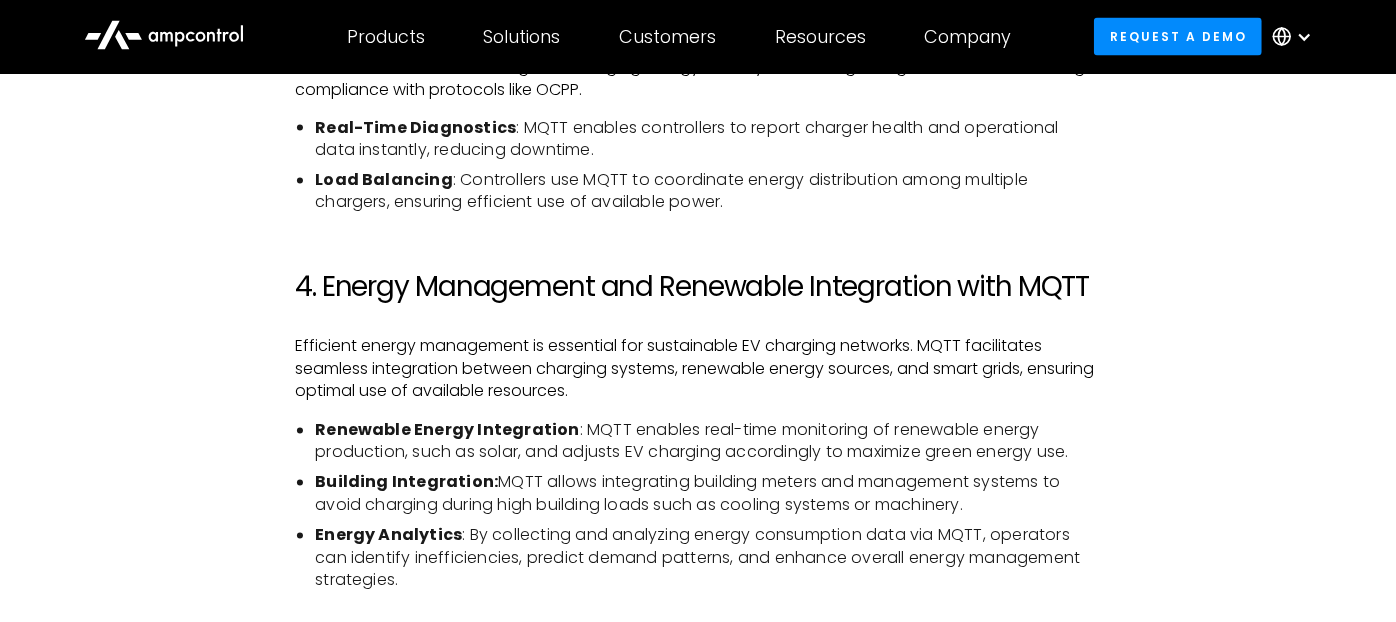 scroll, scrollTop: 2220, scrollLeft: 0, axis: vertical 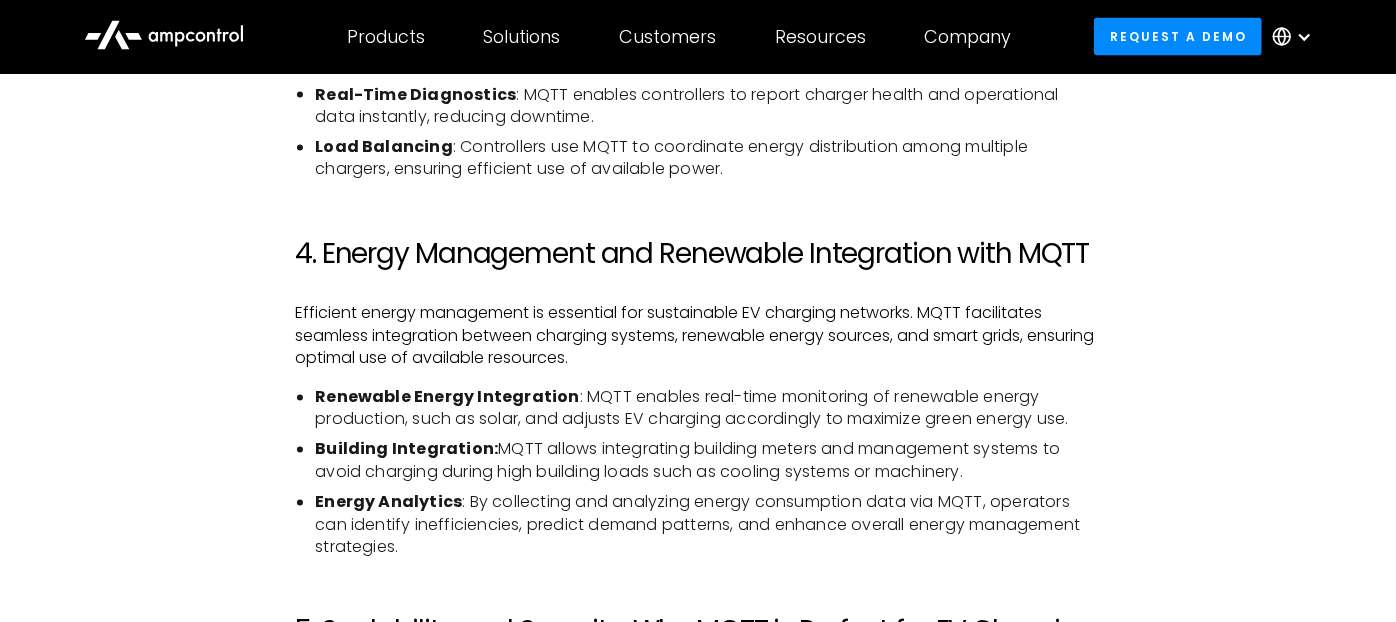 click on "Building Integration:  MQTT allows integrating building meters and management systems to avoid charging during high building loads such as cooling systems or machinery." at bounding box center [708, 461] 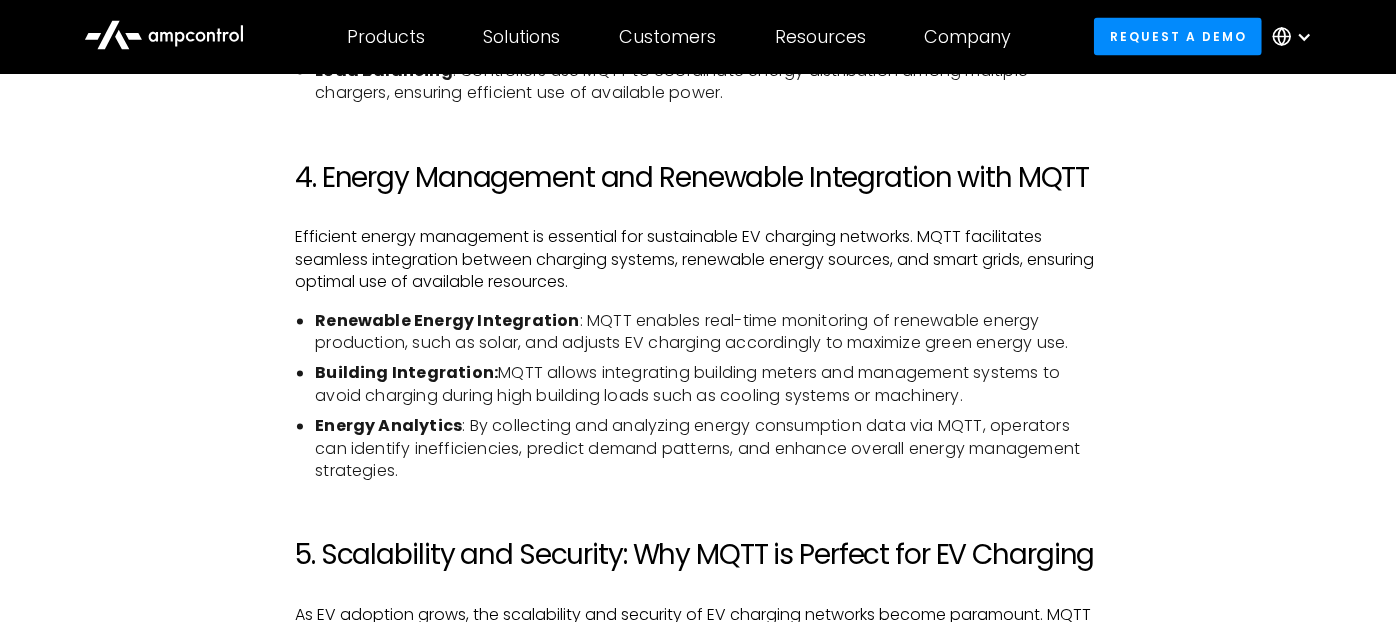 scroll, scrollTop: 2331, scrollLeft: 0, axis: vertical 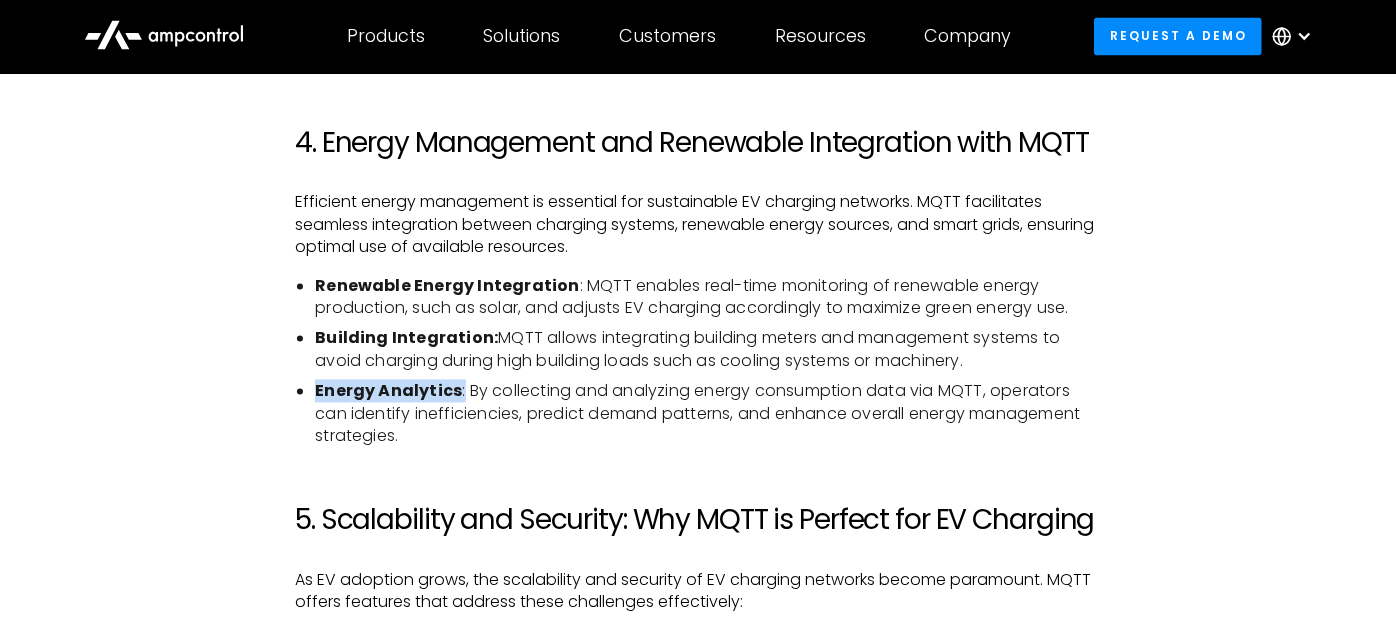 drag, startPoint x: 315, startPoint y: 391, endPoint x: 459, endPoint y: 390, distance: 144.00348 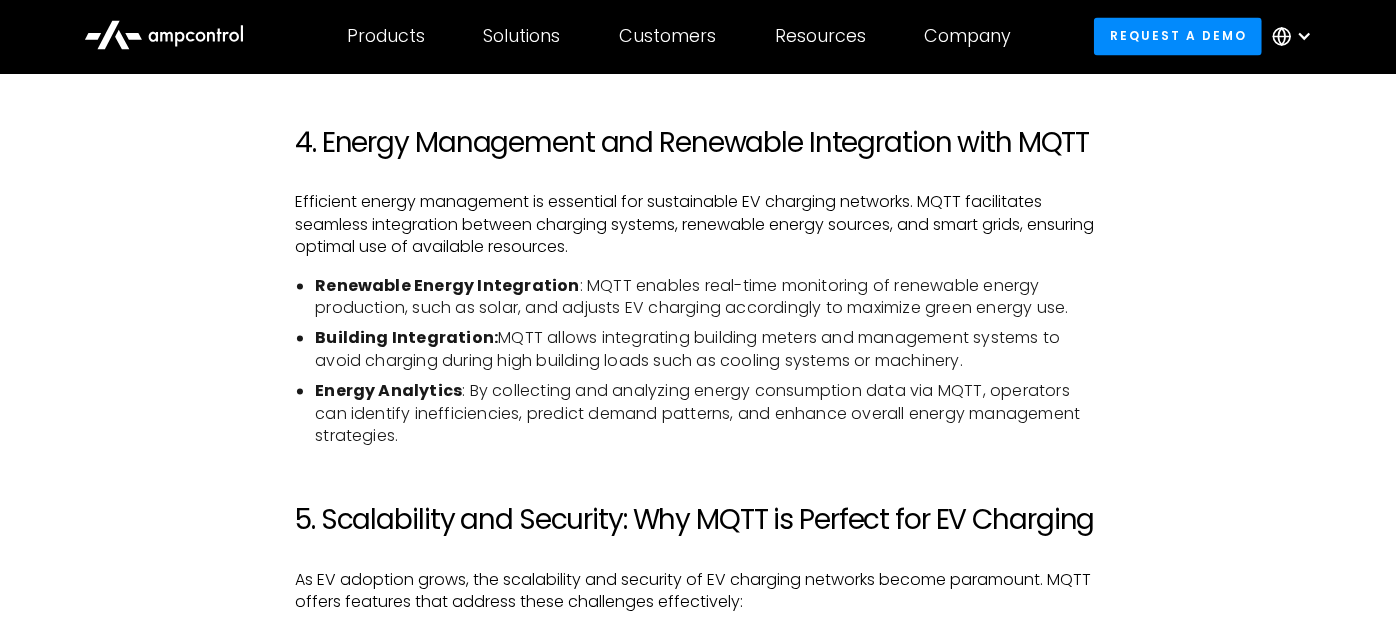 drag, startPoint x: 459, startPoint y: 390, endPoint x: 537, endPoint y: 428, distance: 86.764046 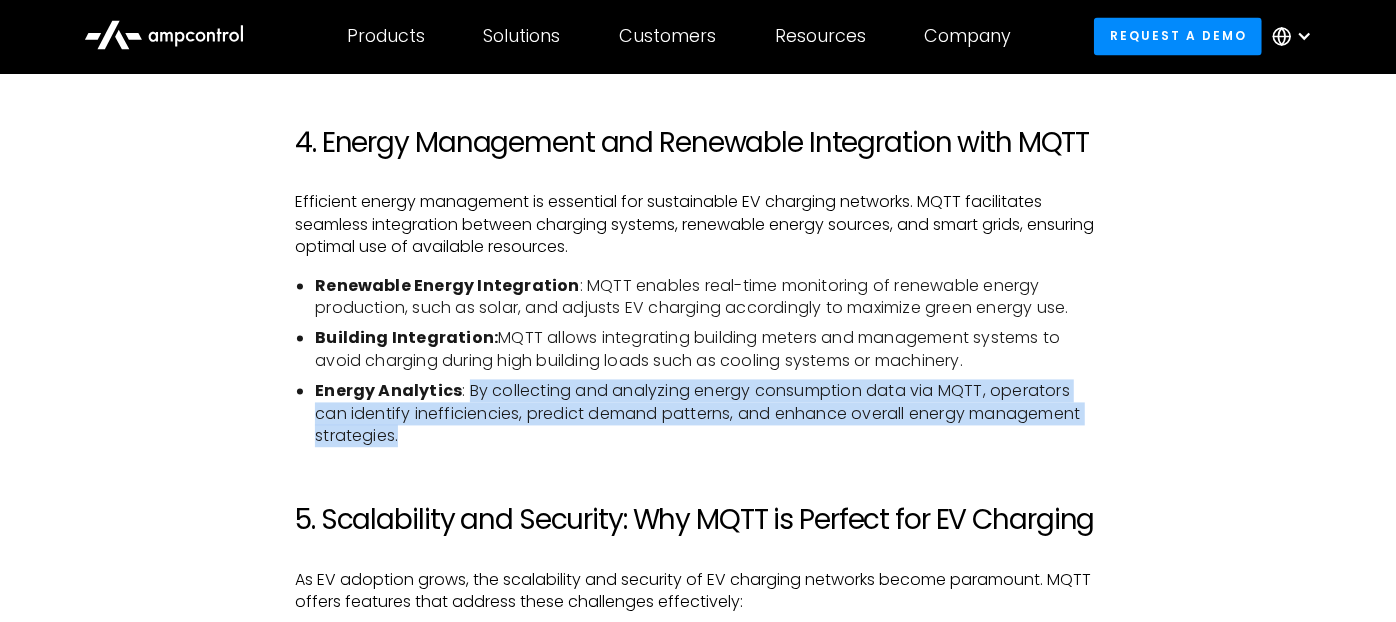 drag, startPoint x: 463, startPoint y: 391, endPoint x: 1050, endPoint y: 440, distance: 589.04156 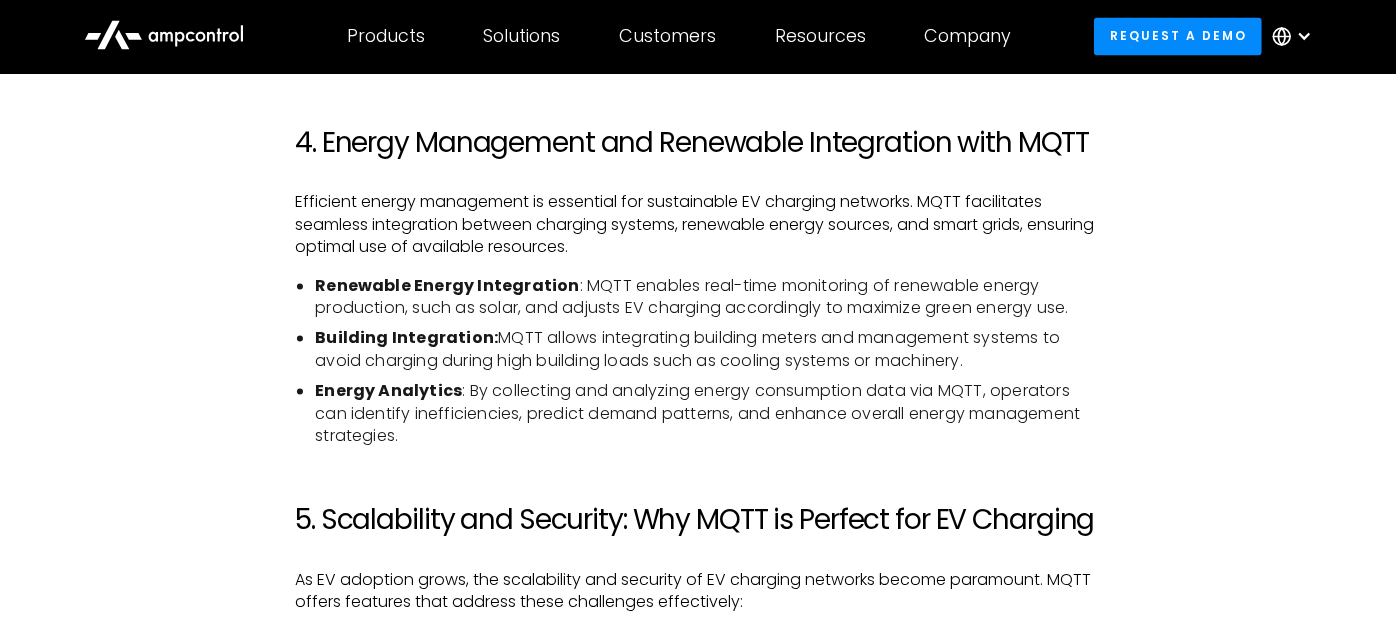 click on "Building Integration:  MQTT allows integrating building meters and management systems to avoid charging during high building loads such as cooling systems or machinery." at bounding box center (708, 350) 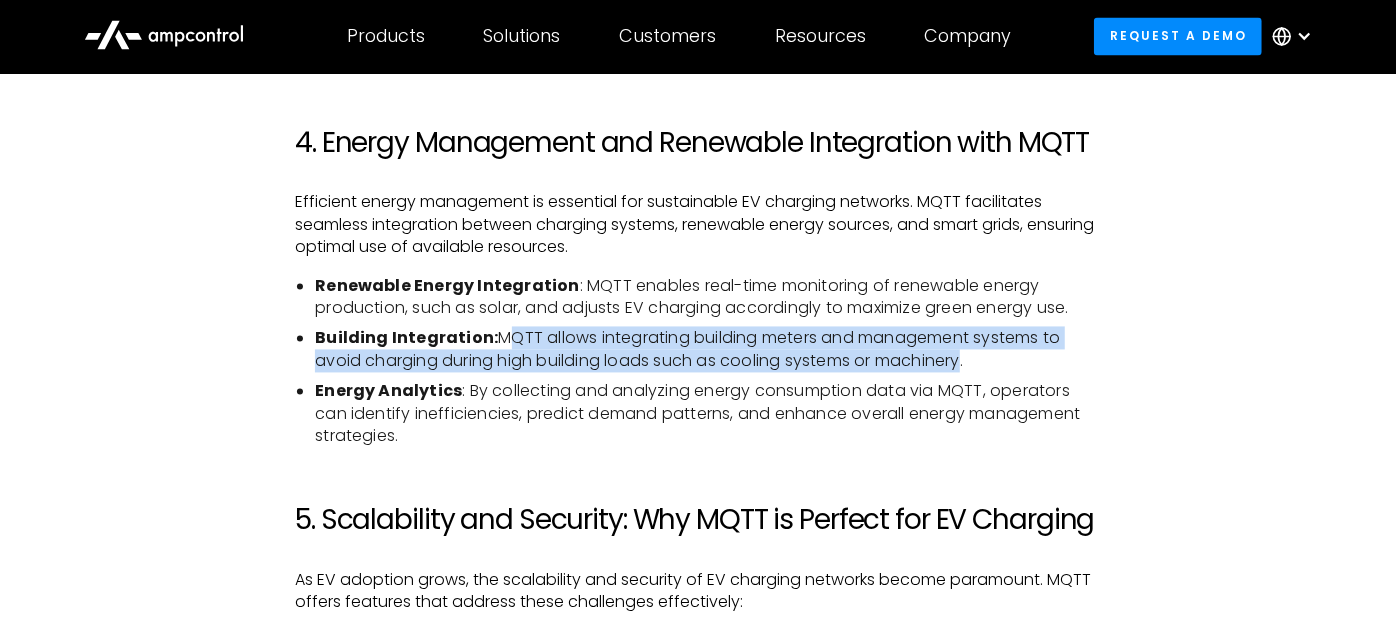 drag, startPoint x: 491, startPoint y: 334, endPoint x: 961, endPoint y: 351, distance: 470.30734 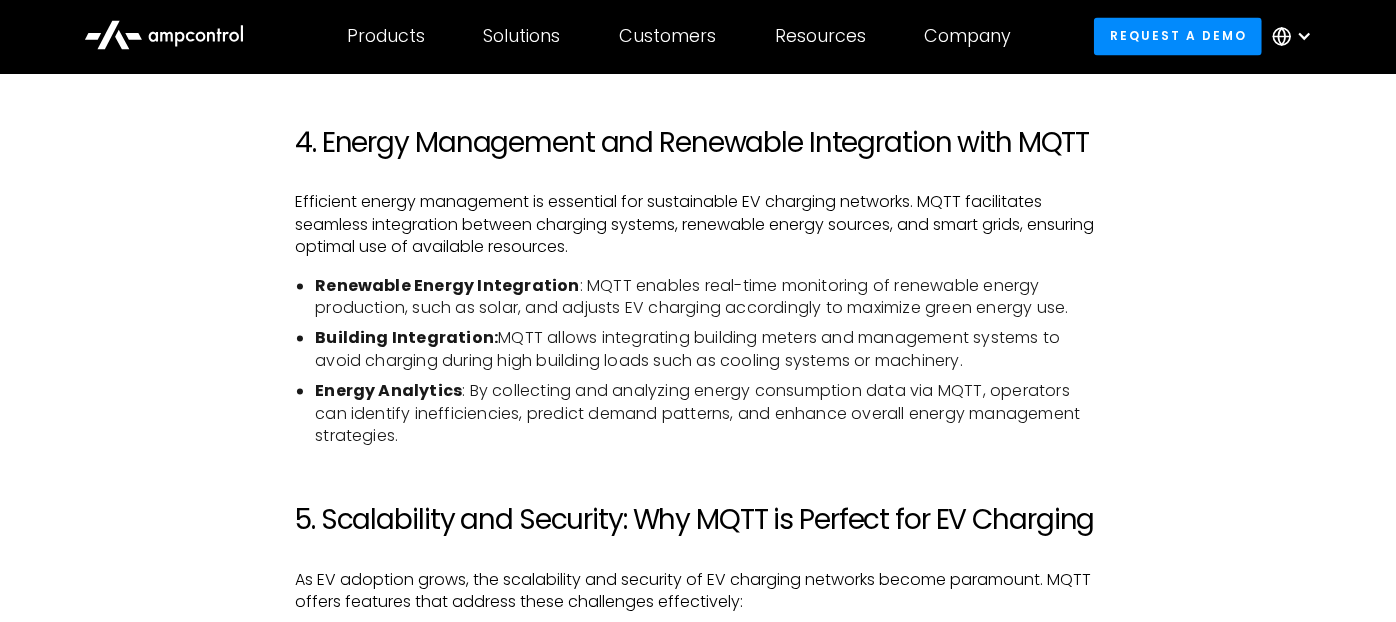 drag, startPoint x: 961, startPoint y: 351, endPoint x: 752, endPoint y: 410, distance: 217.16814 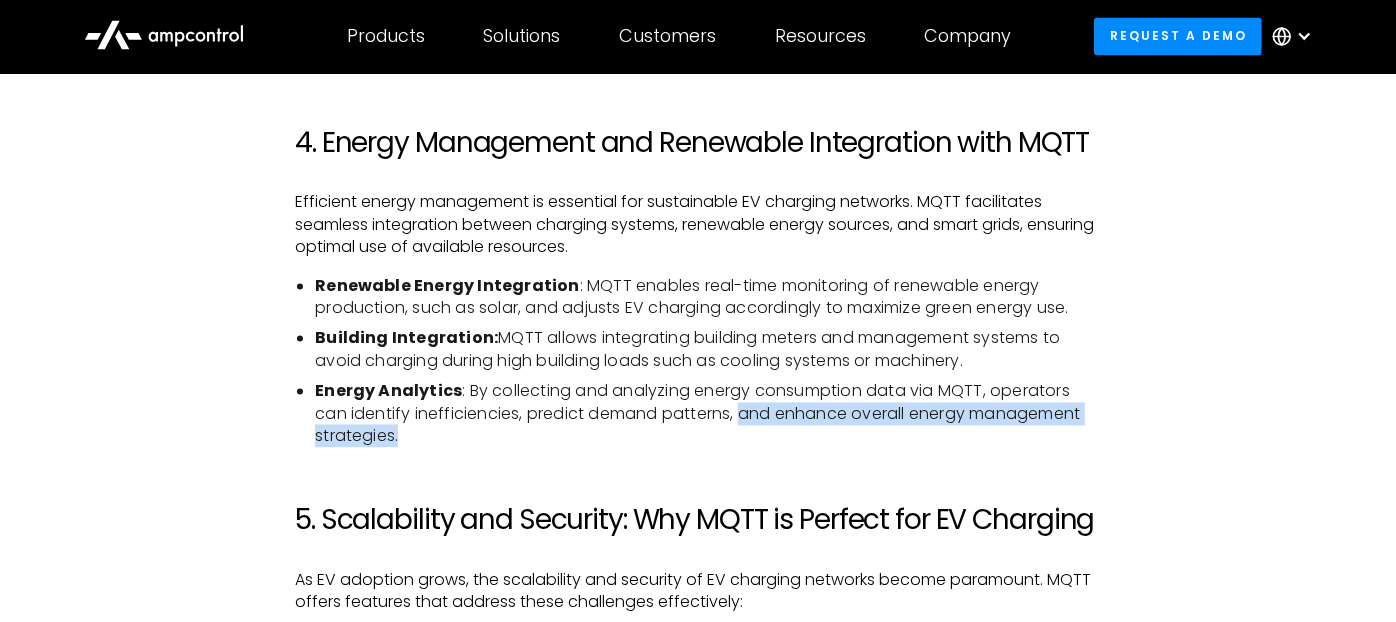drag, startPoint x: 740, startPoint y: 412, endPoint x: 1088, endPoint y: 440, distance: 349.12463 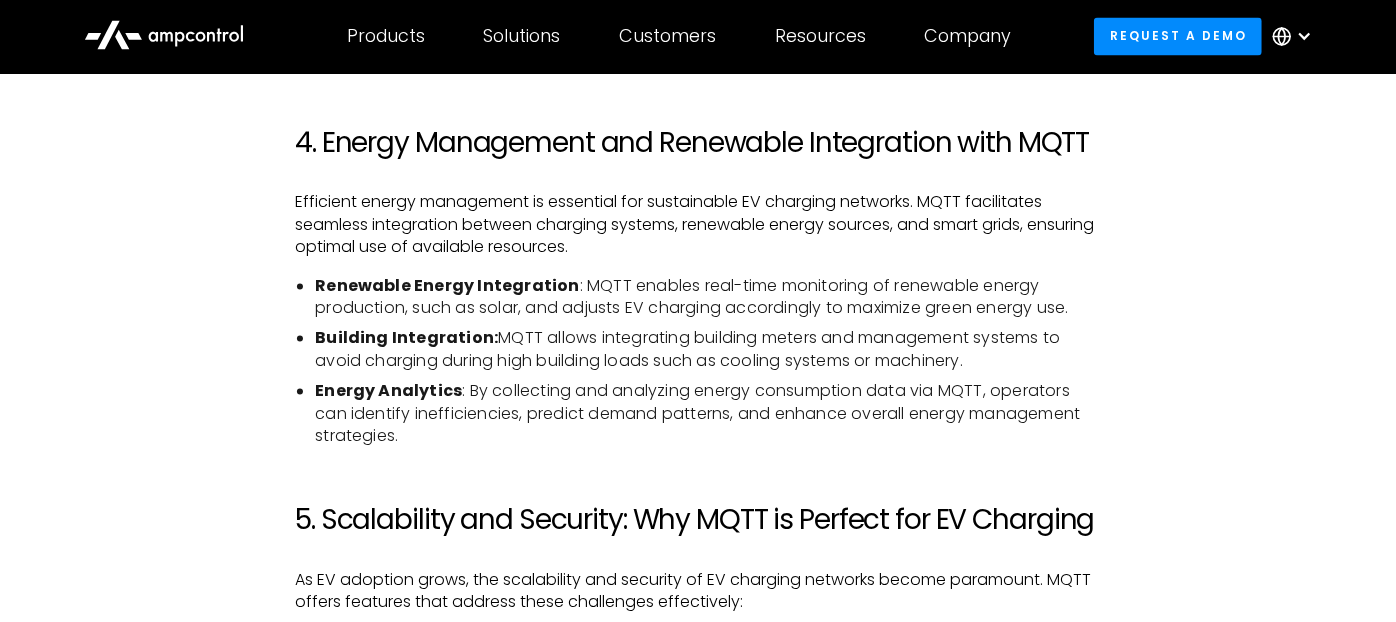 click on "As the electric vehicle (EV) revolution accelerates, the demand for efficient and intelligent EV charging solutions has skyrocketed. At the heart of modern EV infrastructure is MQTT, a lightweight messaging protocol that enables real-time communication and energy management across charging networks. Combined with standards like OCPP (Open Charge Point Protocol) and advanced smart charging techniques, MQTT enhances the efficiency, scalability, and security of EV charging systems. This article explores the critical role of MQTT in EV charging, energy management, and beyond. 1. What is MQTT and Why Does it Matter in EV Charging? Key Benefits of MQTT in EV Charging: Efficient Communication : Supports real-time updates between EV chargers, controllers, and central platforms. Scalability : Handles millions of devices and concurrent connections, making it ideal for large EV charging networks. Security : Integrates with TLS encryption and OAuth for secure communication. Real-Time Energy Management AmpEdge Scalability" at bounding box center [698, 954] 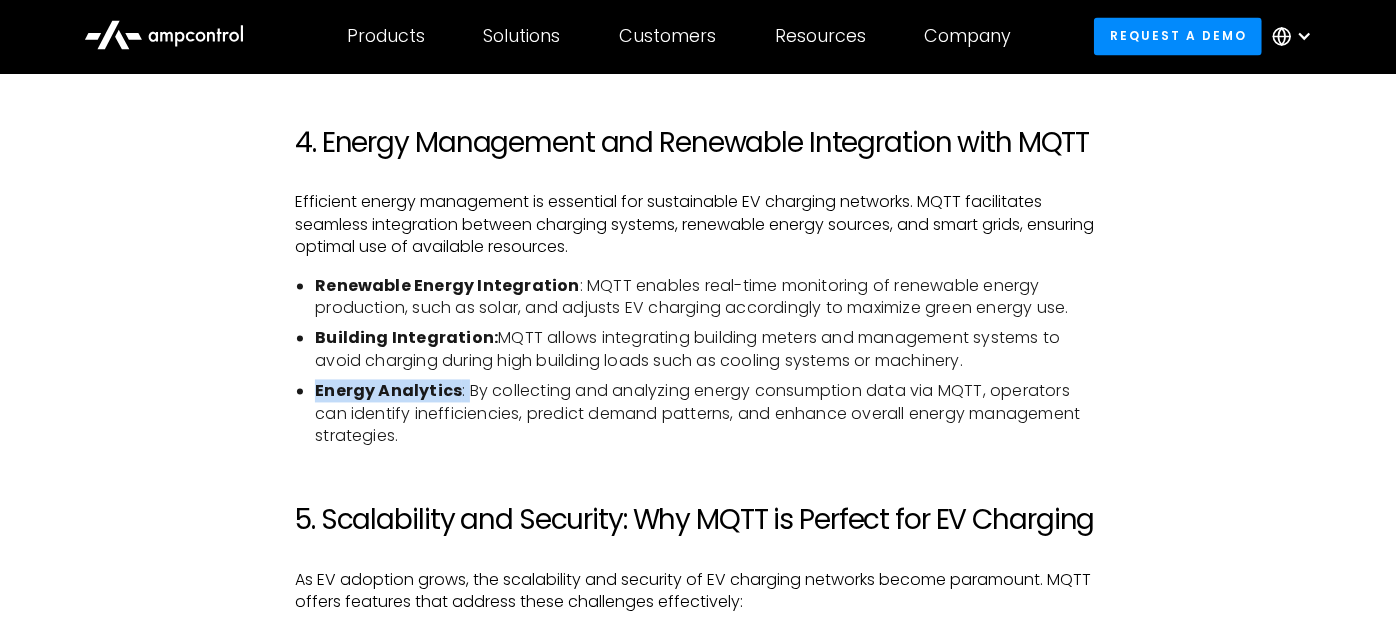 drag, startPoint x: 316, startPoint y: 388, endPoint x: 468, endPoint y: 394, distance: 152.11838 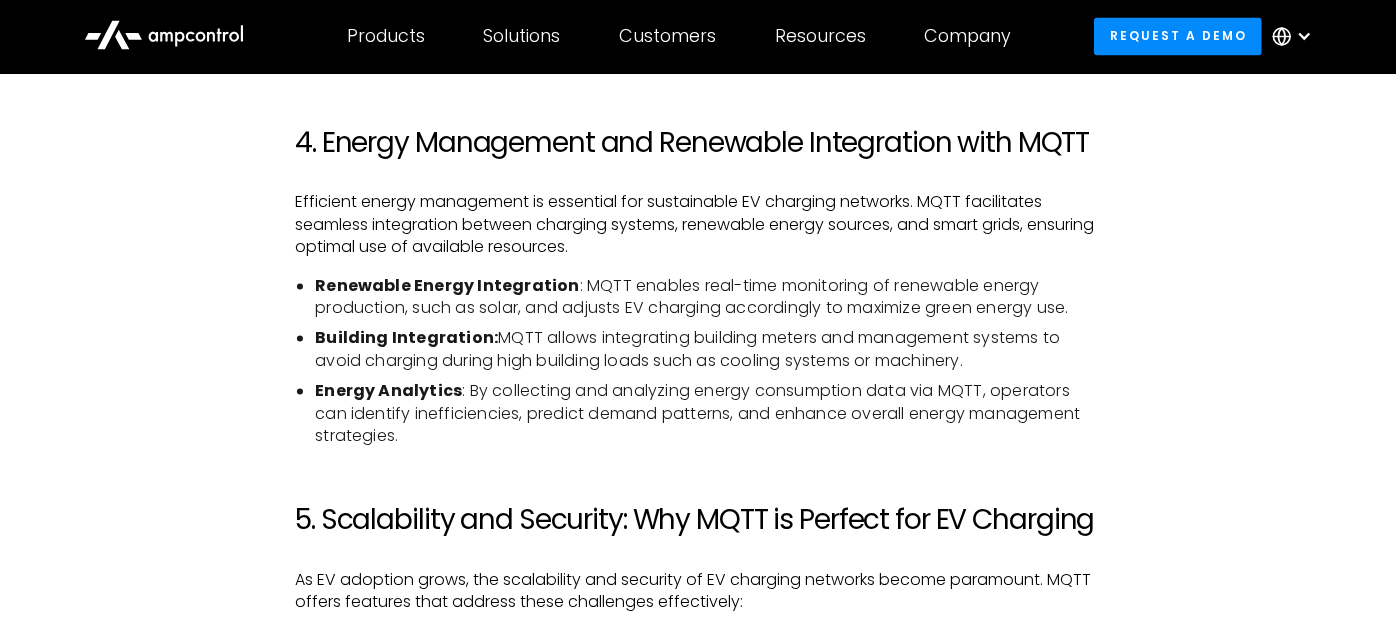 drag, startPoint x: 512, startPoint y: 414, endPoint x: 499, endPoint y: 407, distance: 14.764823 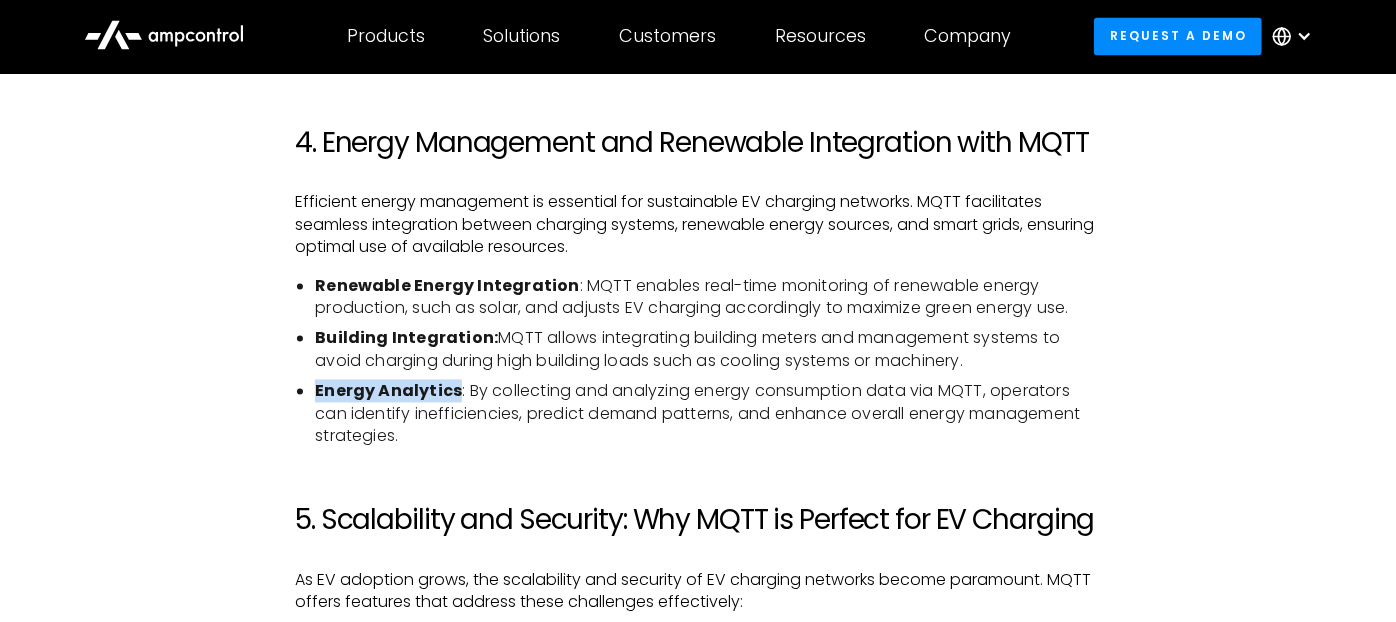 drag, startPoint x: 453, startPoint y: 391, endPoint x: 314, endPoint y: 388, distance: 139.03236 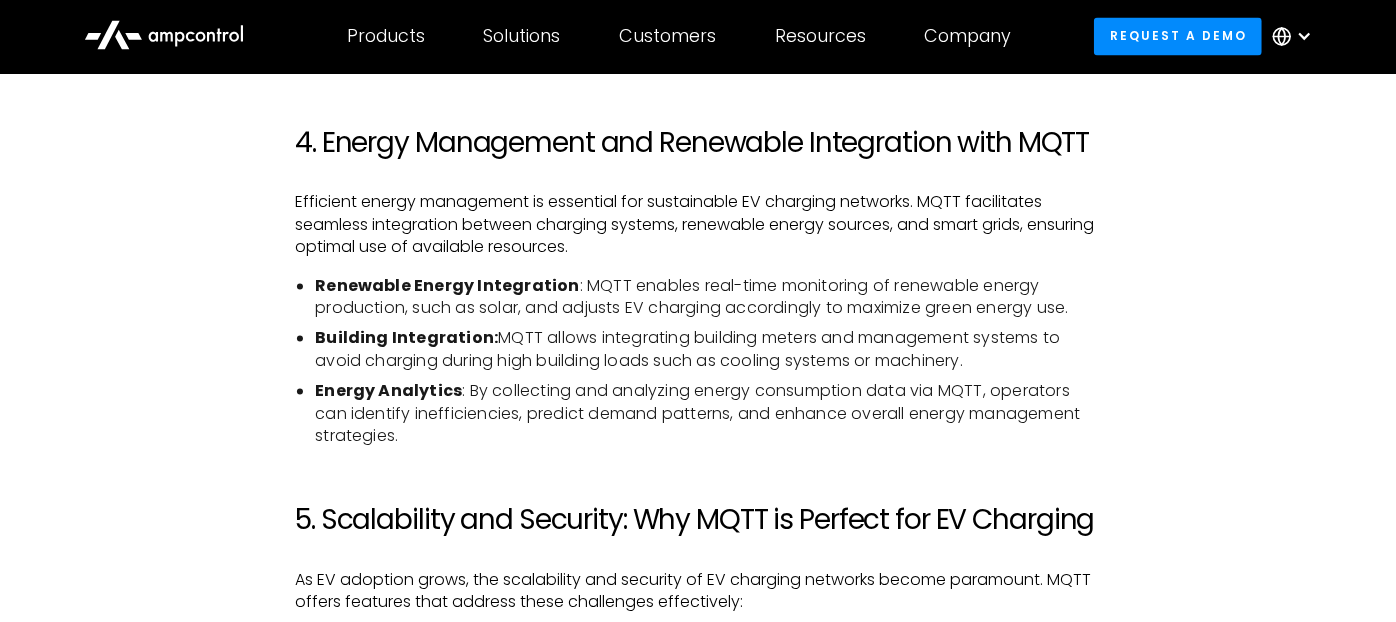 click on "Energy Analytics : By collecting and analyzing energy consumption data via MQTT, operators can identify inefficiencies, predict demand patterns, and enhance overall energy management strategies." at bounding box center [708, 414] 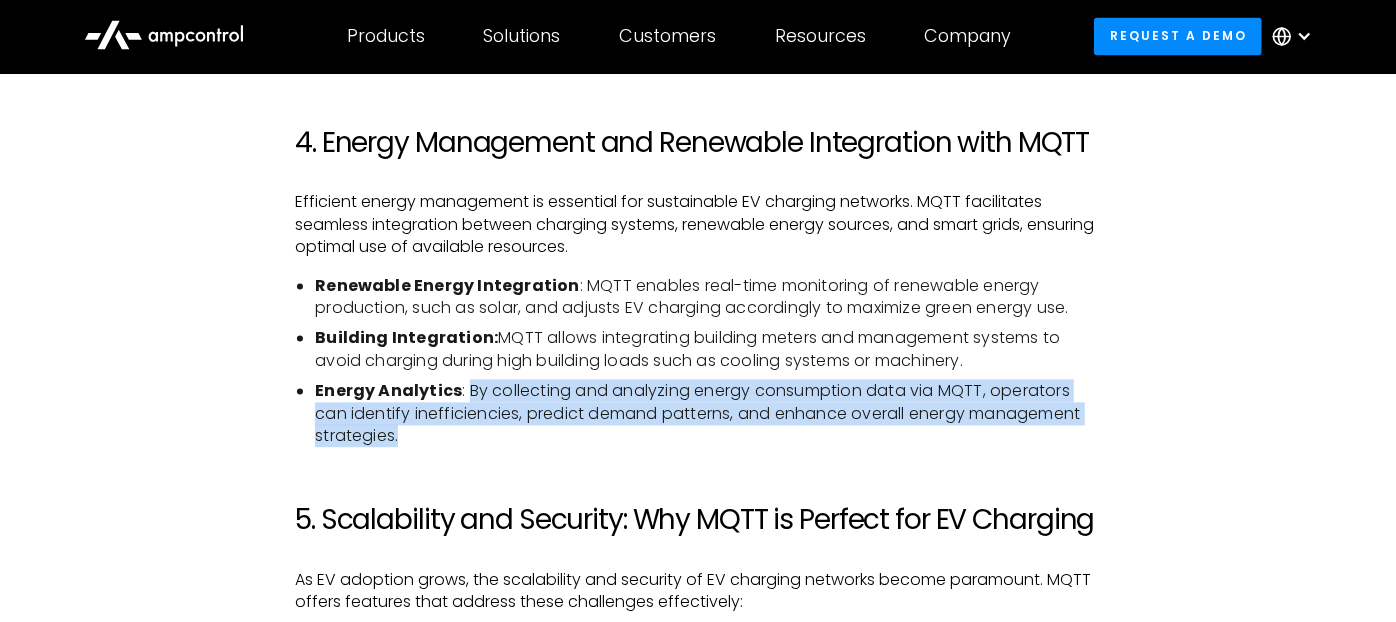 drag, startPoint x: 465, startPoint y: 386, endPoint x: 490, endPoint y: 432, distance: 52.35456 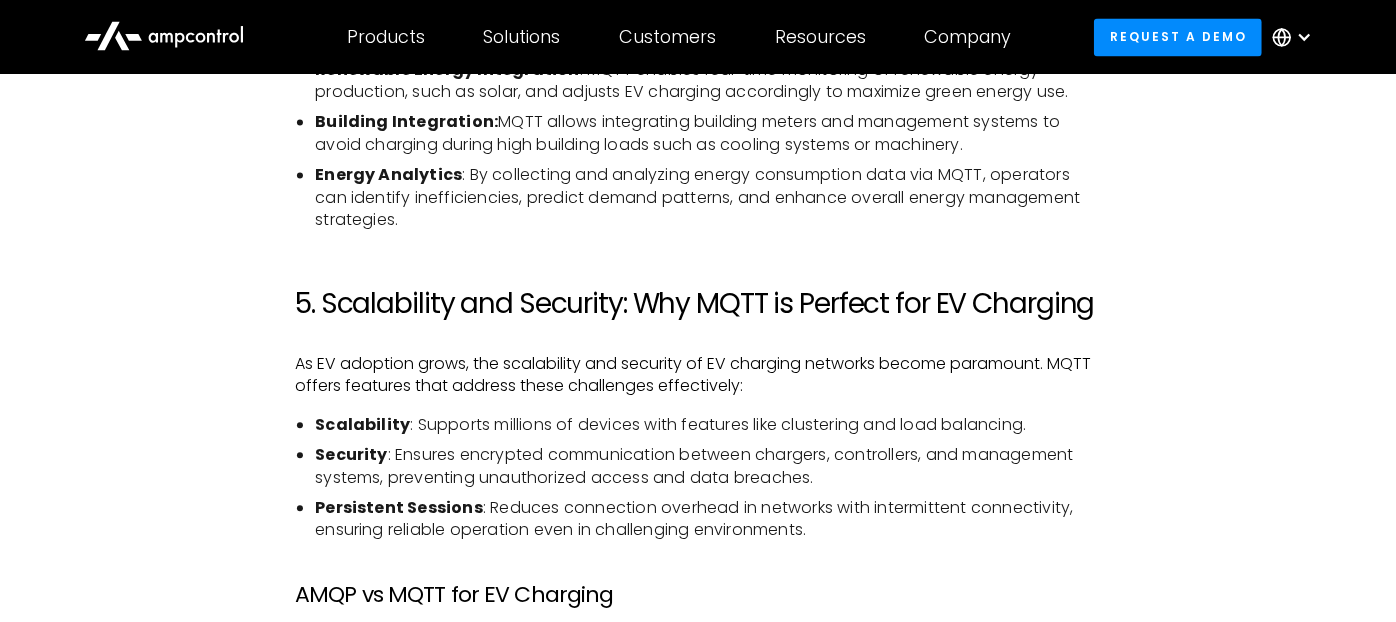 scroll, scrollTop: 2554, scrollLeft: 0, axis: vertical 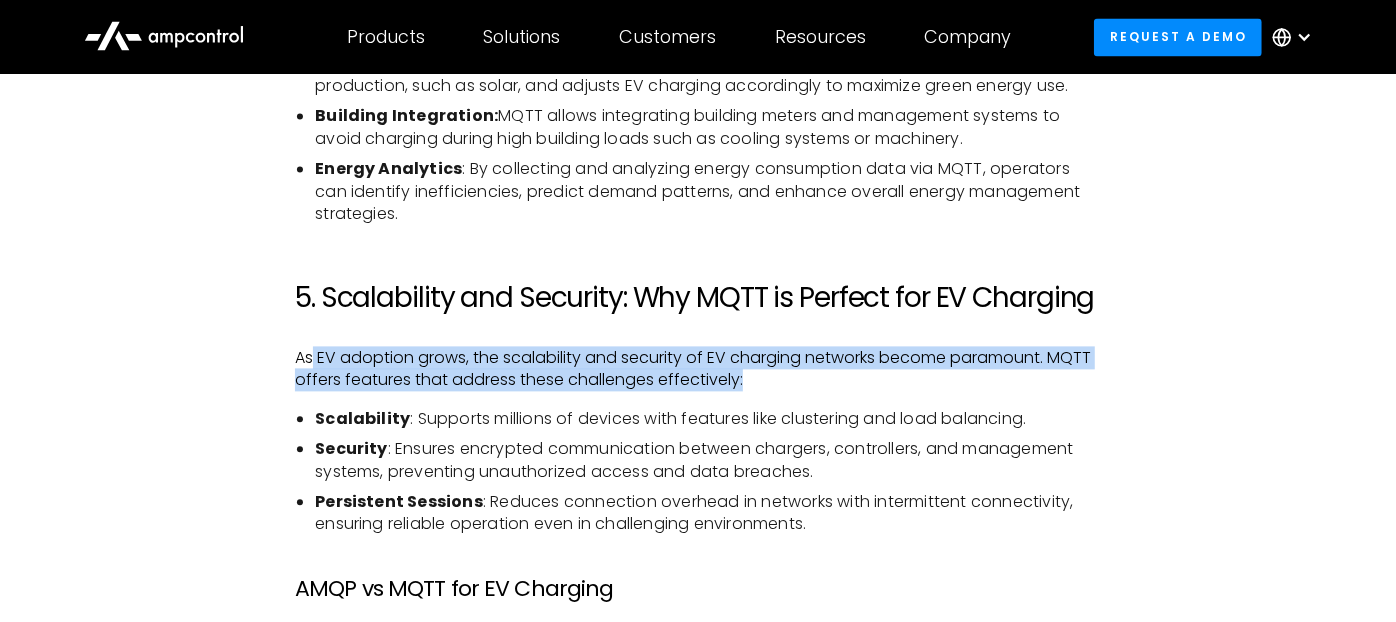 drag, startPoint x: 311, startPoint y: 354, endPoint x: 1074, endPoint y: 377, distance: 763.34656 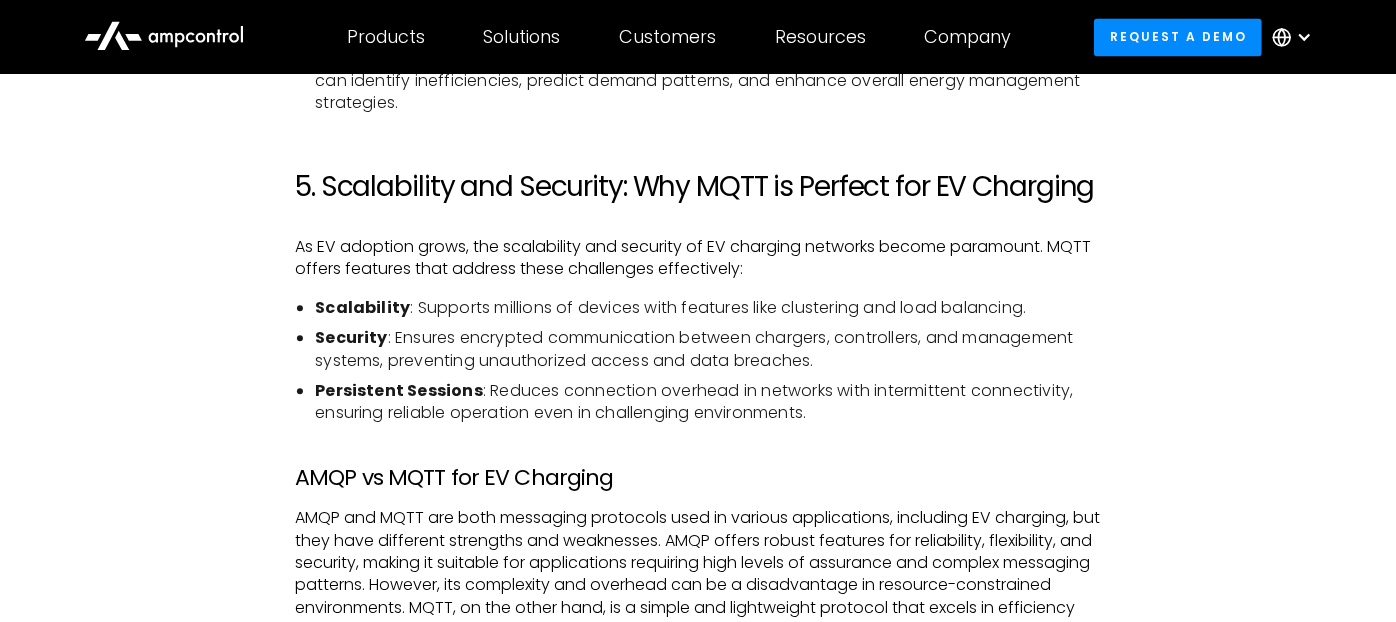 click on "Scalability : Supports millions of devices with features like clustering and load balancing. Security : Ensures encrypted communication between chargers, controllers, and management systems, preventing unauthorized access and data breaches. Persistent Sessions : Reduces connection overhead in networks with intermittent connectivity, ensuring reliable operation even in challenging environments." at bounding box center (698, 361) 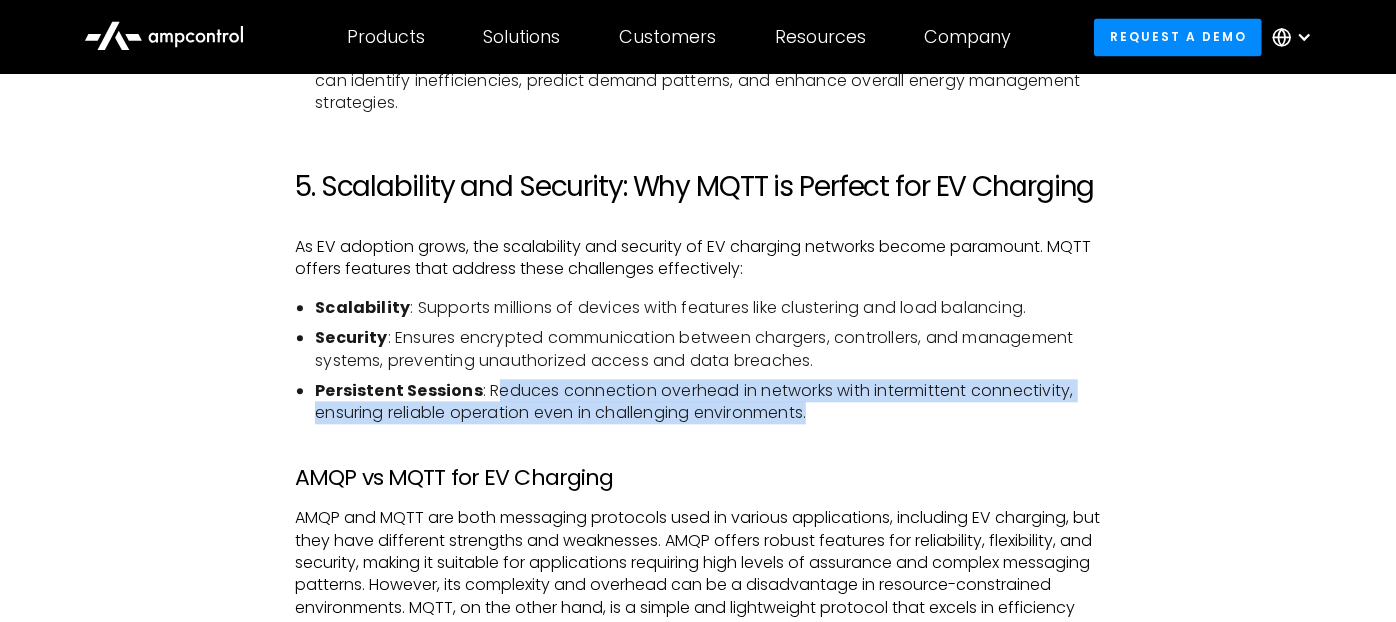 drag, startPoint x: 491, startPoint y: 385, endPoint x: 1071, endPoint y: 406, distance: 580.38007 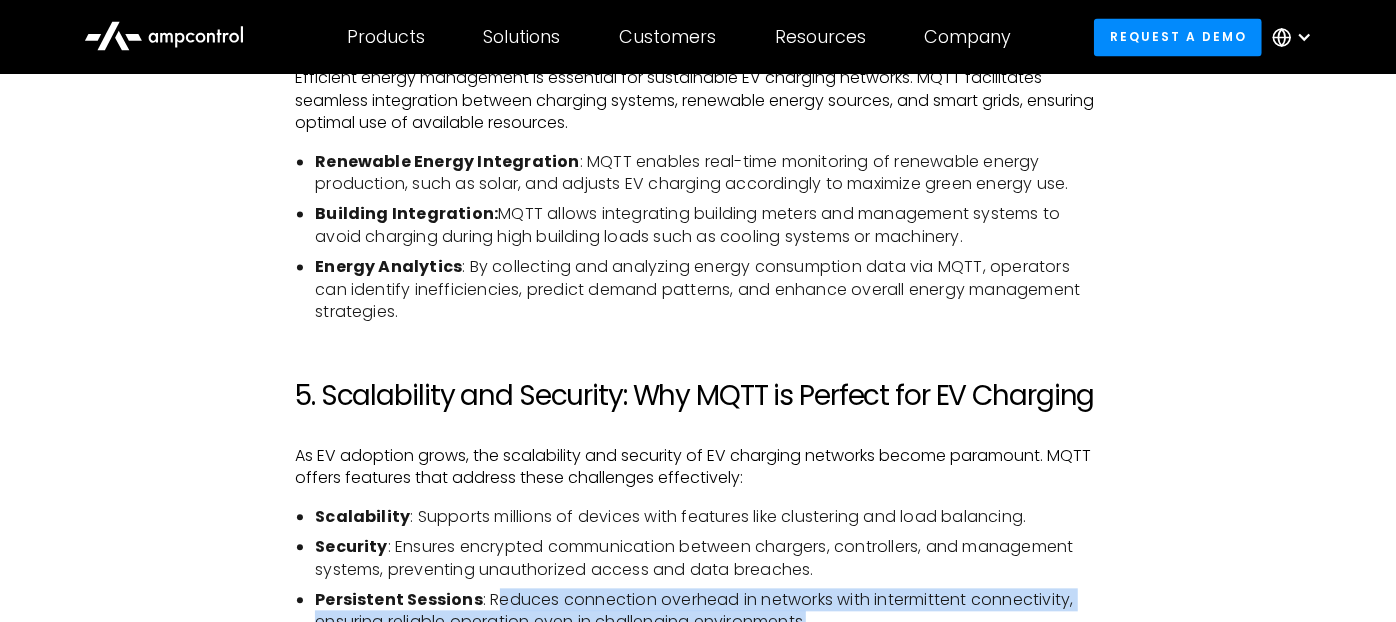 scroll, scrollTop: 2331, scrollLeft: 0, axis: vertical 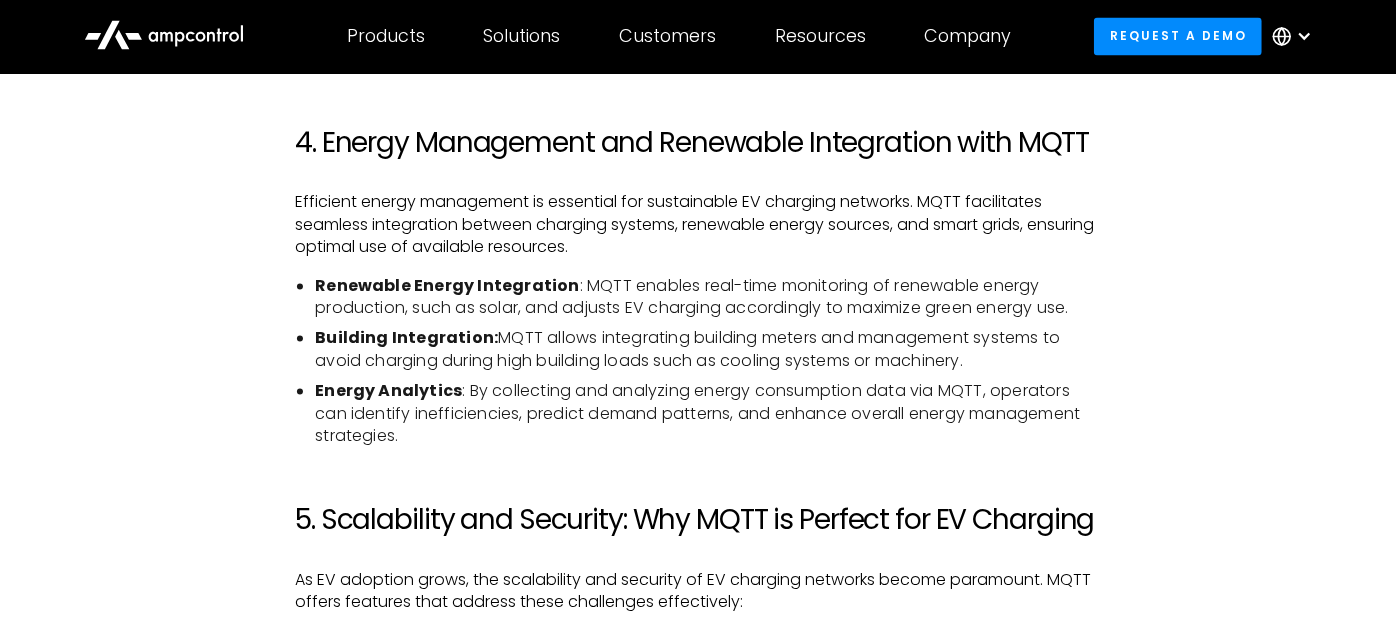 click on "Renewable Energy Integration : MQTT enables real-time monitoring of renewable energy production, such as solar, and adjusts EV charging accordingly to maximize green energy use." at bounding box center [708, 298] 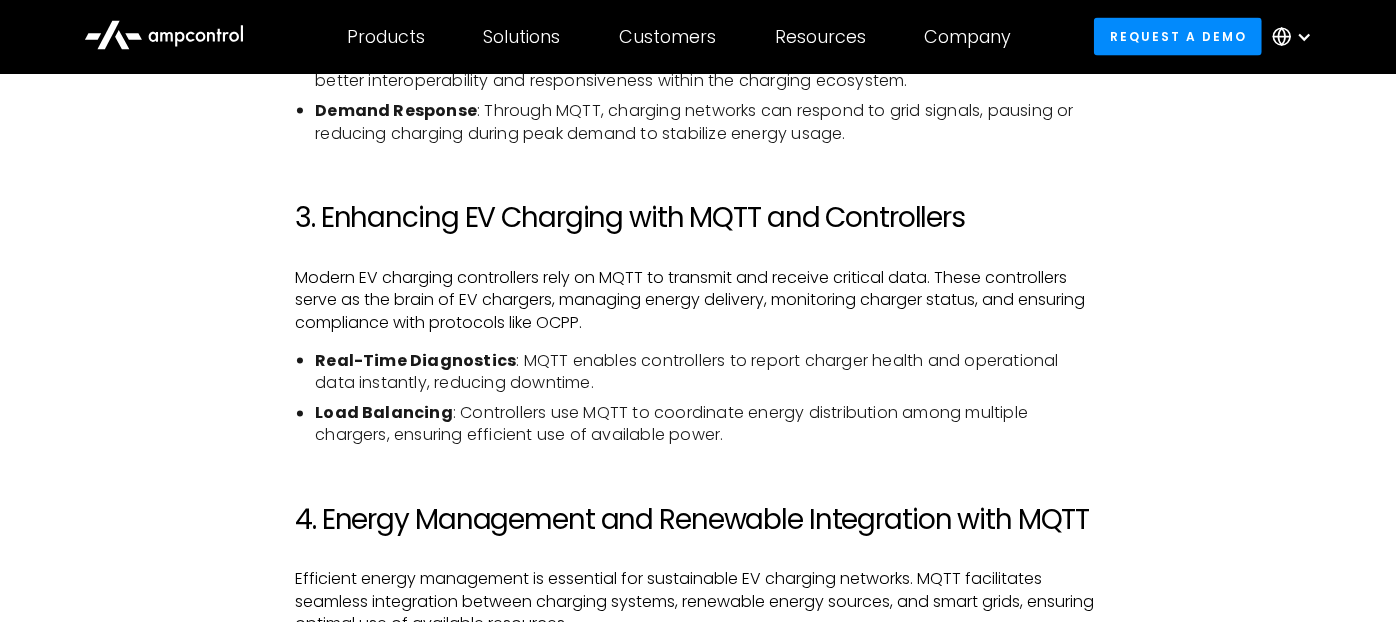 scroll, scrollTop: 1998, scrollLeft: 0, axis: vertical 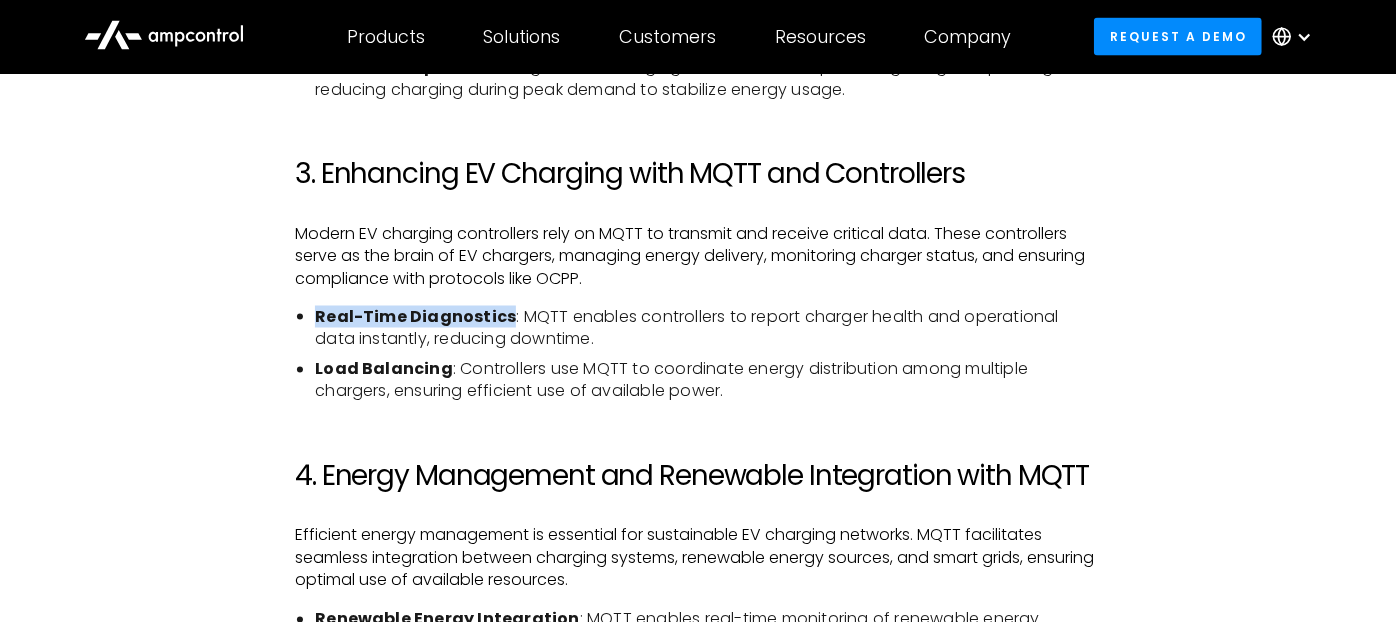 drag, startPoint x: 317, startPoint y: 316, endPoint x: 503, endPoint y: 318, distance: 186.01076 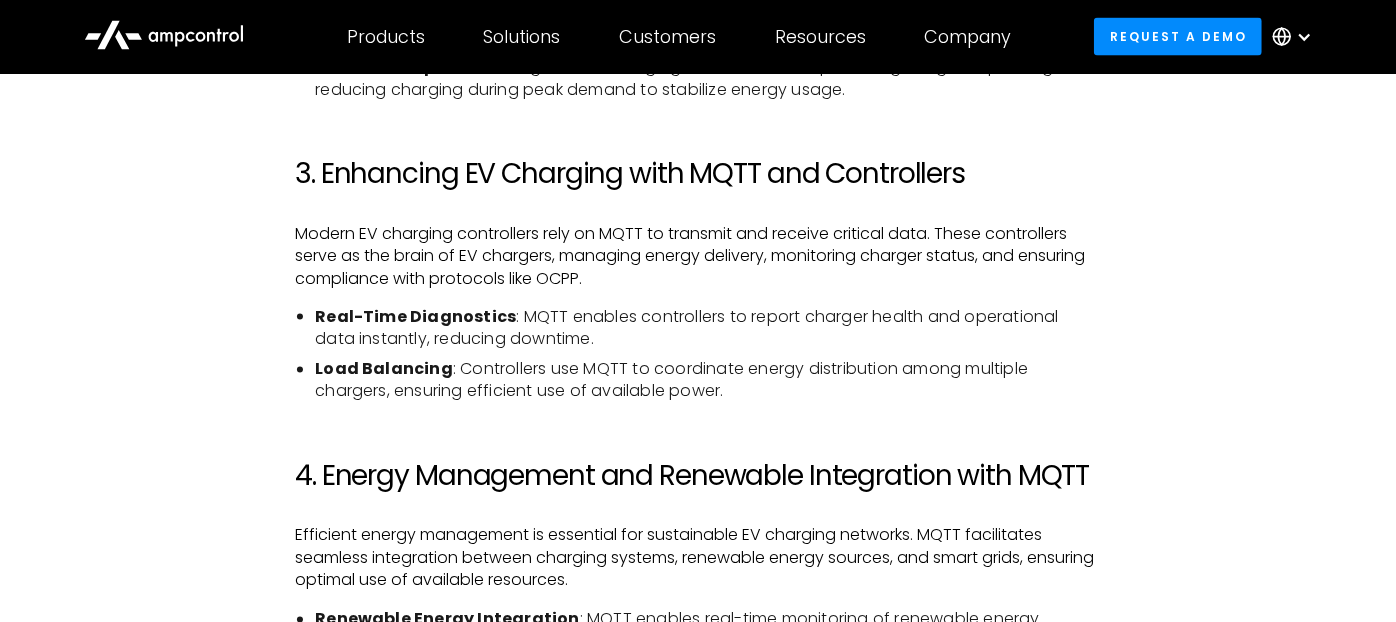 click on "As the electric vehicle (EV) revolution accelerates, the demand for efficient and intelligent EV charging solutions has skyrocketed. At the heart of modern EV infrastructure is MQTT, a lightweight messaging protocol that enables real-time communication and energy management across charging networks. Combined with standards like OCPP (Open Charge Point Protocol) and advanced smart charging techniques, MQTT enhances the efficiency, scalability, and security of EV charging systems. This article explores the critical role of MQTT in EV charging, energy management, and beyond. 1. What is MQTT and Why Does it Matter in EV Charging? Key Benefits of MQTT in EV Charging: Efficient Communication : Supports real-time updates between EV chargers, controllers, and central platforms. Scalability : Handles millions of devices and concurrent connections, making it ideal for large EV charging networks. Security : Integrates with TLS encryption and OAuth for secure communication. Real-Time Energy Management AmpEdge Scalability" at bounding box center (698, 1287) 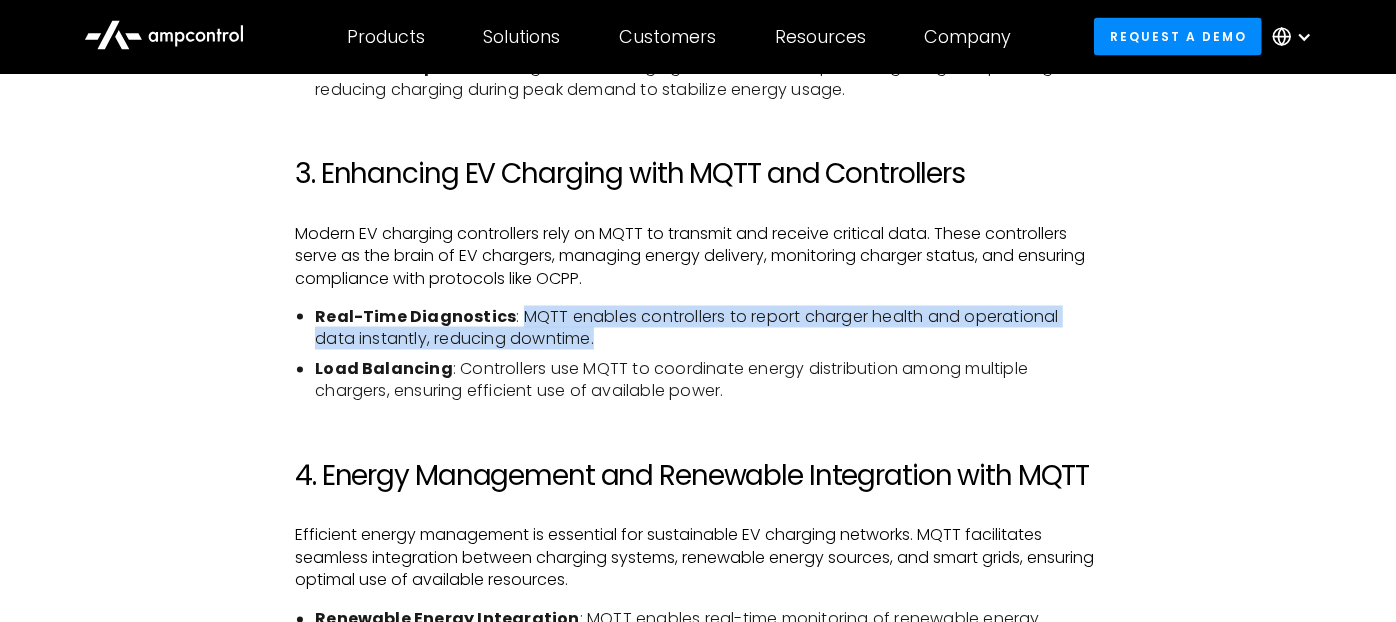 drag, startPoint x: 514, startPoint y: 314, endPoint x: 567, endPoint y: 337, distance: 57.77543 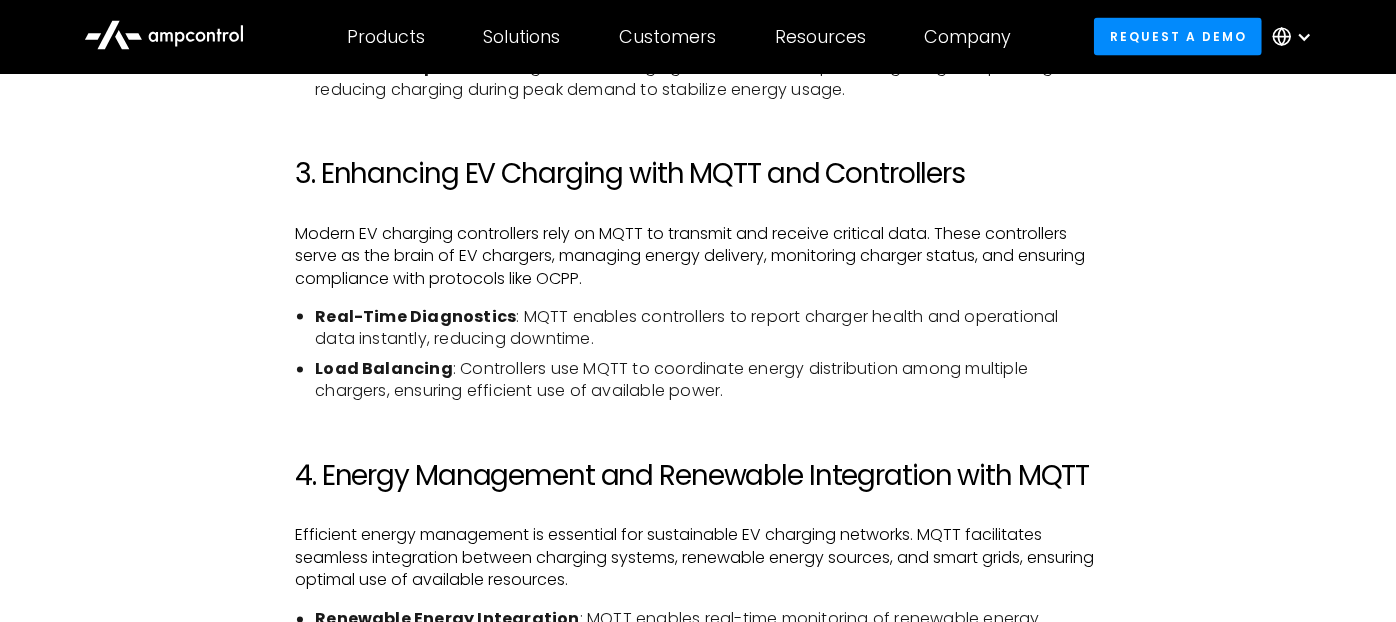 click on "Modern EV charging controllers rely on MQTT to transmit and receive critical data. These controllers serve as the brain of EV chargers, managing energy delivery, monitoring charger status, and ensuring compliance with protocols like OCPP." at bounding box center (698, 256) 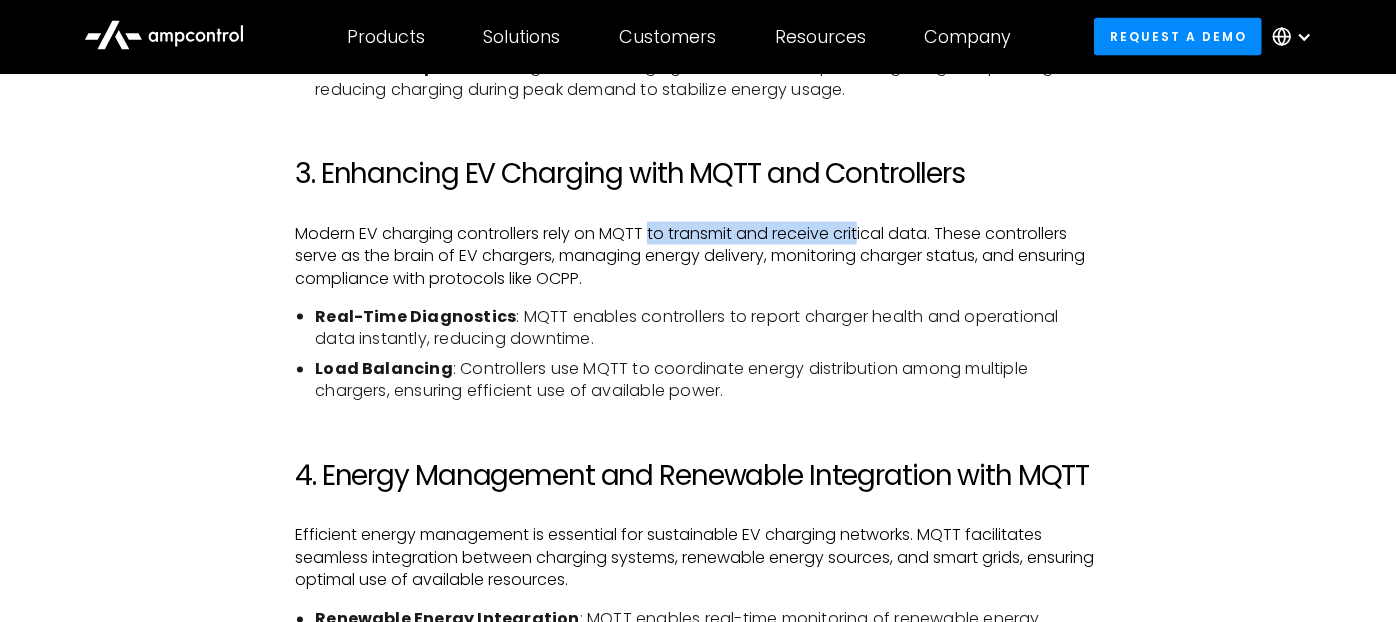 drag, startPoint x: 649, startPoint y: 229, endPoint x: 866, endPoint y: 214, distance: 217.51782 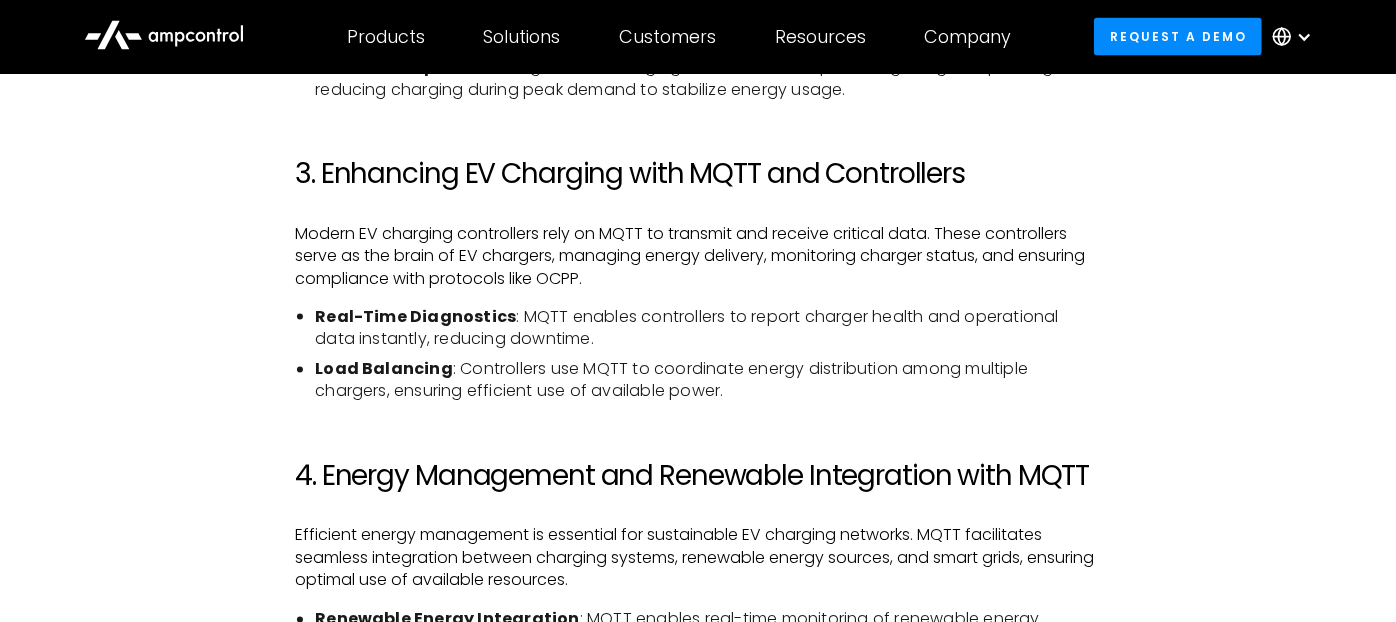 drag, startPoint x: 866, startPoint y: 214, endPoint x: 772, endPoint y: 269, distance: 108.90822 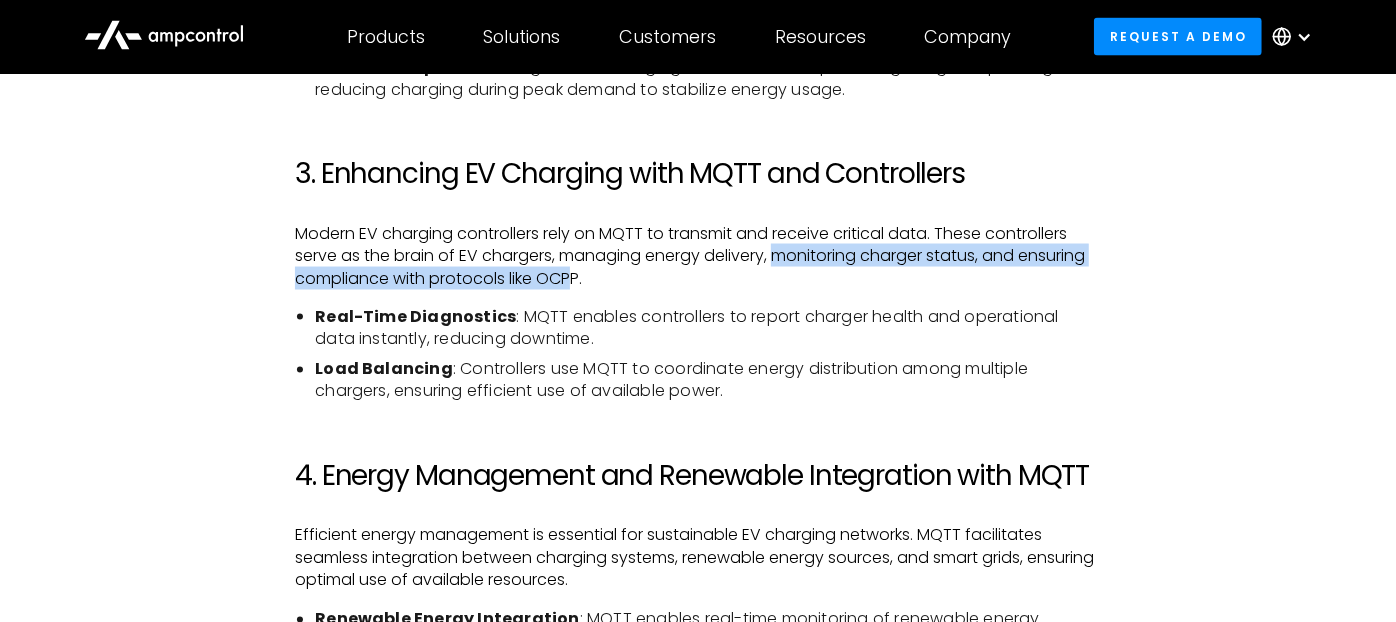 drag, startPoint x: 784, startPoint y: 256, endPoint x: 575, endPoint y: 281, distance: 210.4899 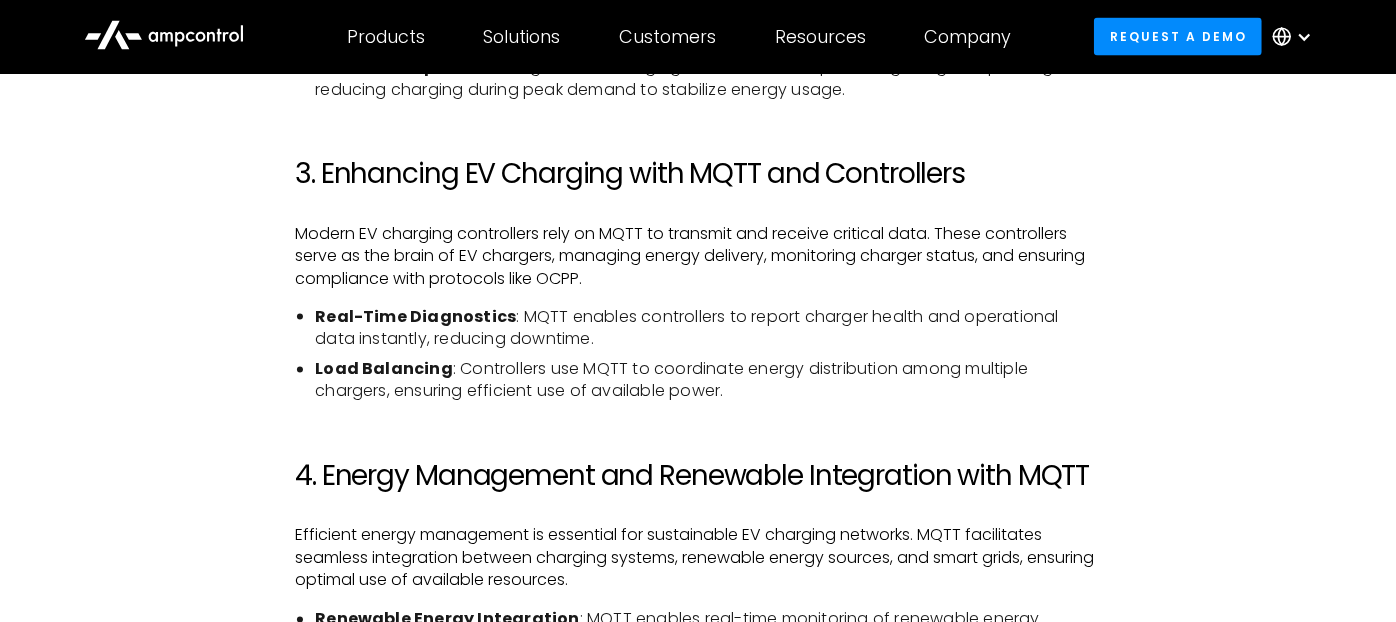 drag, startPoint x: 575, startPoint y: 281, endPoint x: 731, endPoint y: 320, distance: 160.80112 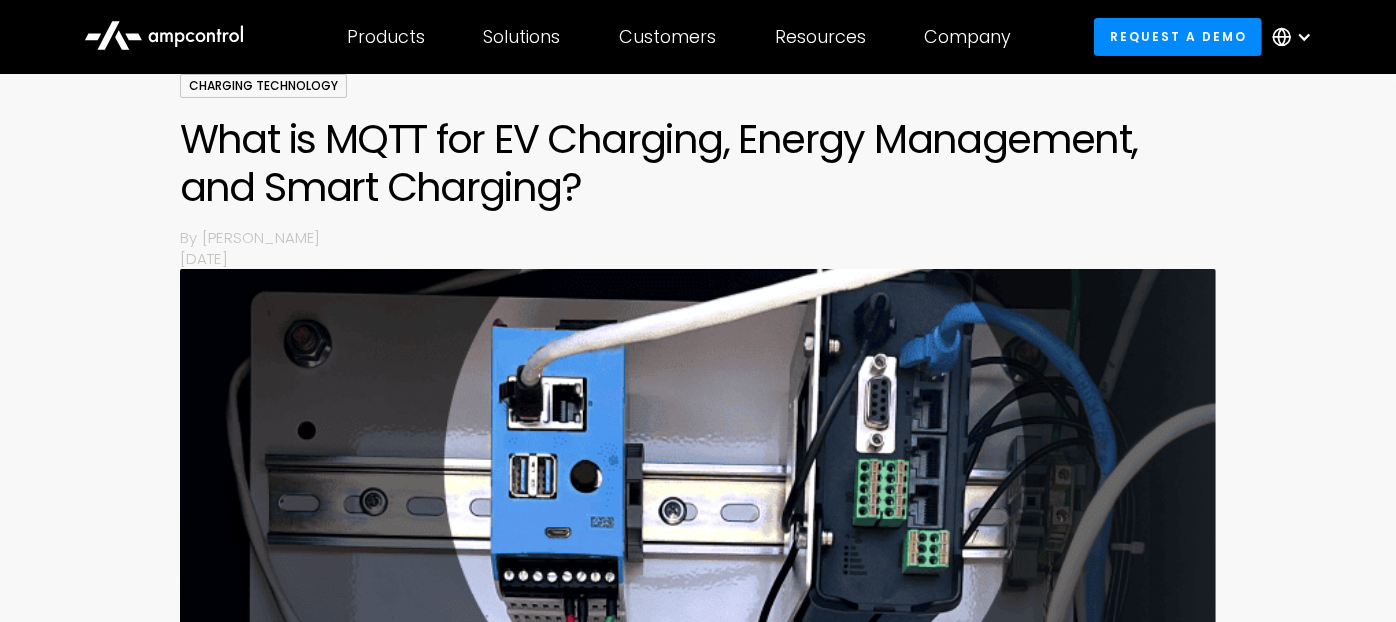 scroll, scrollTop: 0, scrollLeft: 0, axis: both 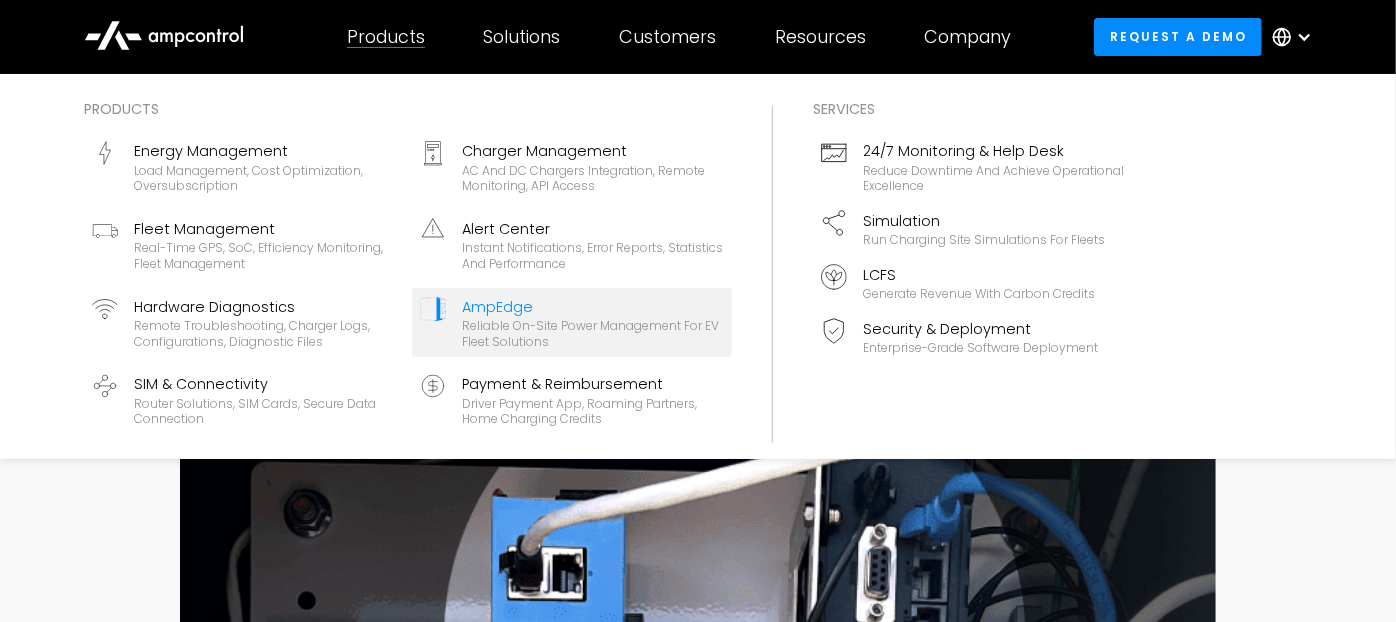 click on "AmpEdge" at bounding box center (593, 307) 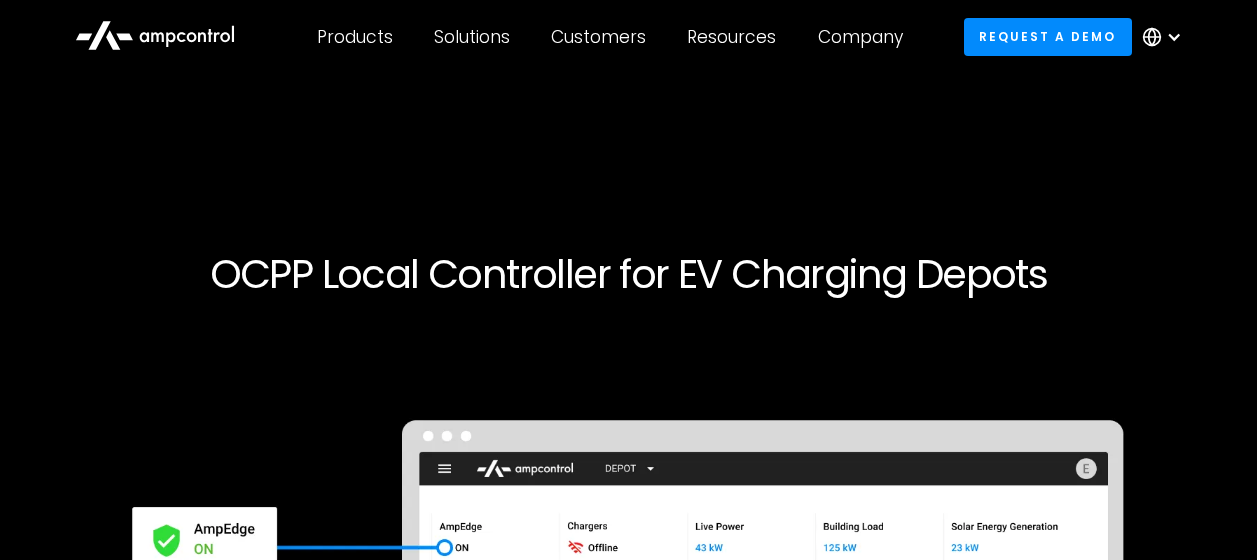 scroll, scrollTop: 0, scrollLeft: 0, axis: both 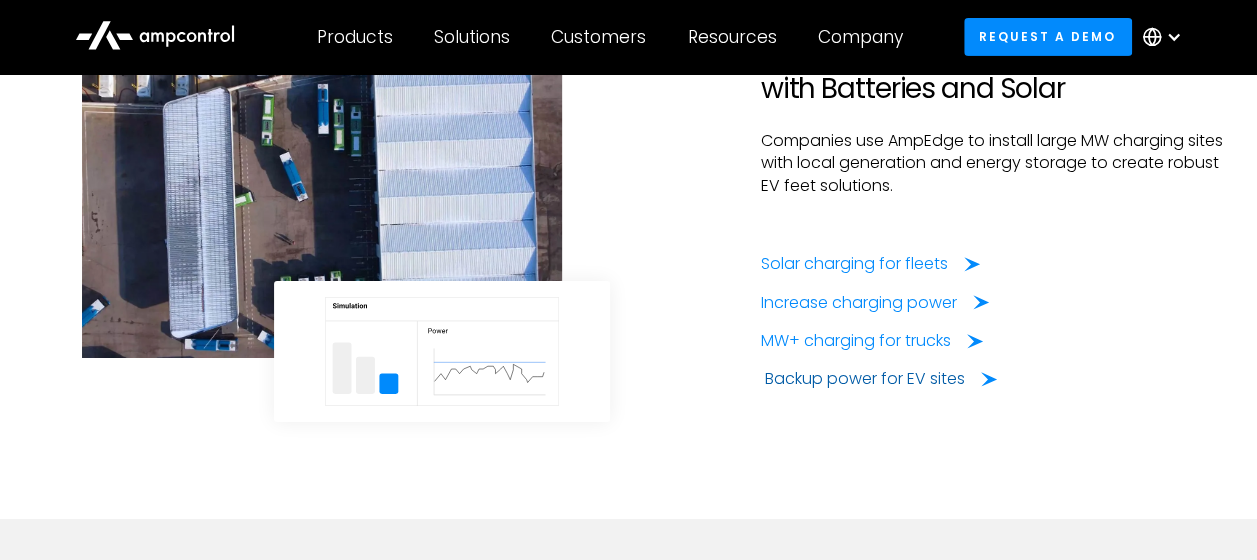 click on "Backup power for EV sites" at bounding box center [865, 379] 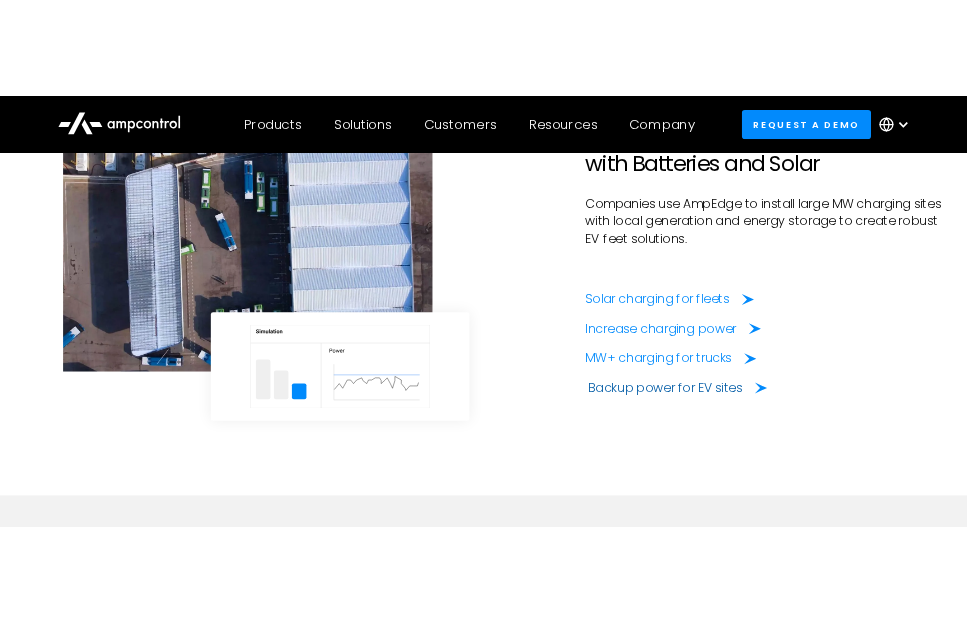 scroll, scrollTop: 3375, scrollLeft: 0, axis: vertical 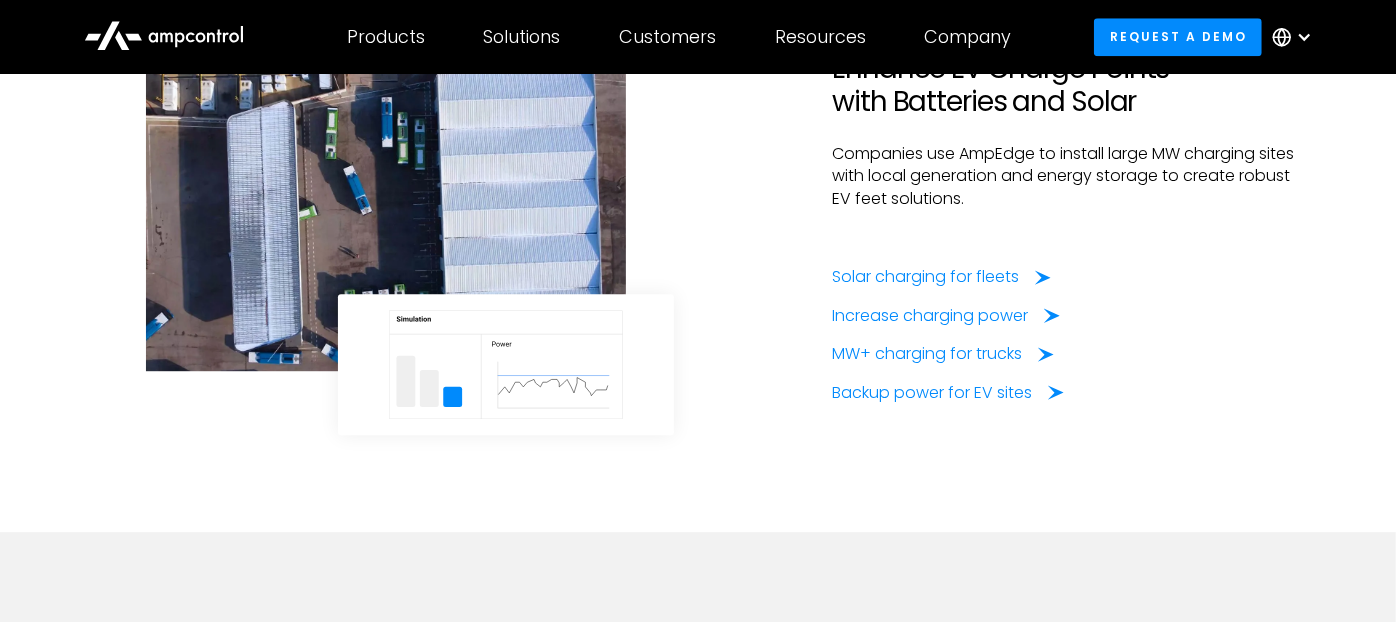click at bounding box center (506, 364) 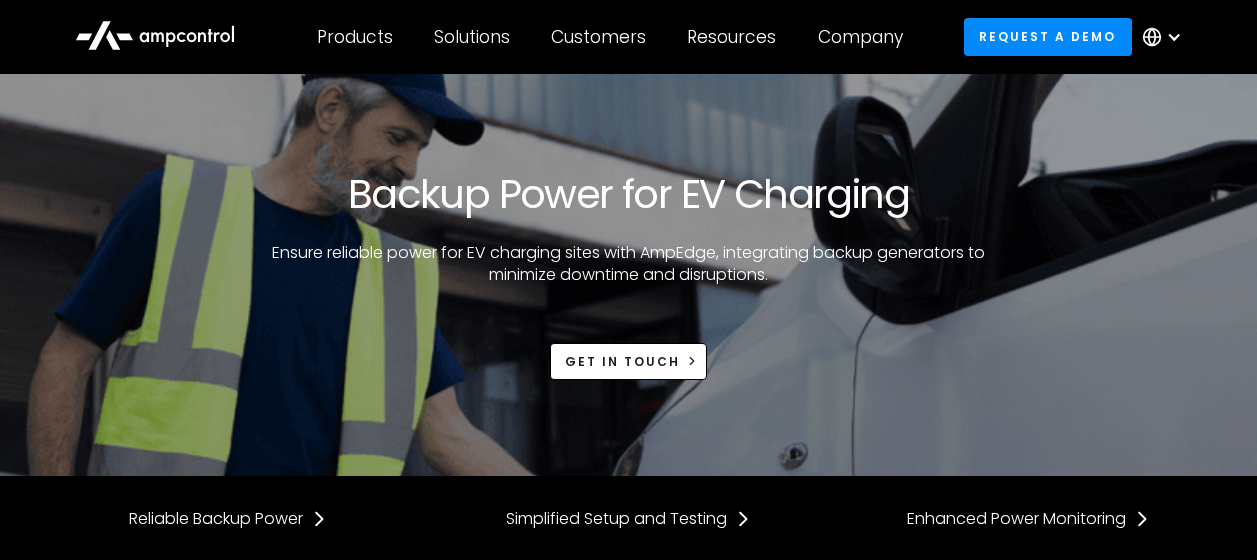 scroll, scrollTop: 0, scrollLeft: 0, axis: both 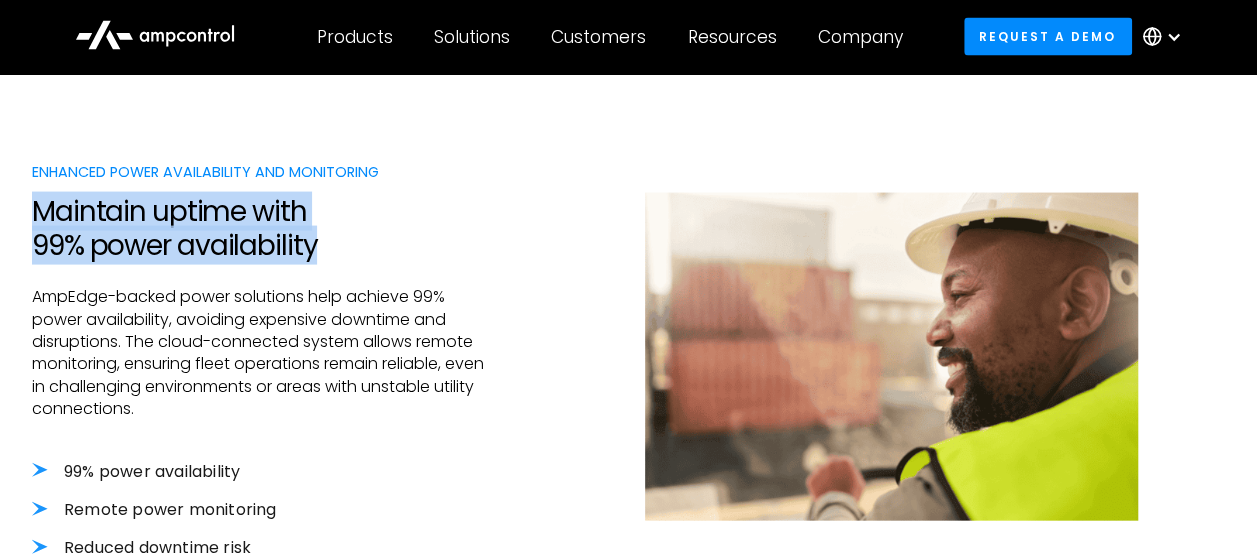 drag, startPoint x: 35, startPoint y: 207, endPoint x: 328, endPoint y: 260, distance: 297.75494 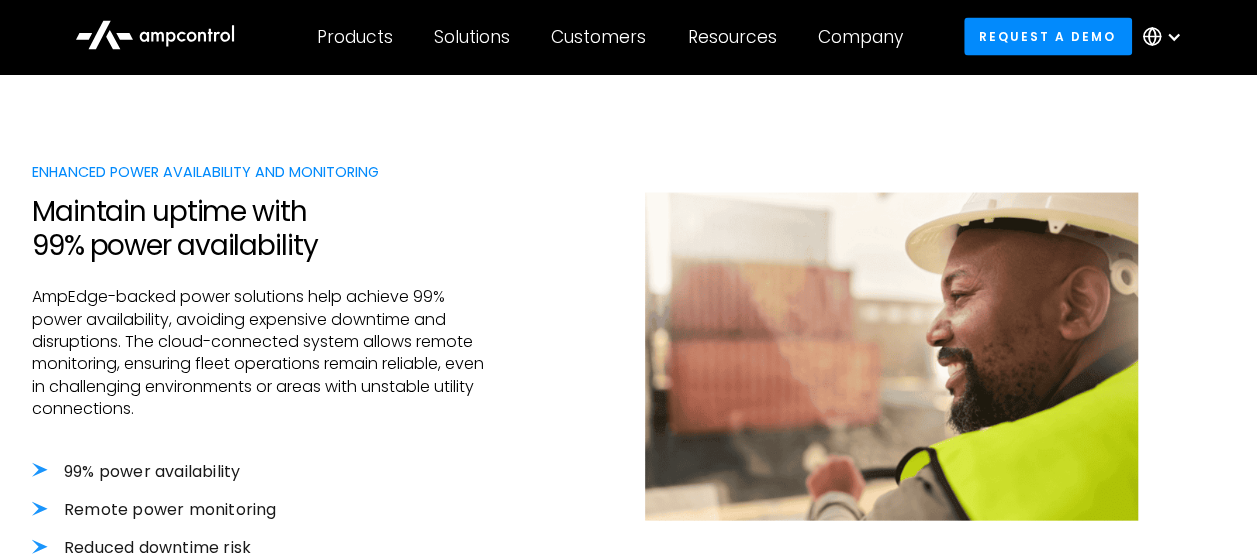 drag, startPoint x: 328, startPoint y: 260, endPoint x: 327, endPoint y: 321, distance: 61.008198 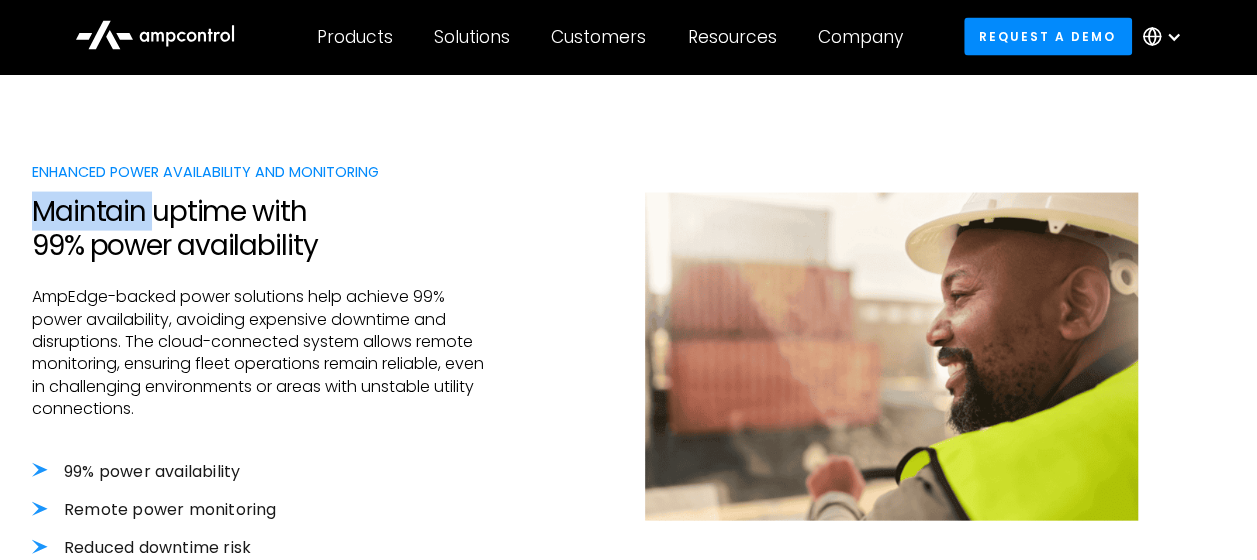 click on "Maintain uptime with 99% power availability" at bounding box center (264, 228) 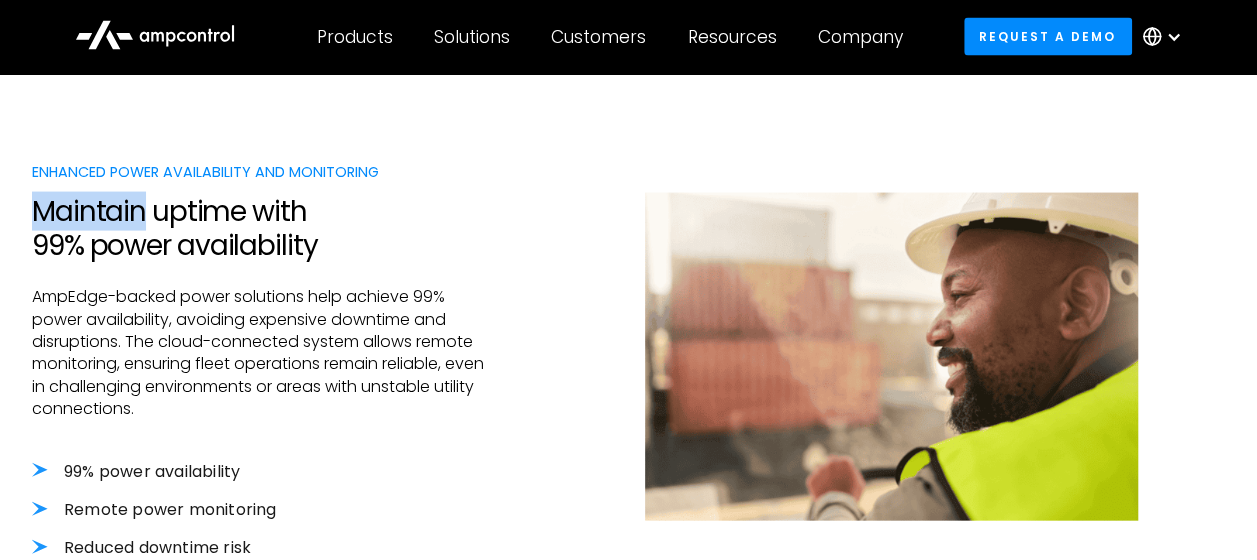 click on "Maintain uptime with 99% power availability" at bounding box center [264, 228] 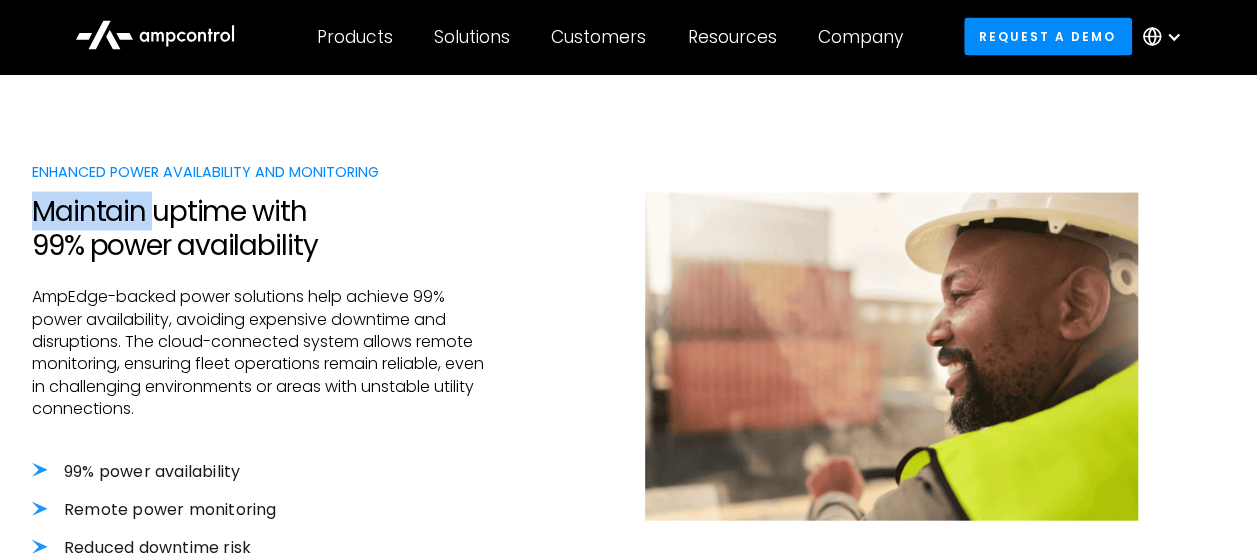 click on "Maintain uptime with 99% power availability" at bounding box center (264, 228) 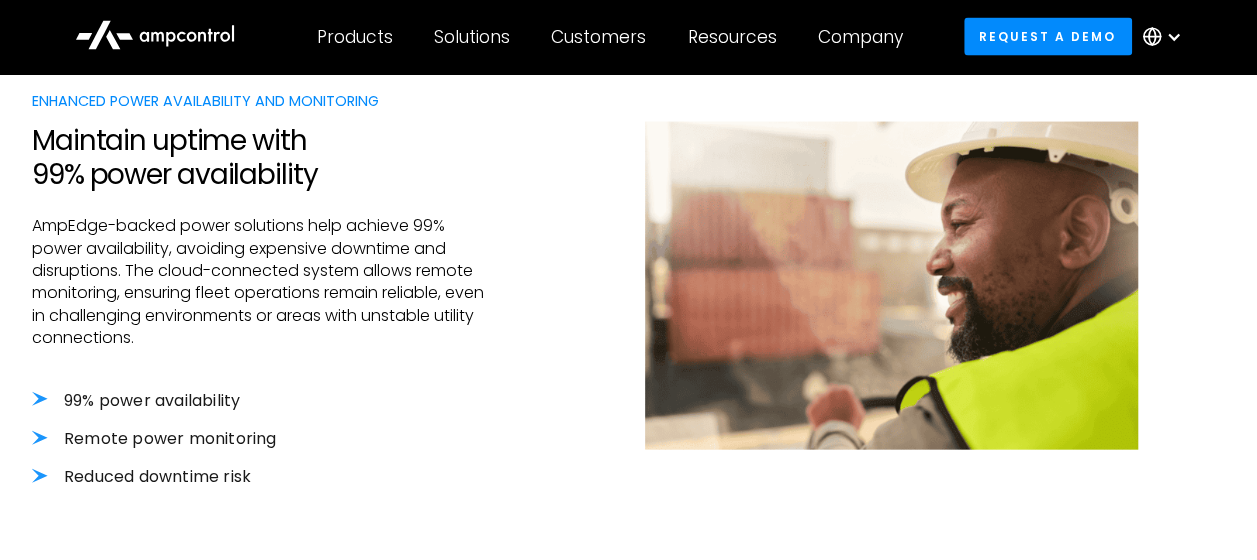 scroll, scrollTop: 2075, scrollLeft: 0, axis: vertical 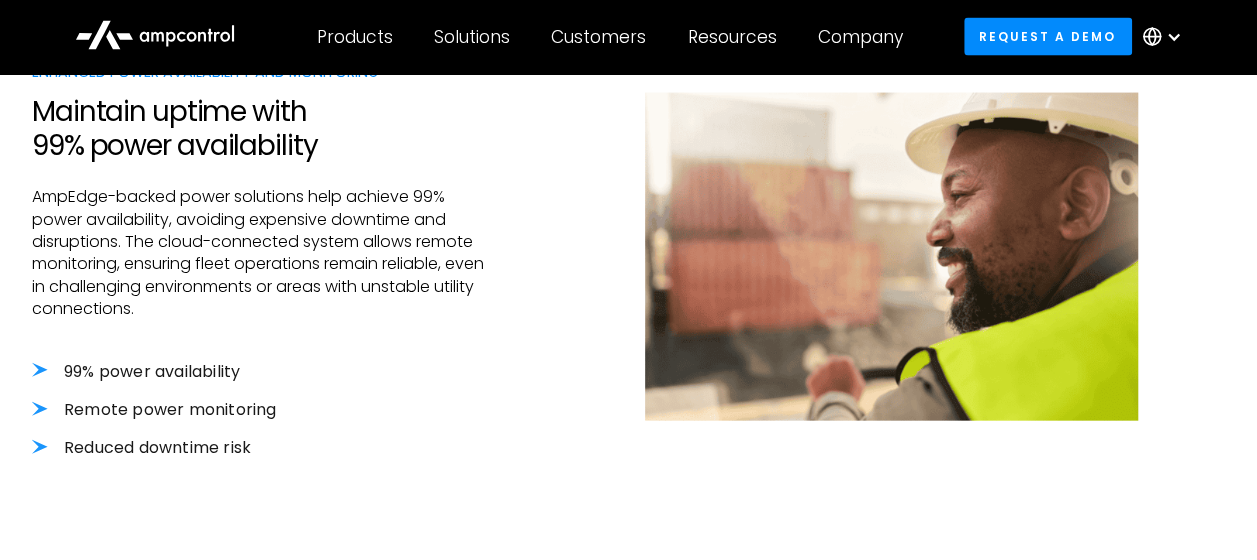 click on "Remote power monitoring" at bounding box center (264, 410) 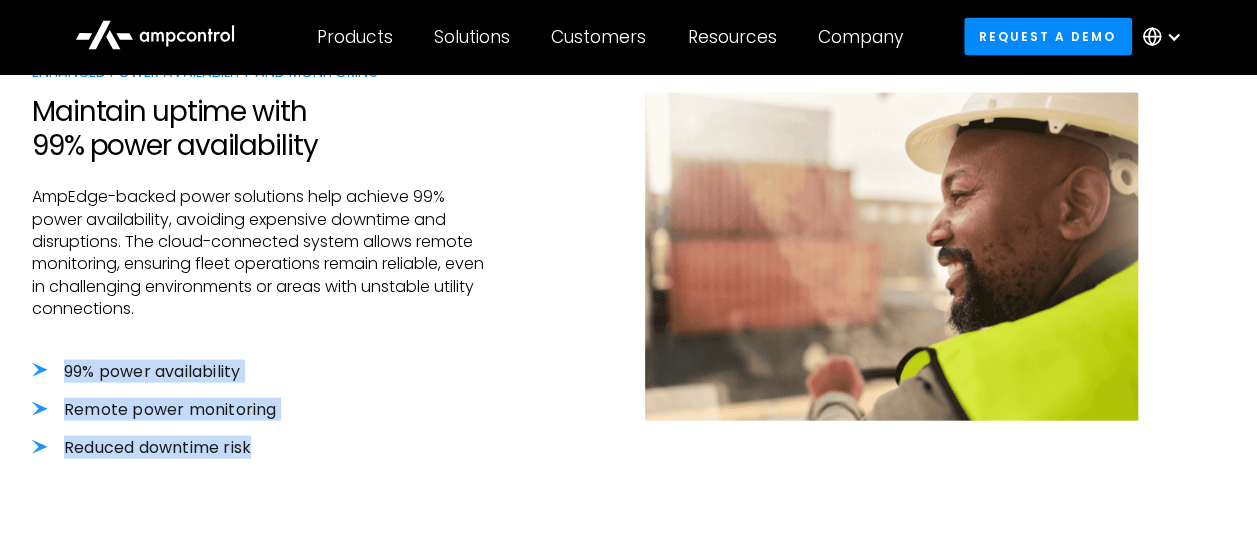 drag, startPoint x: 260, startPoint y: 450, endPoint x: 36, endPoint y: 350, distance: 245.30797 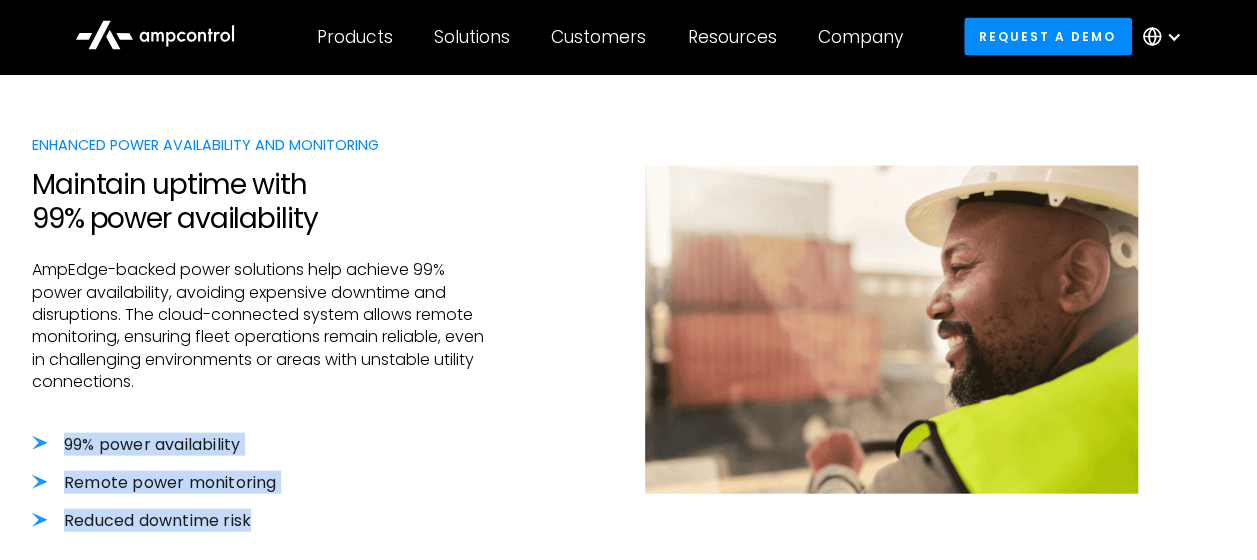 scroll, scrollTop: 1975, scrollLeft: 0, axis: vertical 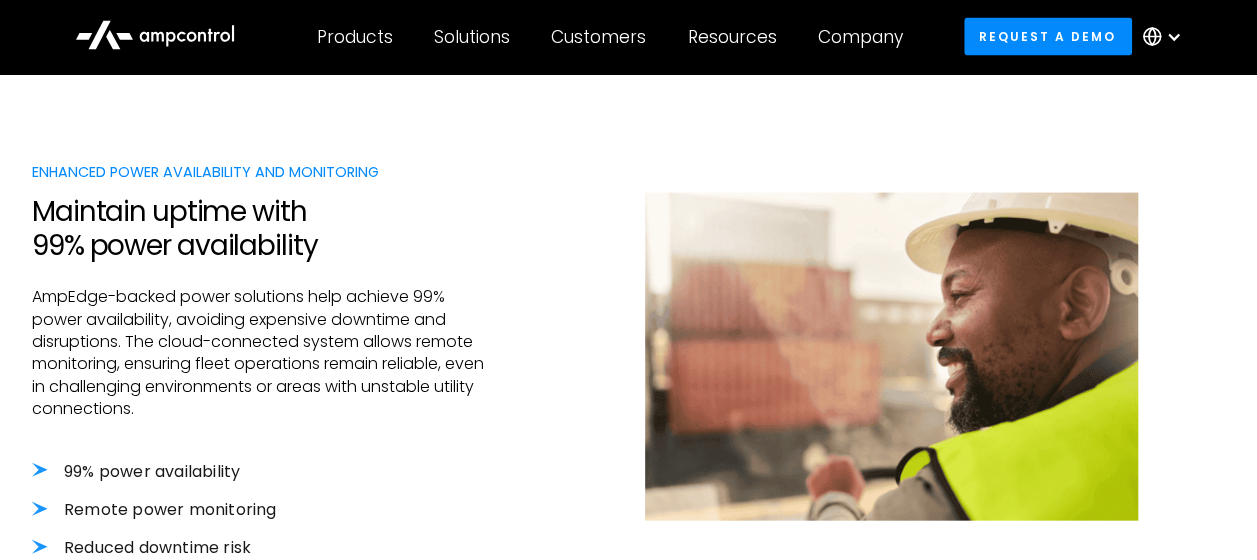 drag, startPoint x: 212, startPoint y: 232, endPoint x: 182, endPoint y: 175, distance: 64.412735 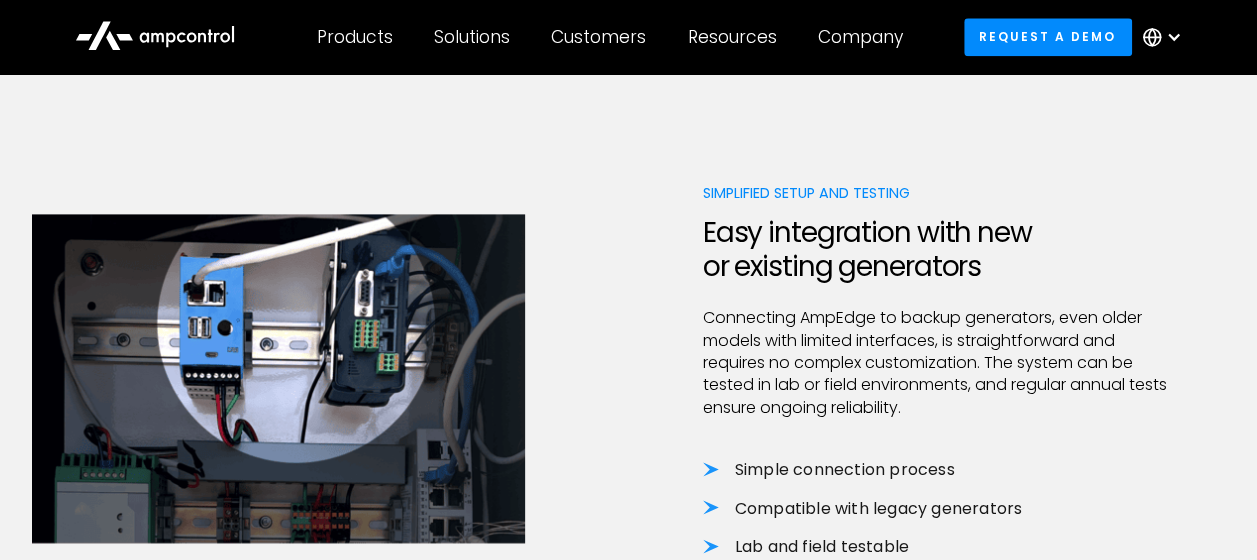 scroll, scrollTop: 1275, scrollLeft: 0, axis: vertical 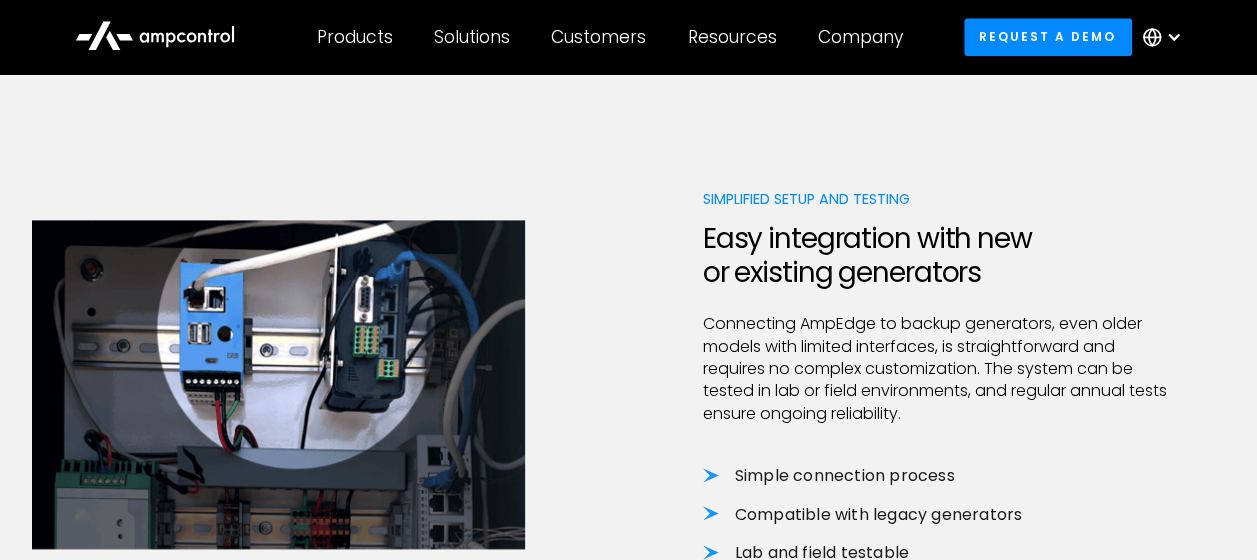 click on "Simple connection process" at bounding box center (935, 476) 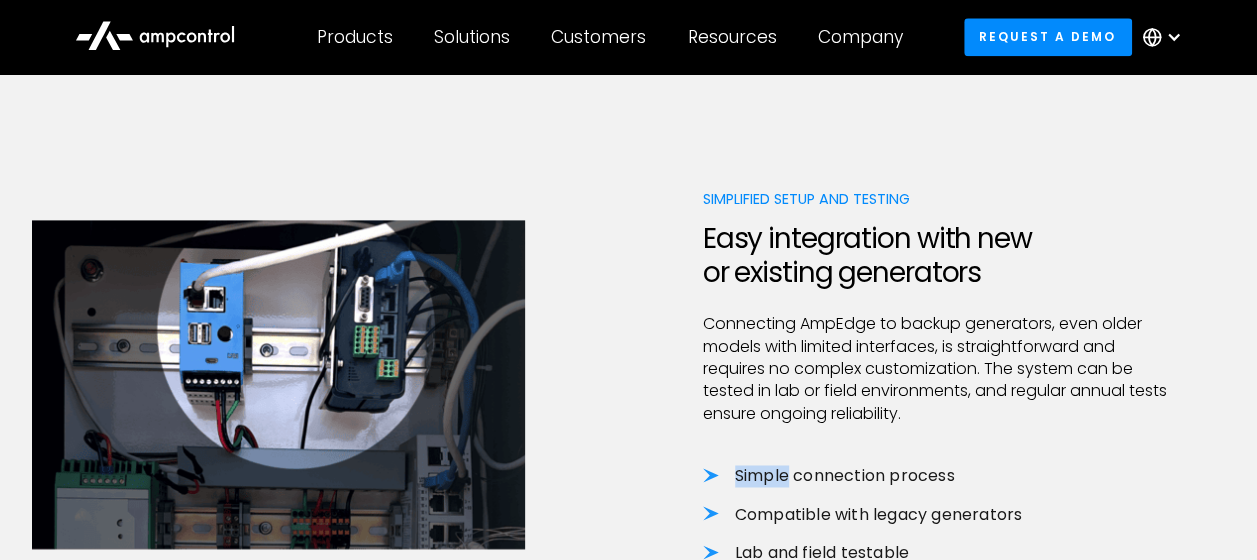 click on "Simple connection process" at bounding box center (935, 476) 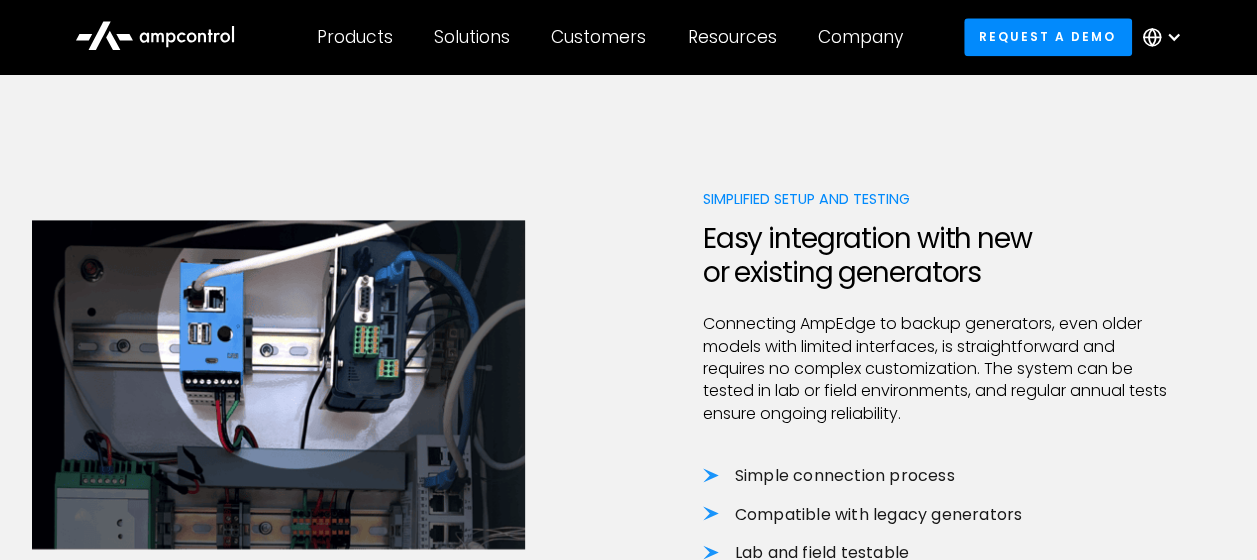 drag, startPoint x: 778, startPoint y: 479, endPoint x: 784, endPoint y: 520, distance: 41.4367 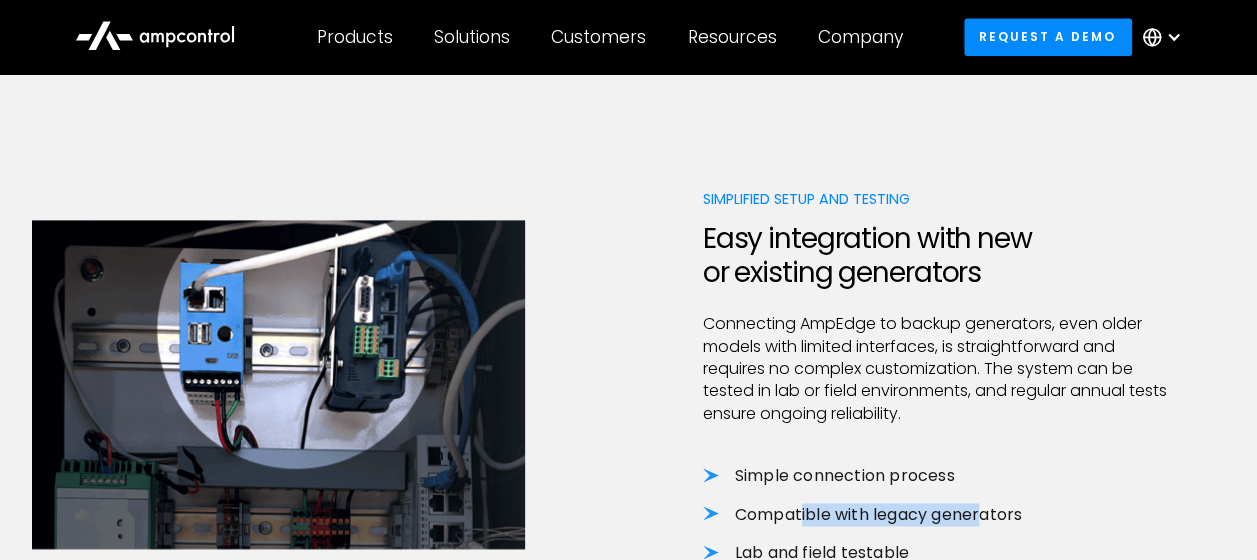 drag, startPoint x: 979, startPoint y: 521, endPoint x: 802, endPoint y: 520, distance: 177.00282 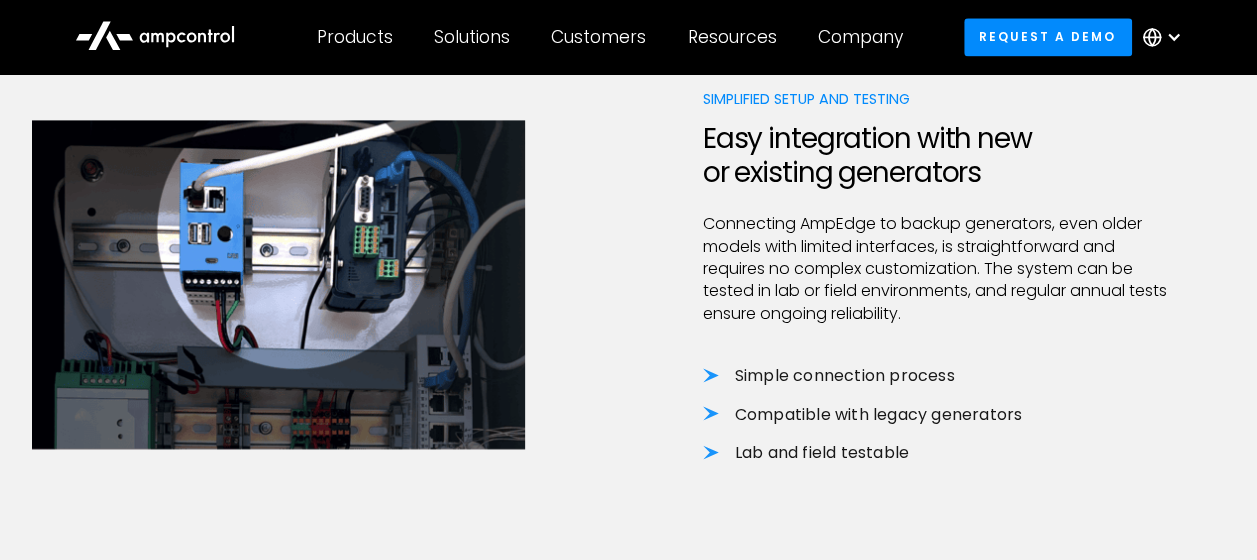 click on "Lab and field testable" at bounding box center [935, 453] 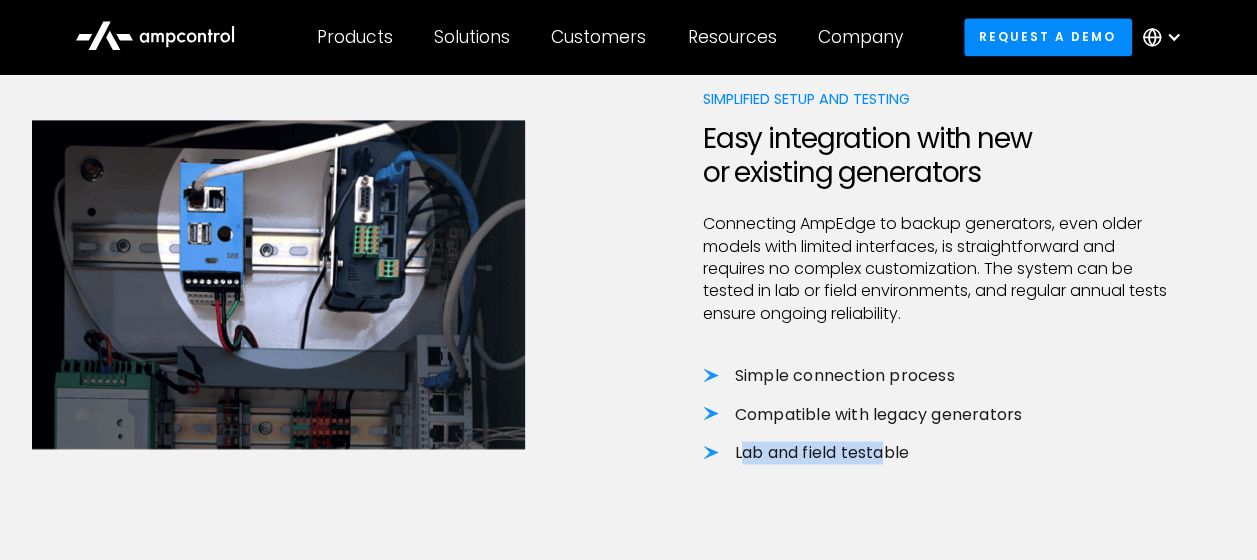 drag, startPoint x: 890, startPoint y: 457, endPoint x: 743, endPoint y: 454, distance: 147.03061 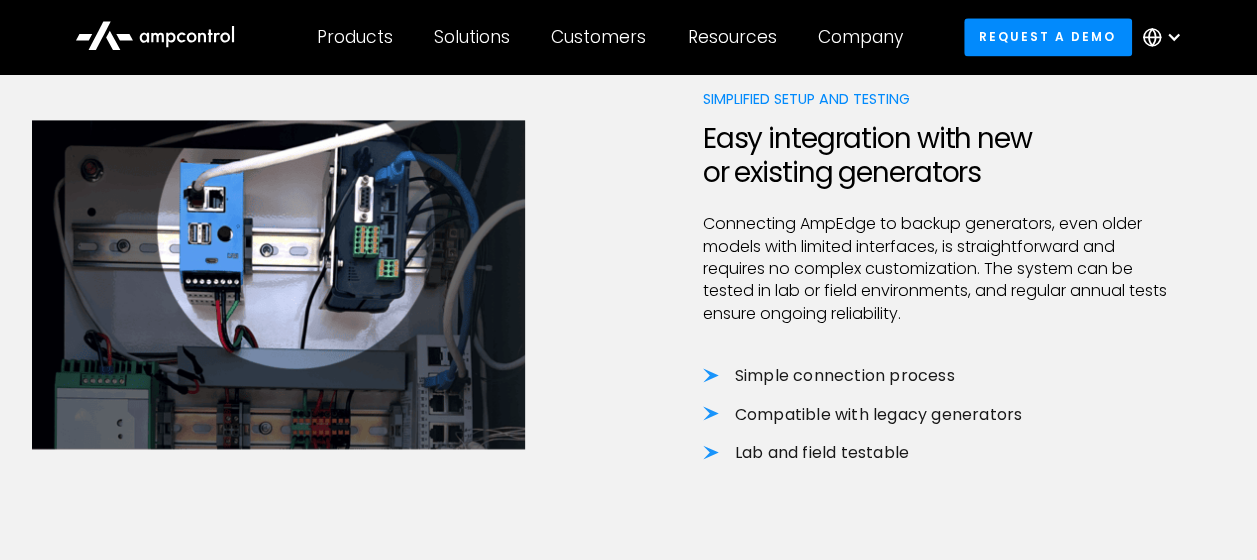 drag, startPoint x: 743, startPoint y: 454, endPoint x: 732, endPoint y: 484, distance: 31.95309 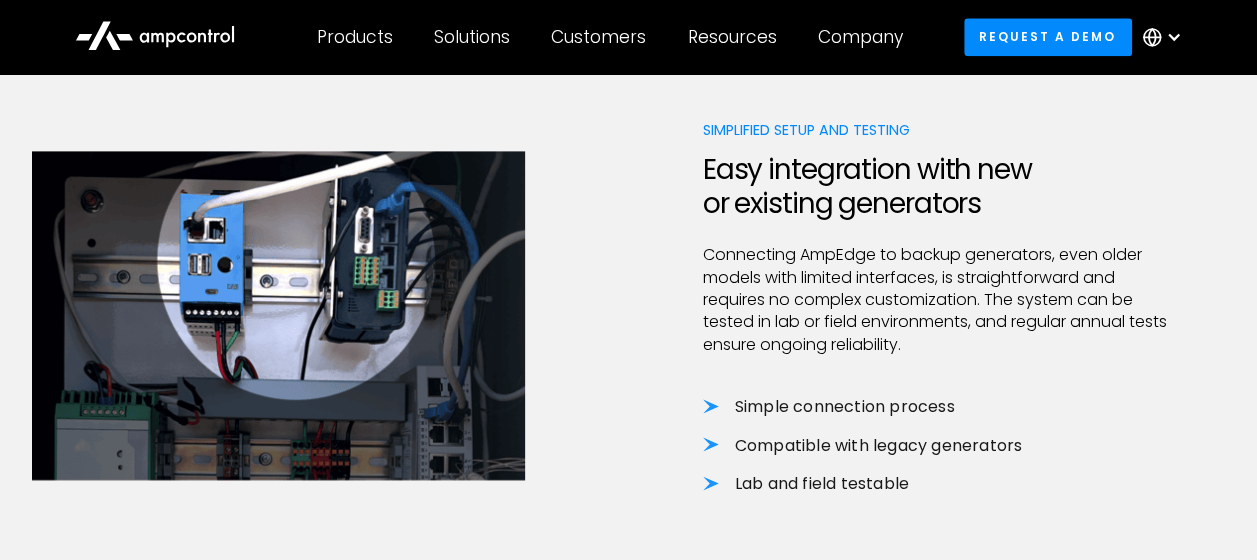 scroll, scrollTop: 1375, scrollLeft: 0, axis: vertical 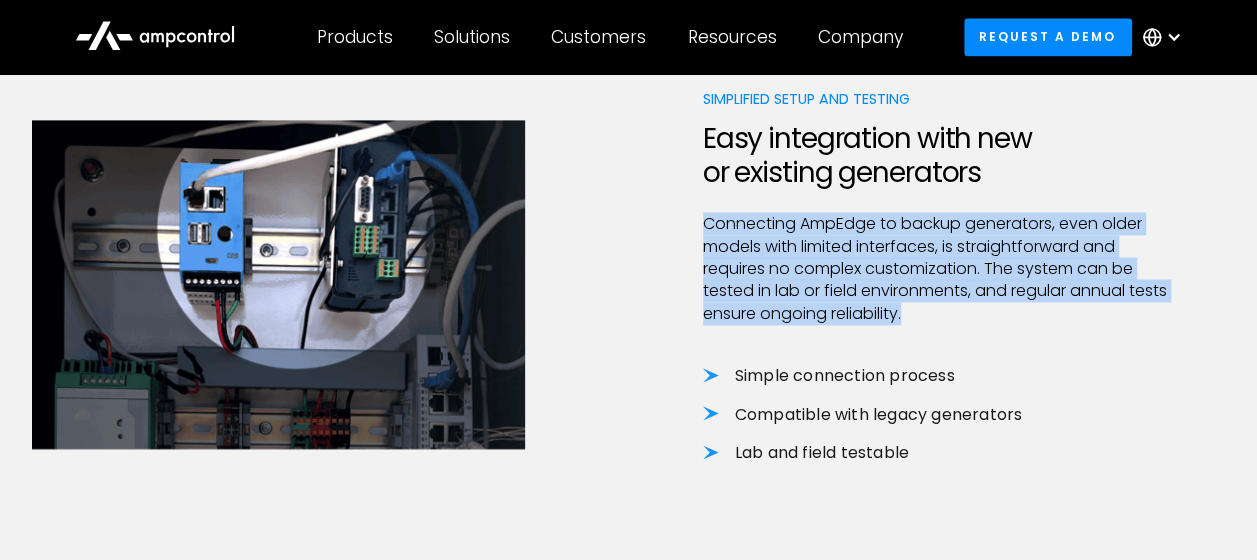 drag, startPoint x: 704, startPoint y: 222, endPoint x: 952, endPoint y: 319, distance: 266.29495 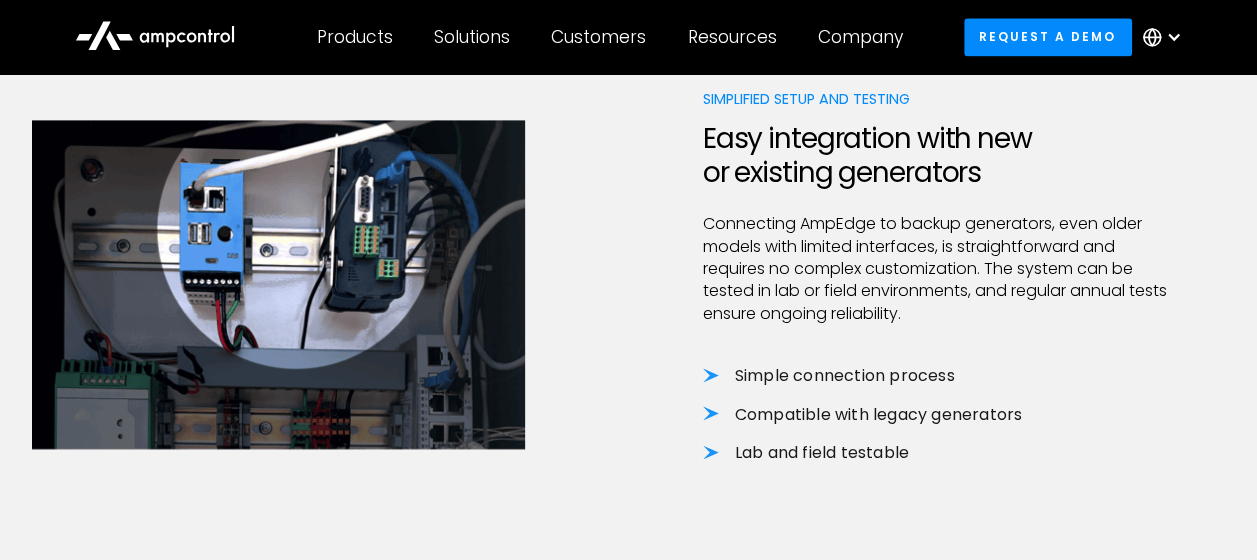 click on "Connecting AmpEdge to backup generators, even older models with limited interfaces, is straightforward and requires no complex customization. The system can be tested in lab or field environments, and regular annual tests ensure ongoing reliability." at bounding box center (935, 269) 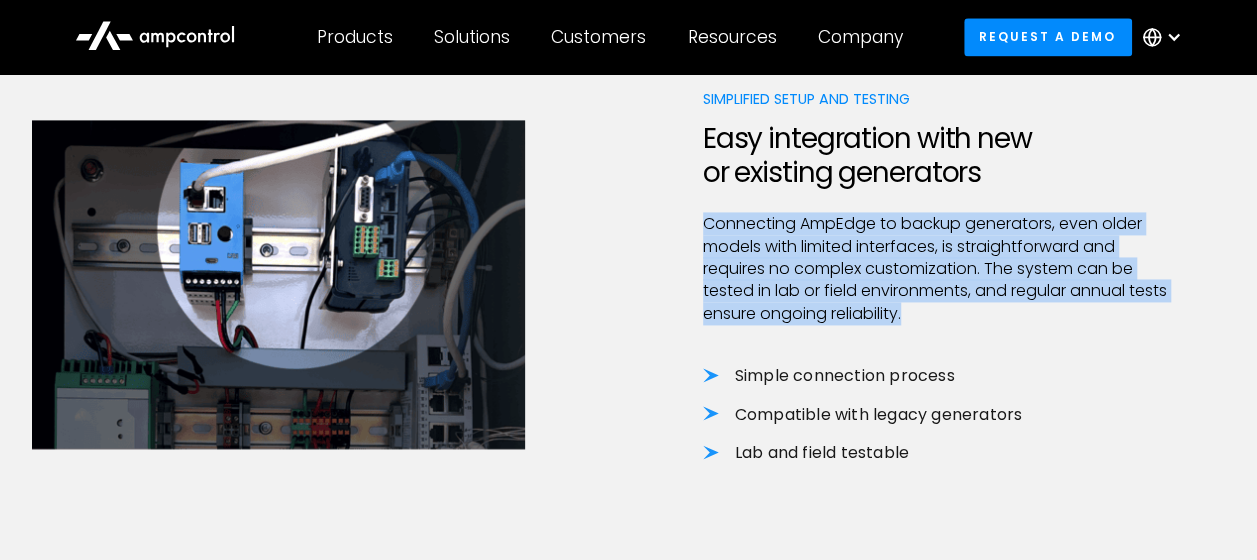 drag, startPoint x: 947, startPoint y: 314, endPoint x: 694, endPoint y: 227, distance: 267.54065 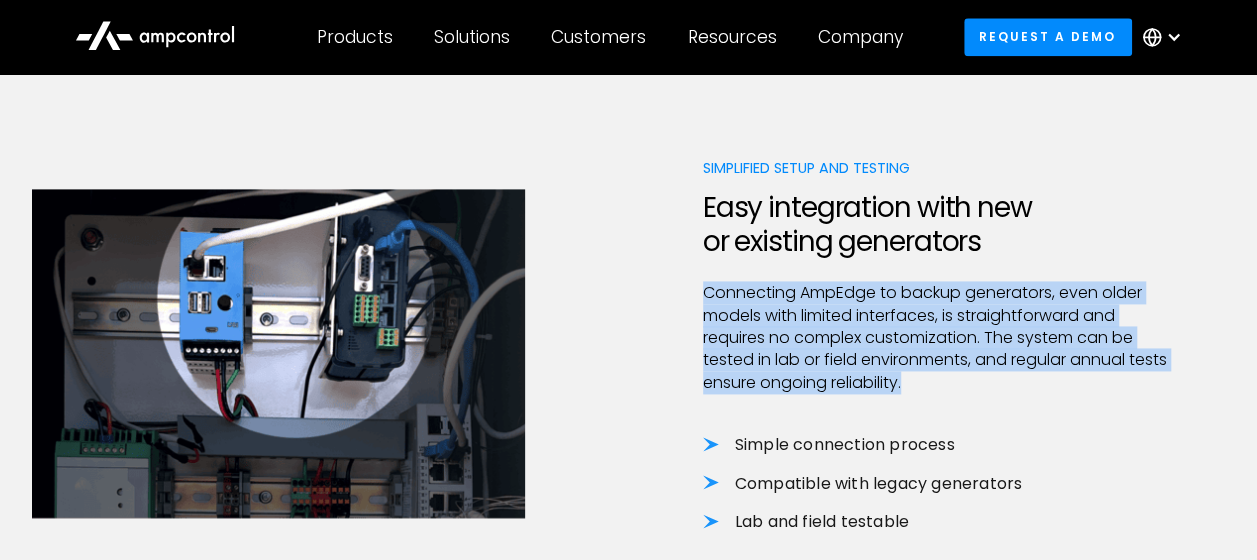 scroll, scrollTop: 1275, scrollLeft: 0, axis: vertical 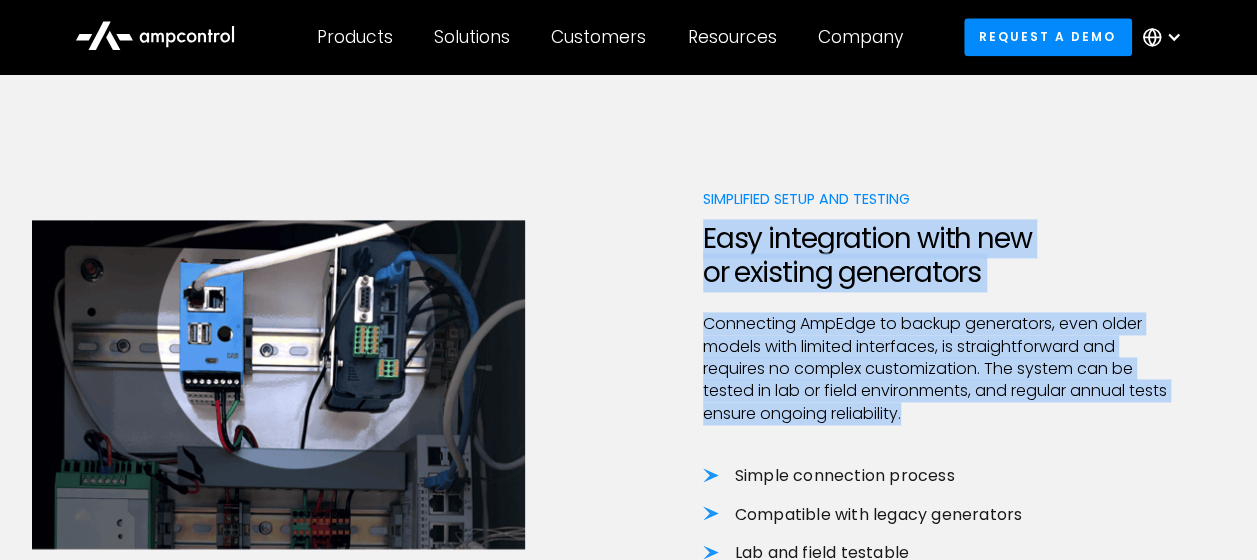 drag, startPoint x: 706, startPoint y: 236, endPoint x: 957, endPoint y: 416, distance: 308.8705 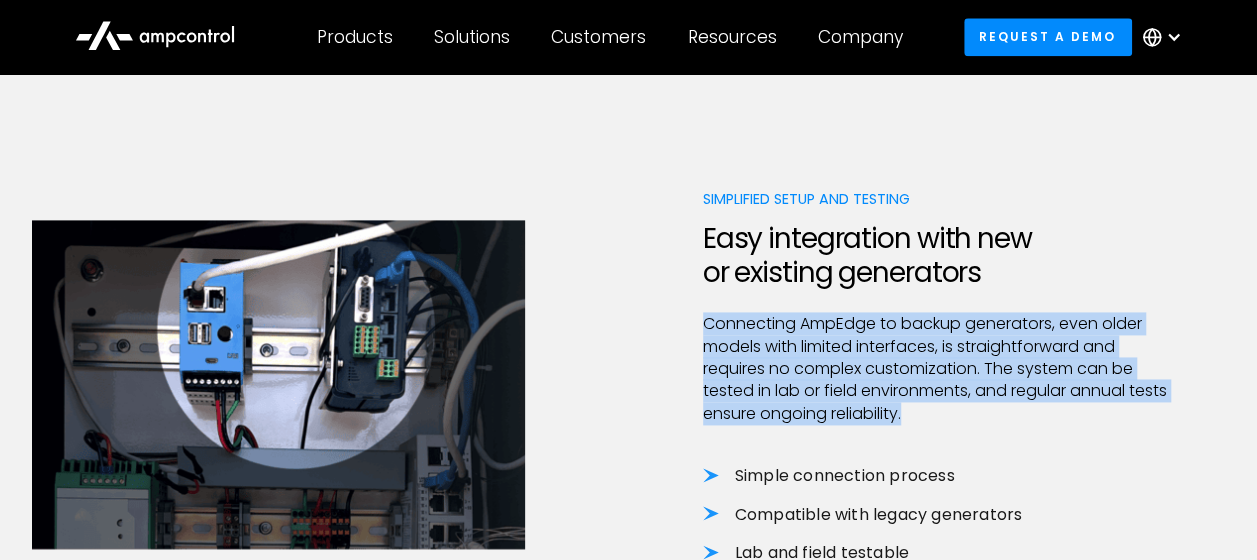 drag, startPoint x: 946, startPoint y: 418, endPoint x: 691, endPoint y: 311, distance: 276.53934 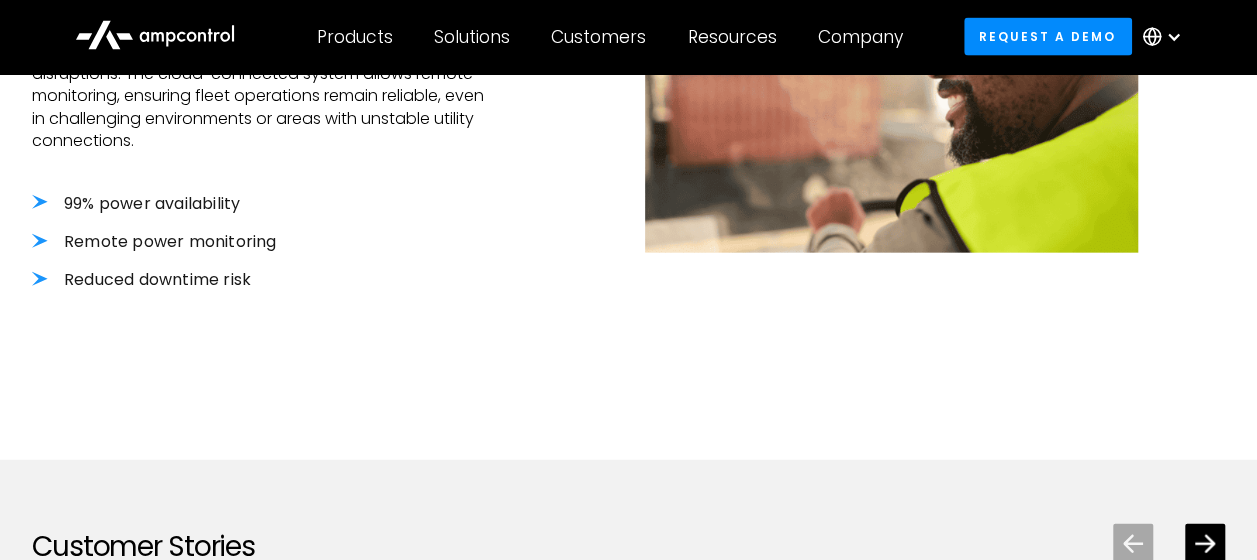 scroll, scrollTop: 2275, scrollLeft: 0, axis: vertical 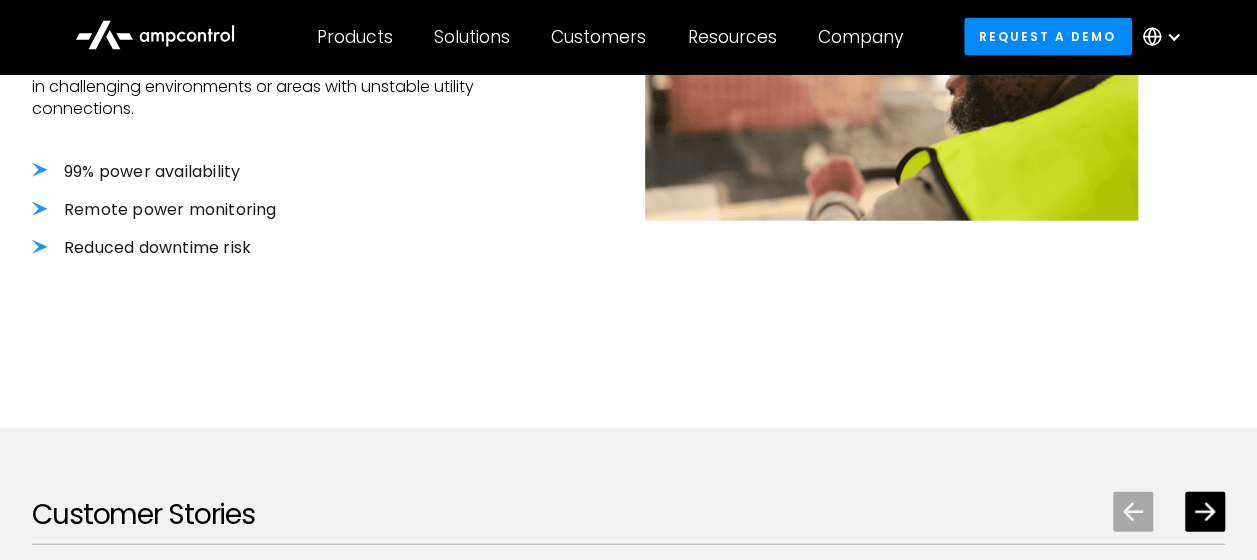 click on "99% power availability" at bounding box center (264, 172) 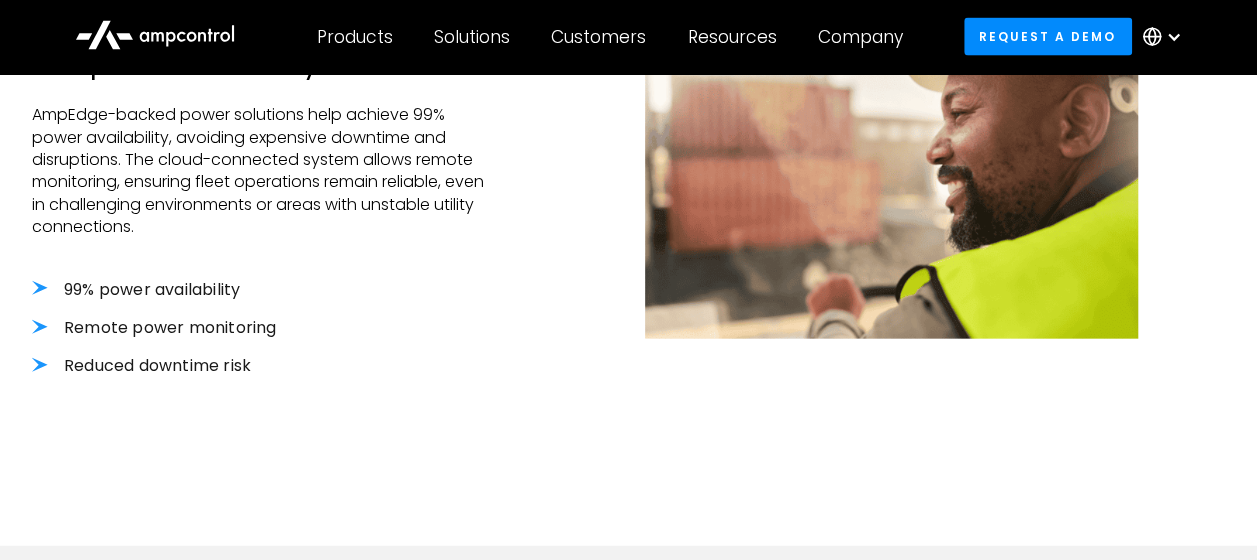 scroll, scrollTop: 2075, scrollLeft: 0, axis: vertical 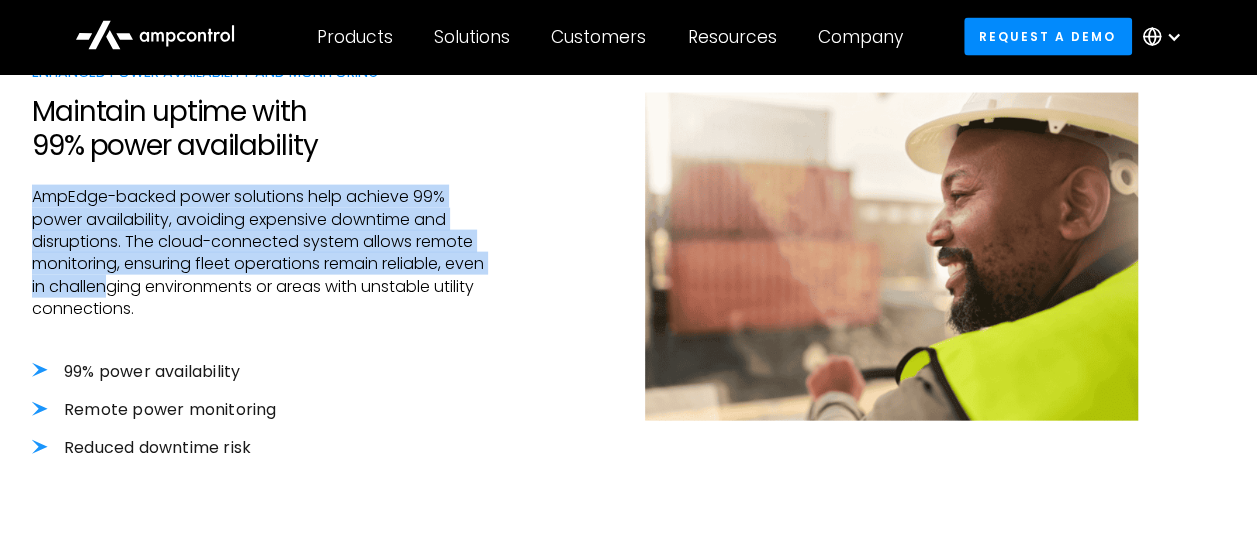 drag, startPoint x: 34, startPoint y: 196, endPoint x: 111, endPoint y: 284, distance: 116.9316 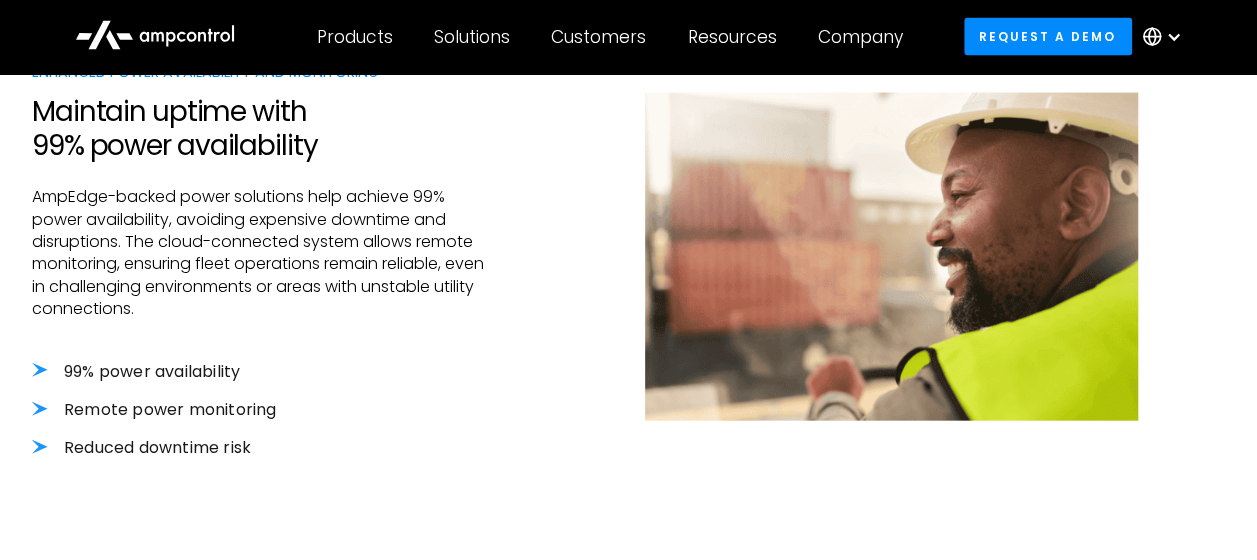 drag, startPoint x: 255, startPoint y: 345, endPoint x: 234, endPoint y: 323, distance: 30.413813 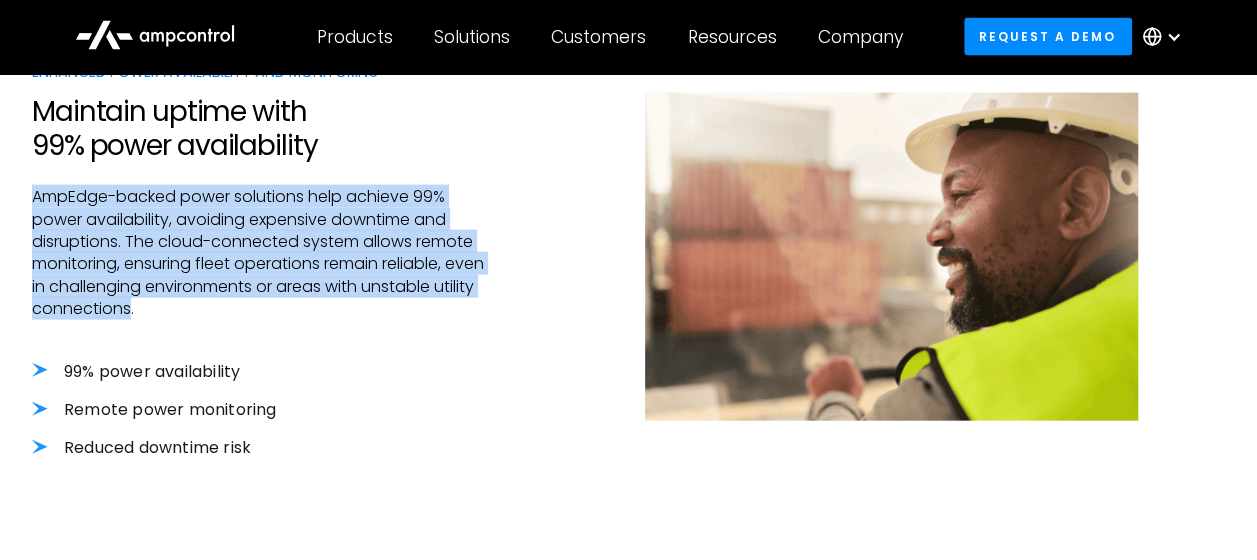 drag, startPoint x: 128, startPoint y: 309, endPoint x: 24, endPoint y: 196, distance: 153.57408 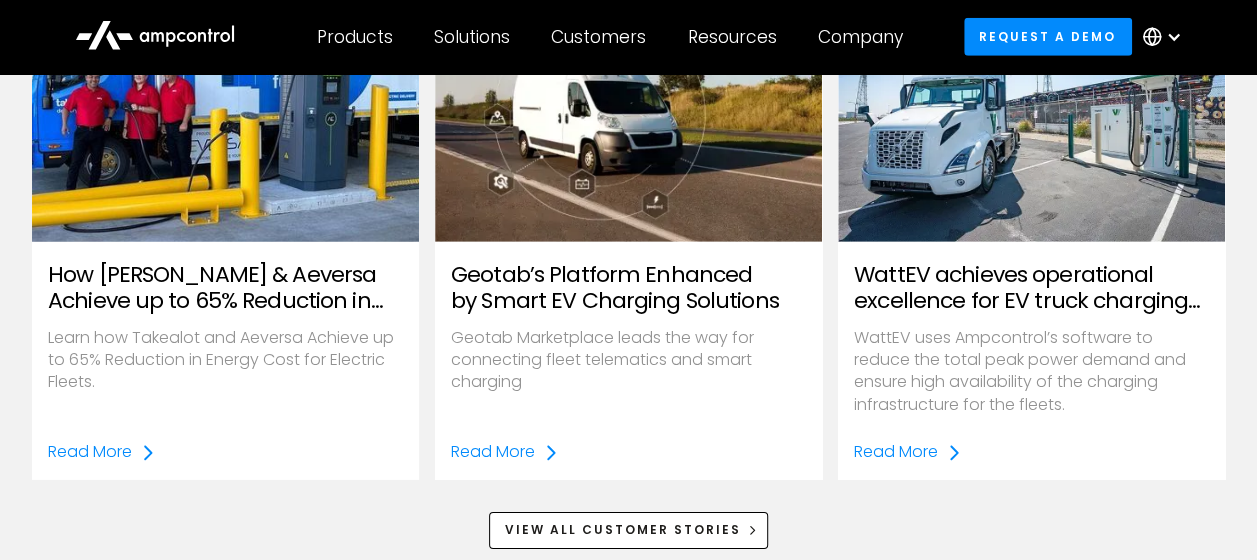 scroll, scrollTop: 2875, scrollLeft: 0, axis: vertical 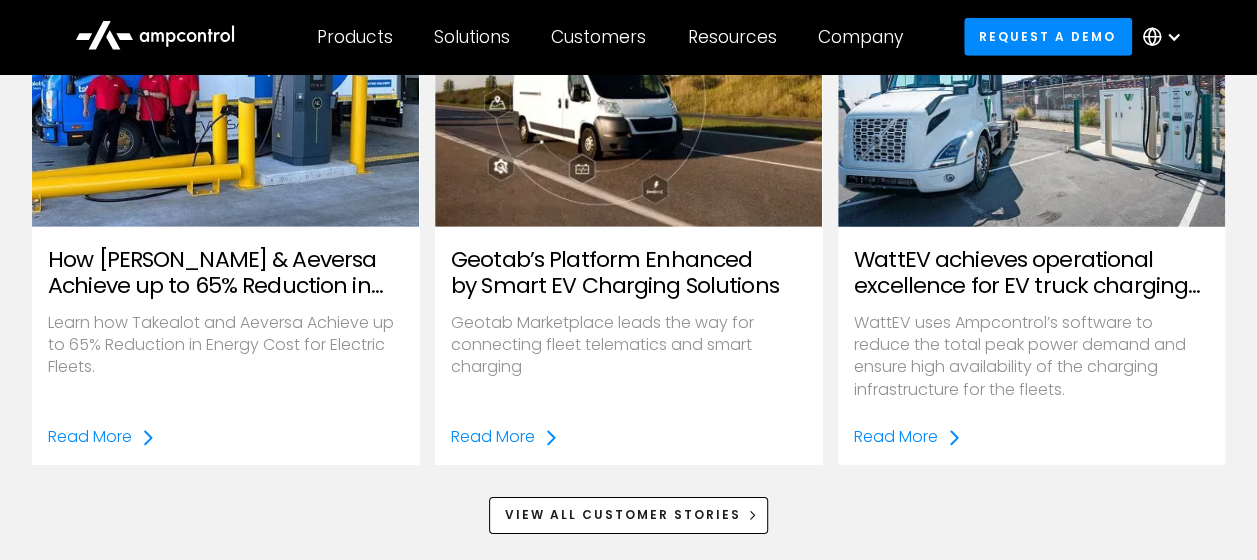 click on "WattEV achieves operational excellence for EV truck charging sites" at bounding box center (1031, 273) 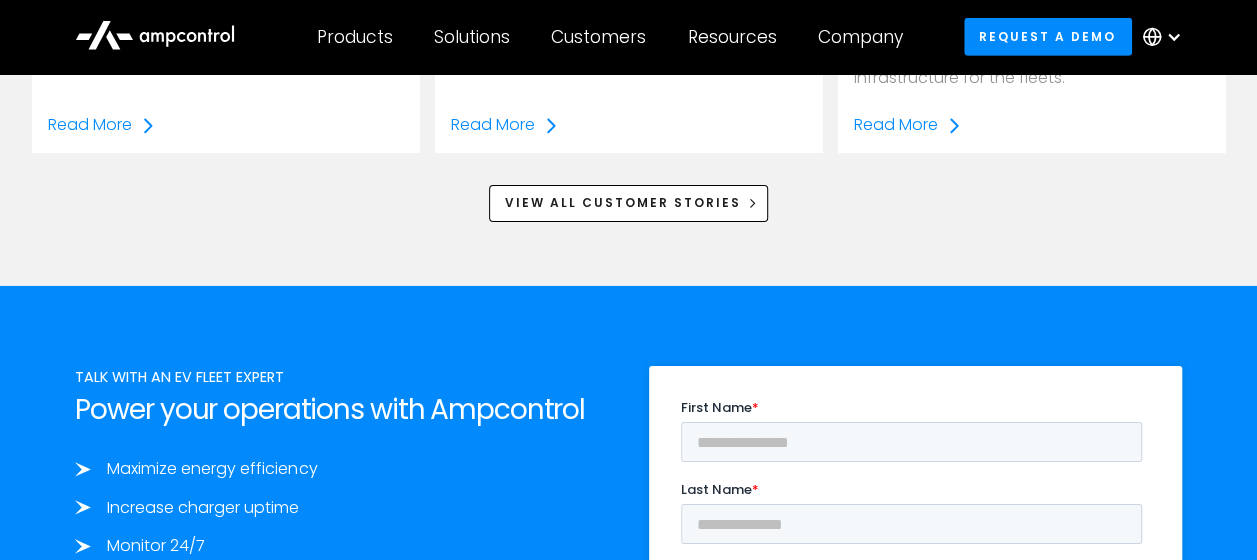 scroll, scrollTop: 3275, scrollLeft: 0, axis: vertical 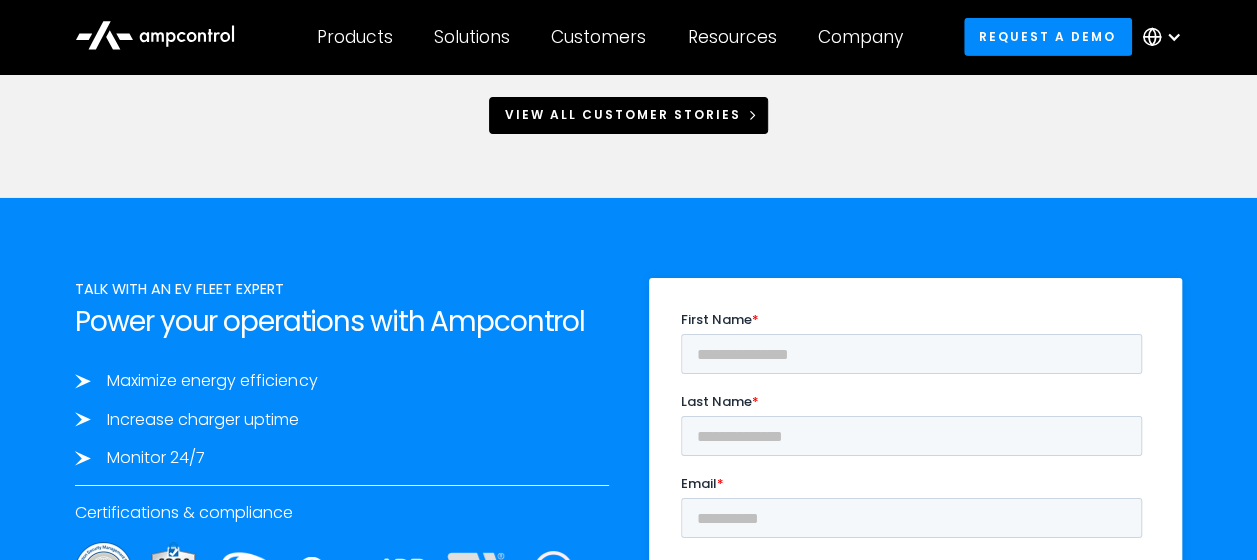 click on "View All Customer Stories" at bounding box center (623, 115) 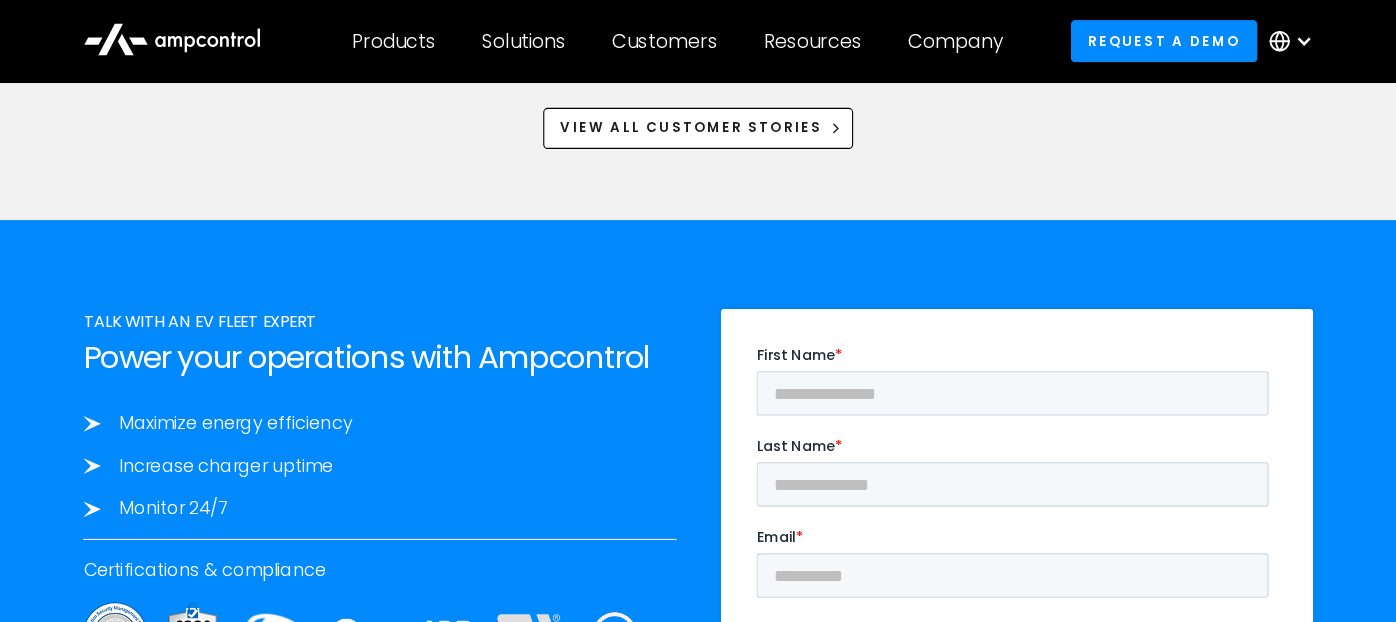 scroll, scrollTop: 3275, scrollLeft: 0, axis: vertical 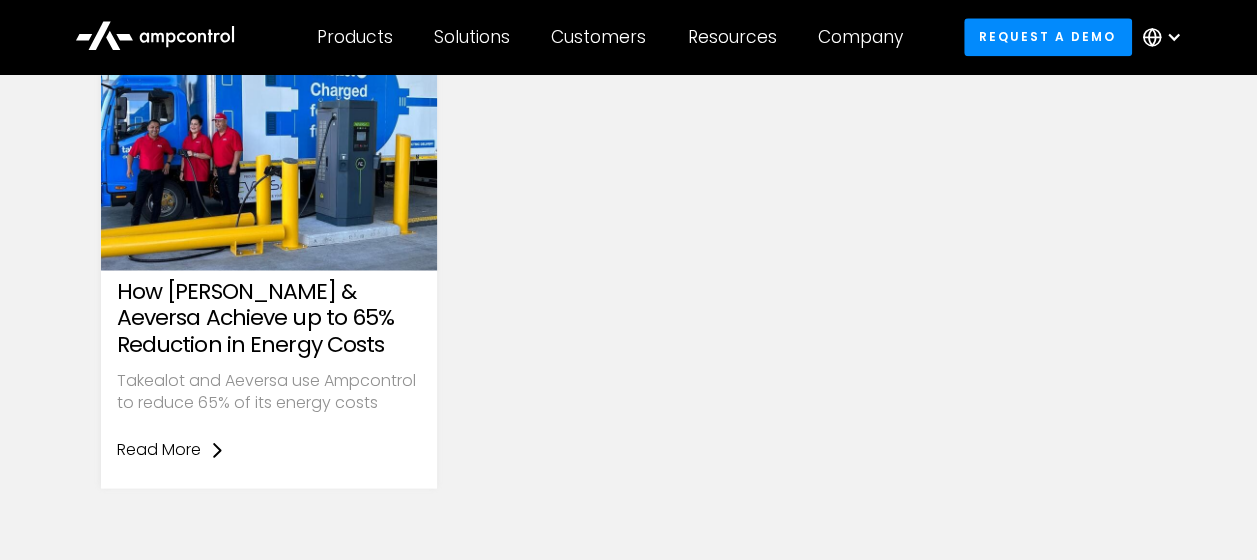click on "Read More" at bounding box center (159, 450) 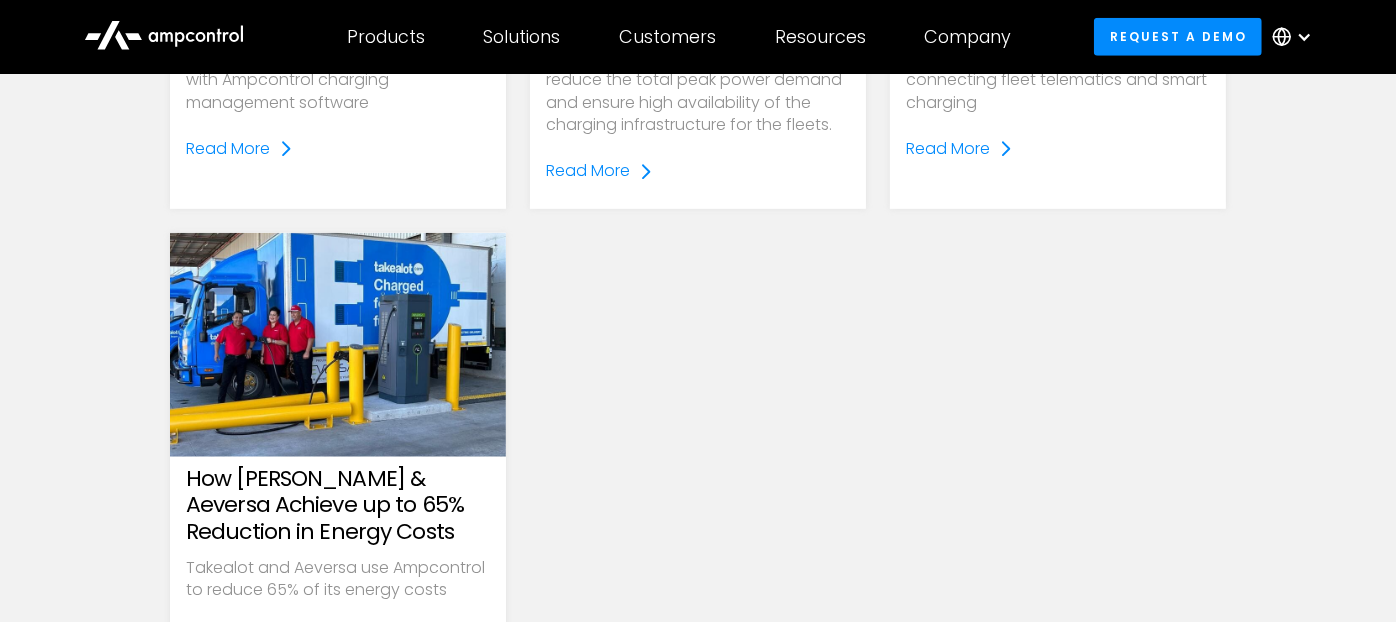 scroll, scrollTop: 966, scrollLeft: 0, axis: vertical 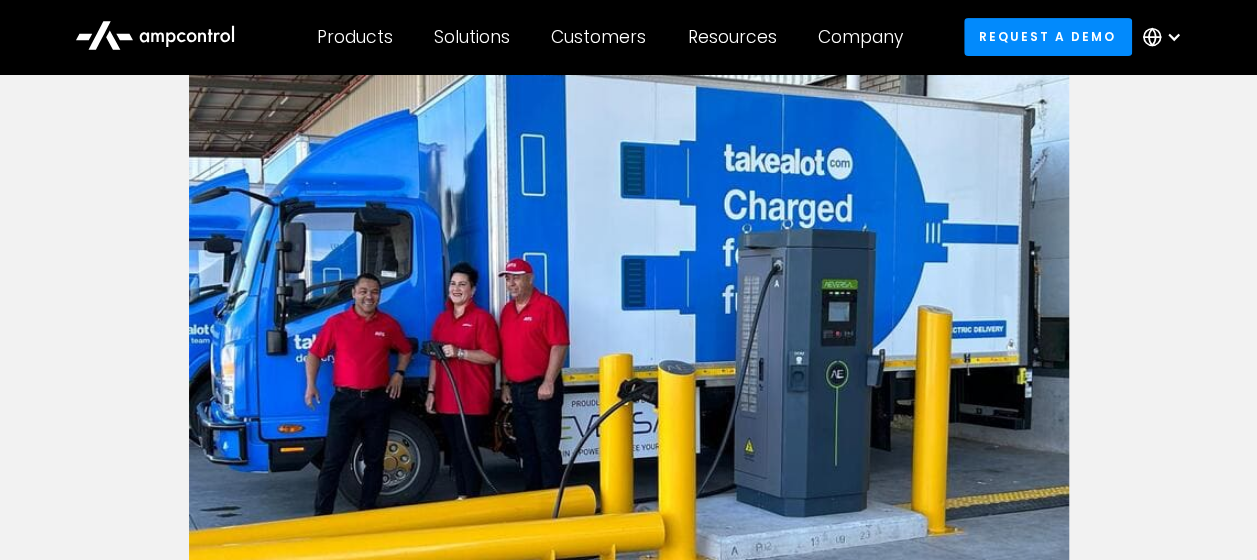 click at bounding box center [629, 362] 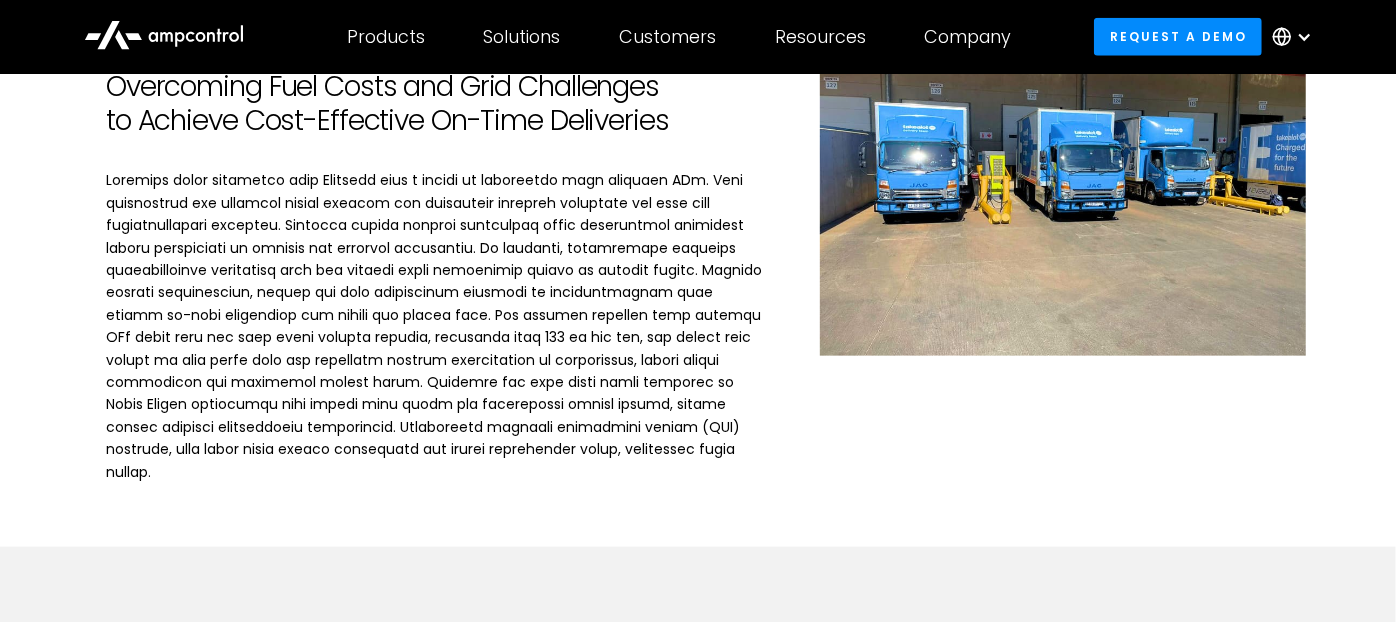 scroll, scrollTop: 1444, scrollLeft: 0, axis: vertical 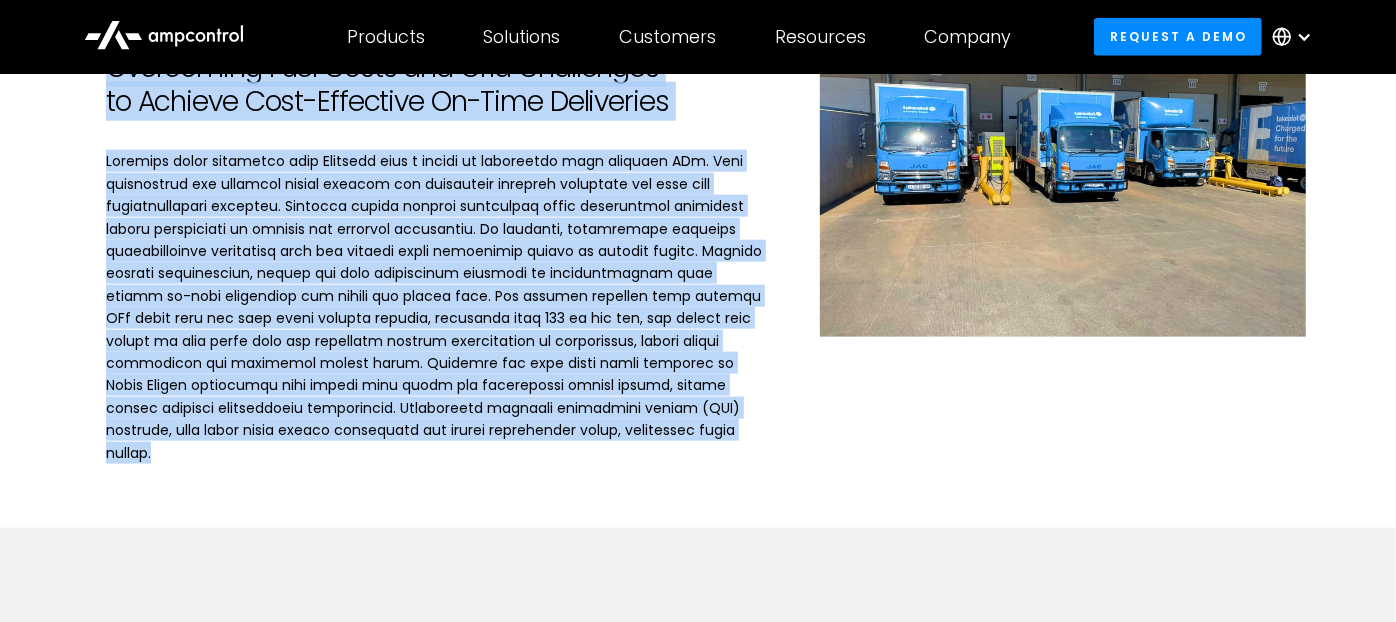 drag, startPoint x: 111, startPoint y: 169, endPoint x: 673, endPoint y: 541, distance: 673.9644 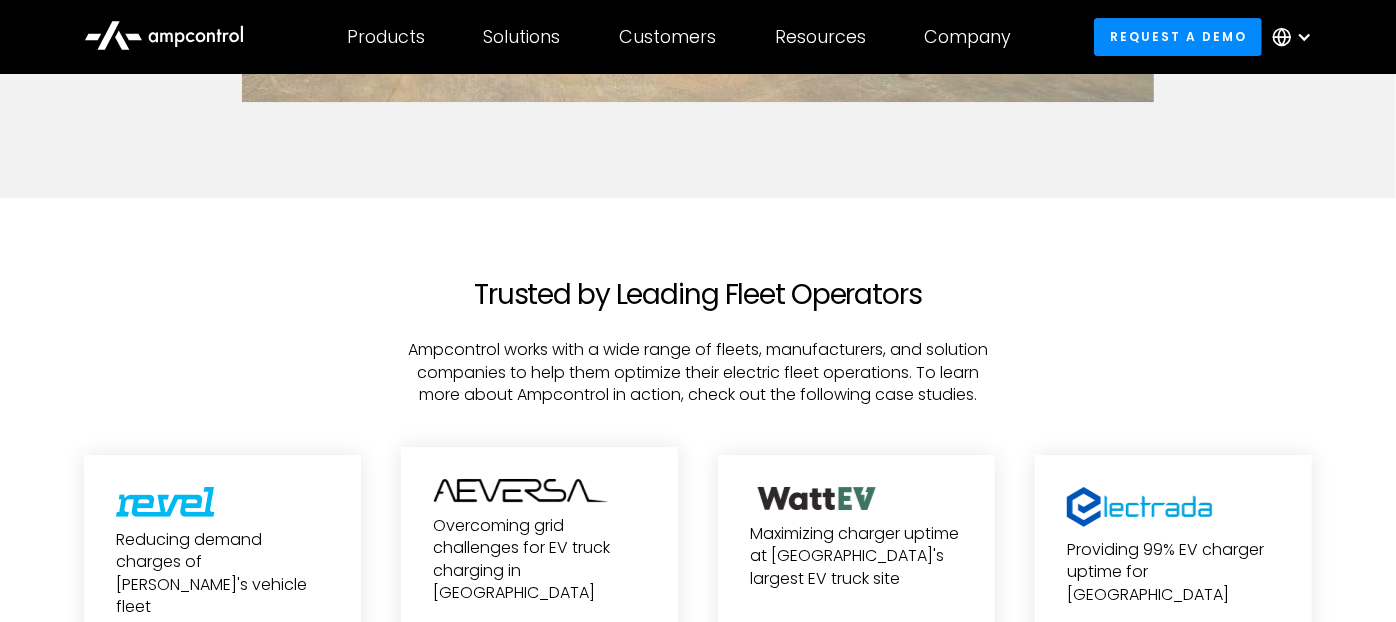 scroll, scrollTop: 4666, scrollLeft: 0, axis: vertical 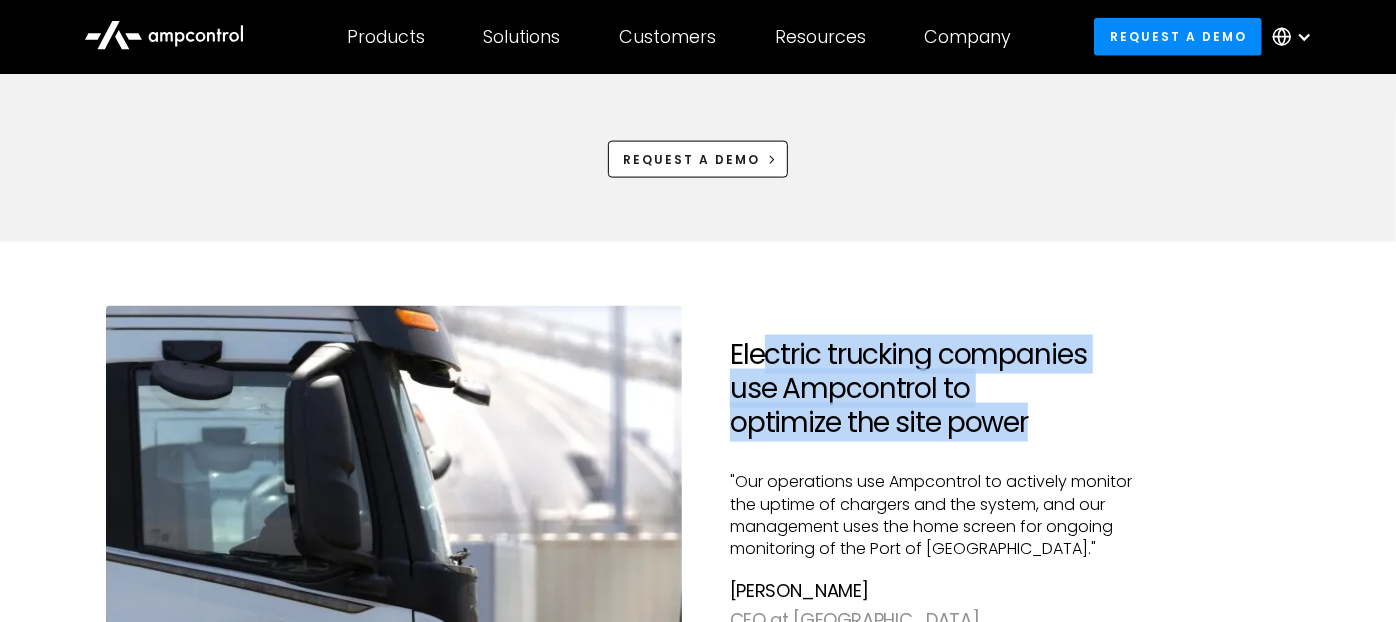 drag, startPoint x: 762, startPoint y: 354, endPoint x: 1048, endPoint y: 451, distance: 302.00165 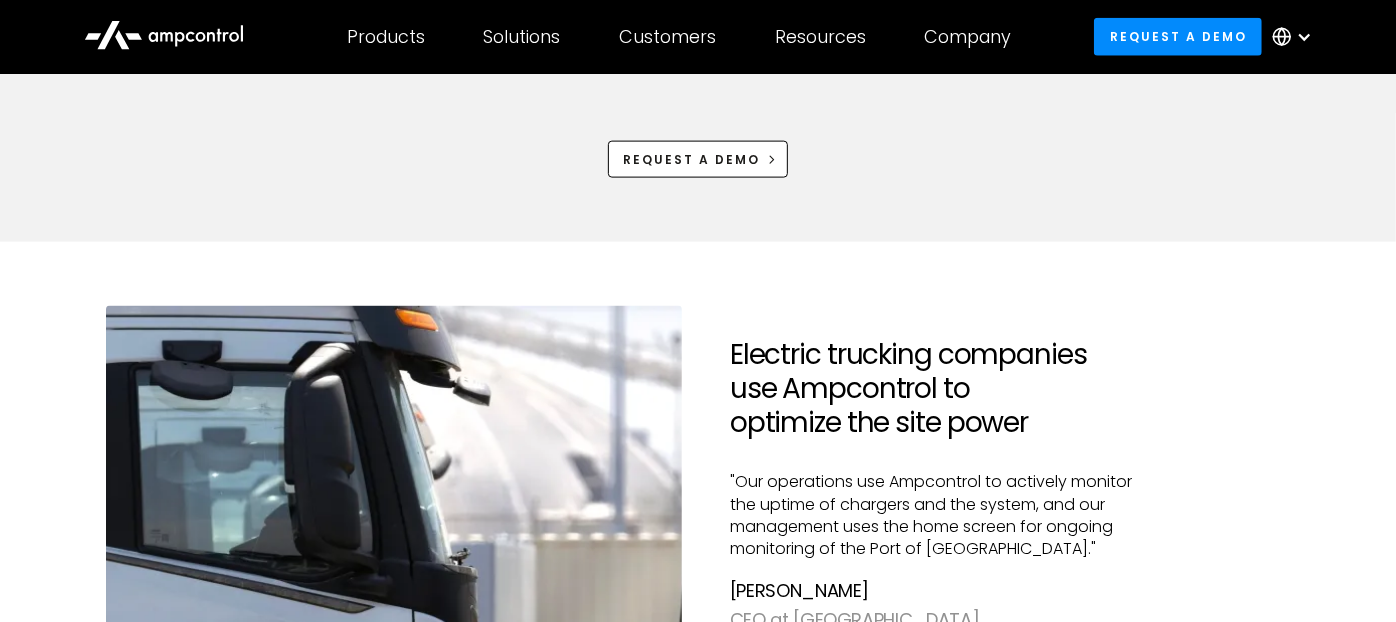 drag, startPoint x: 1048, startPoint y: 451, endPoint x: 988, endPoint y: 502, distance: 78.74643 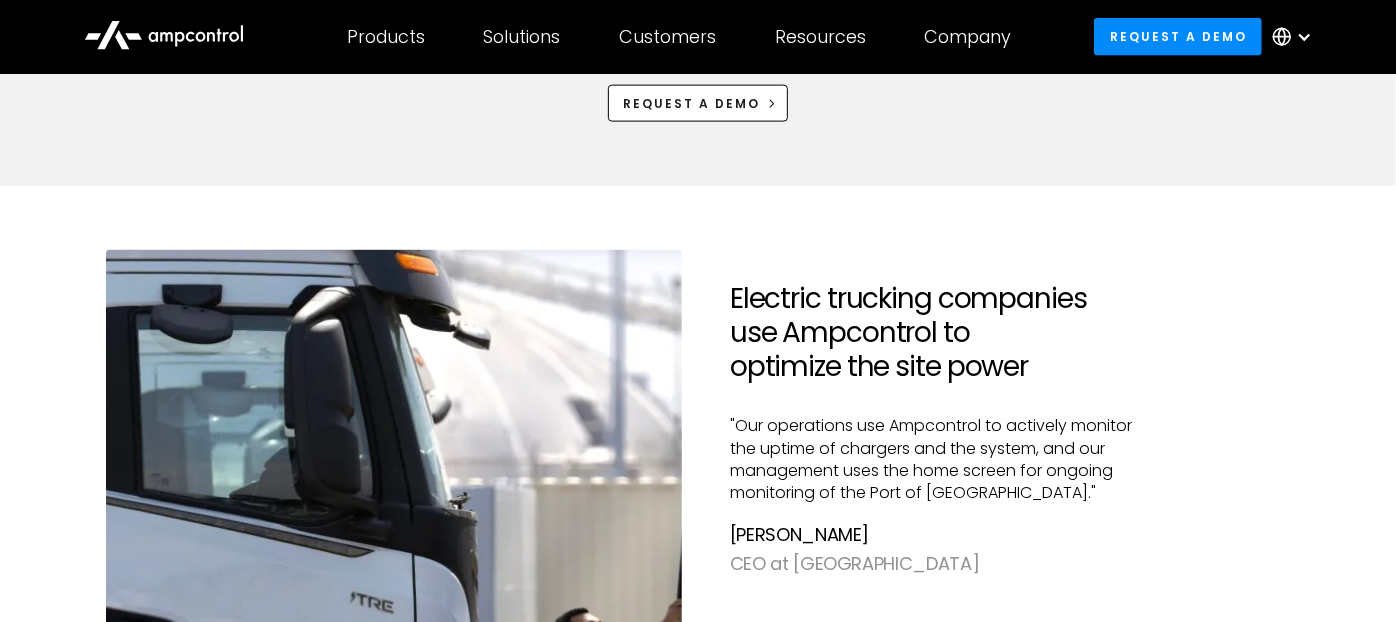 scroll, scrollTop: 1888, scrollLeft: 0, axis: vertical 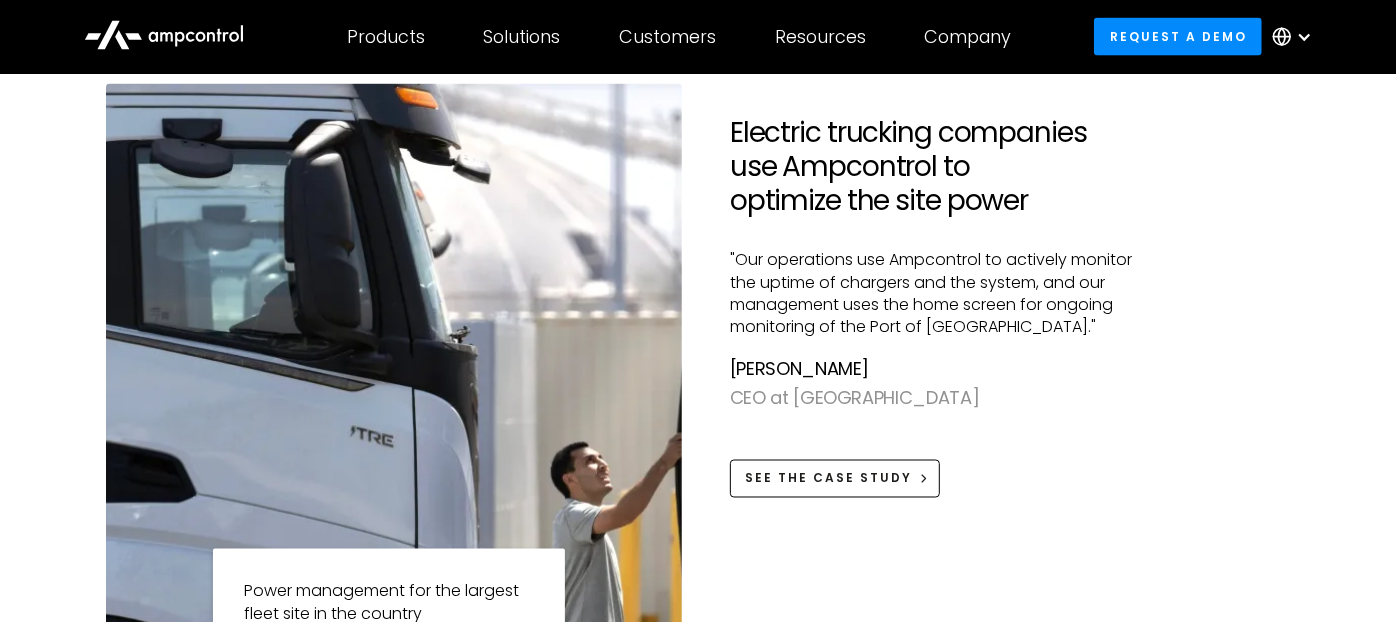 click on "[PERSON_NAME]" at bounding box center (944, 369) 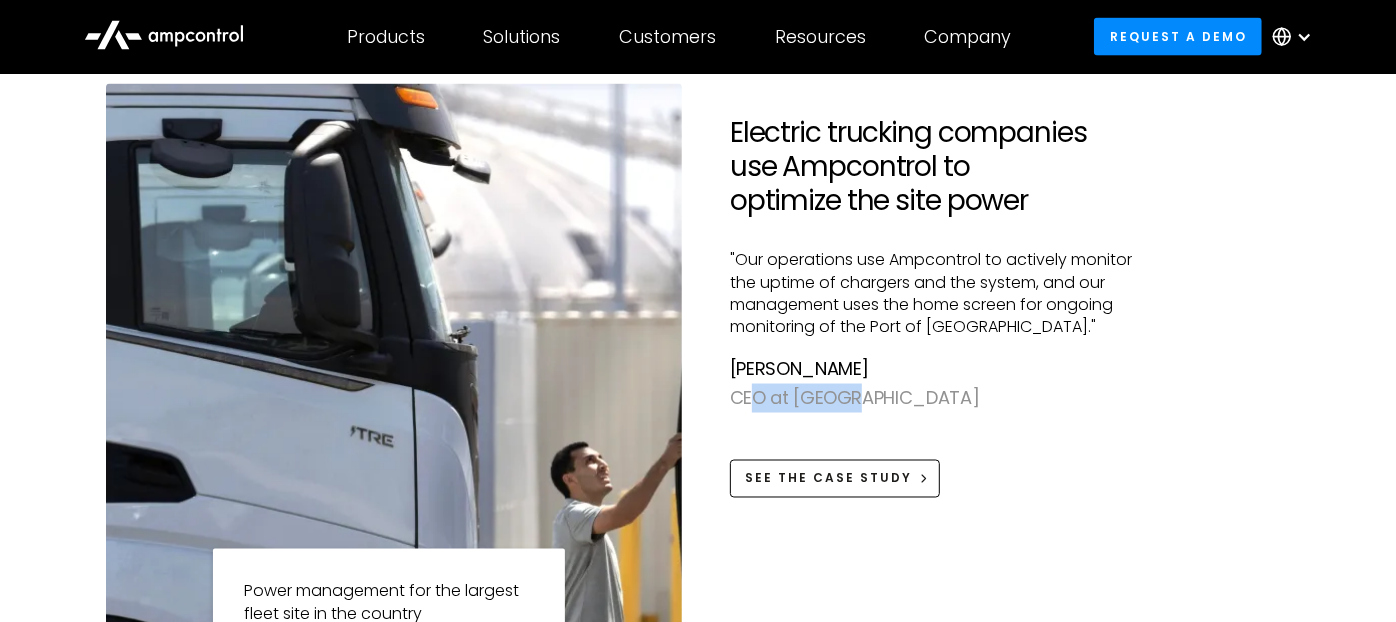 drag, startPoint x: 749, startPoint y: 397, endPoint x: 852, endPoint y: 401, distance: 103.077644 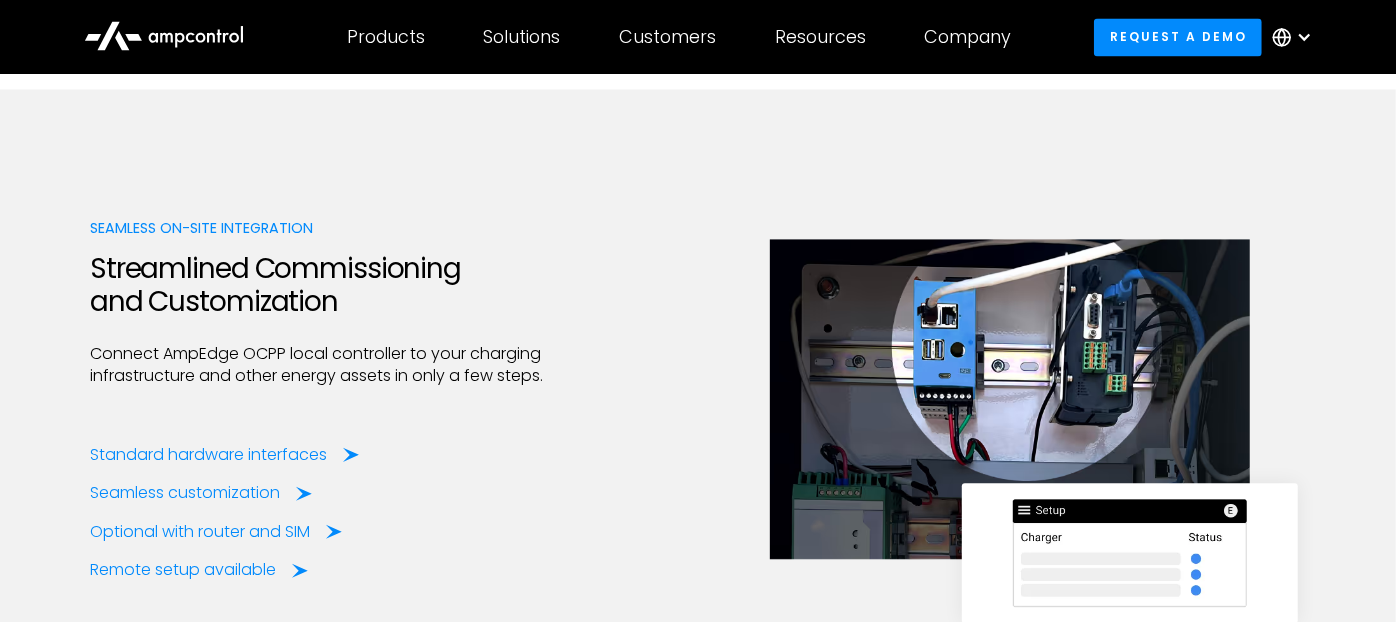 scroll, scrollTop: 2666, scrollLeft: 0, axis: vertical 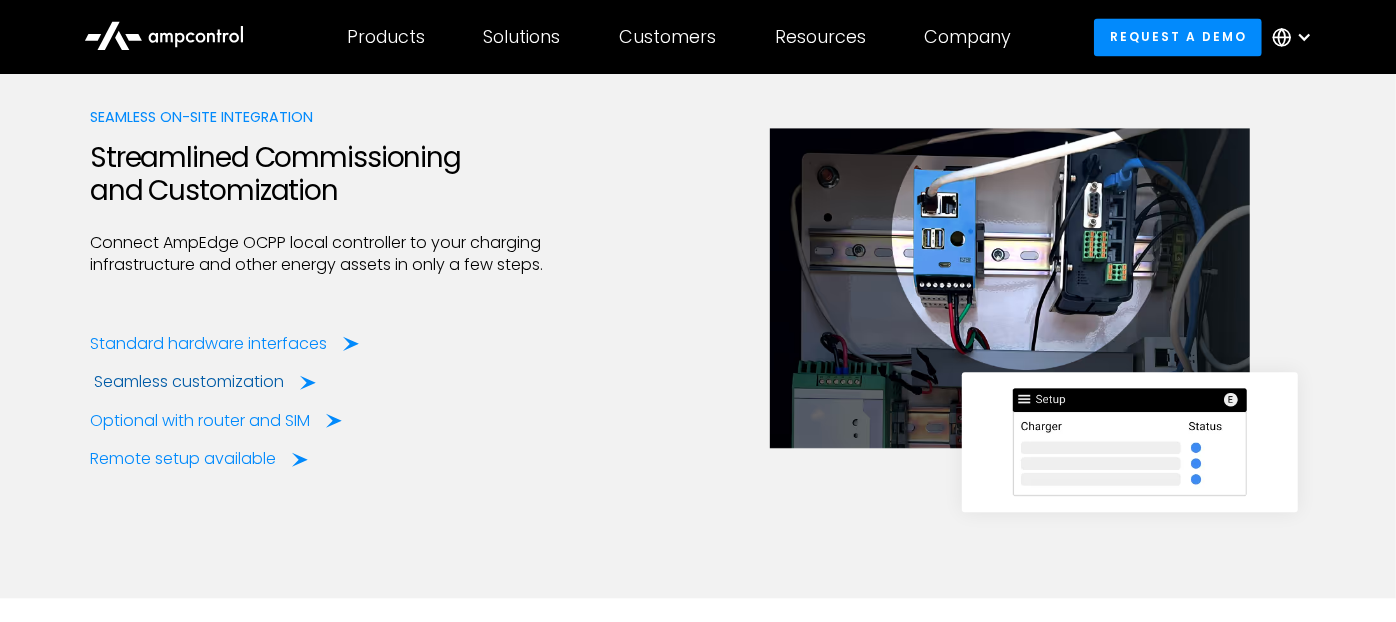 click on "Seamless customization" at bounding box center (189, 382) 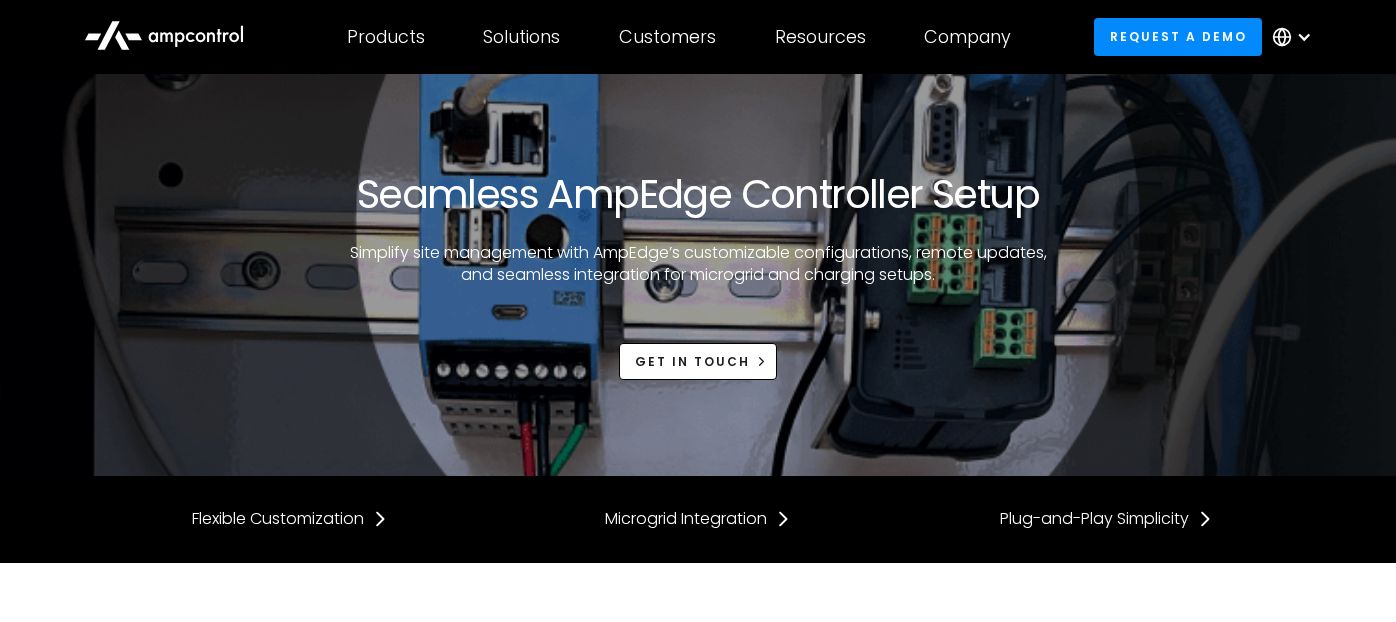 scroll, scrollTop: 0, scrollLeft: 0, axis: both 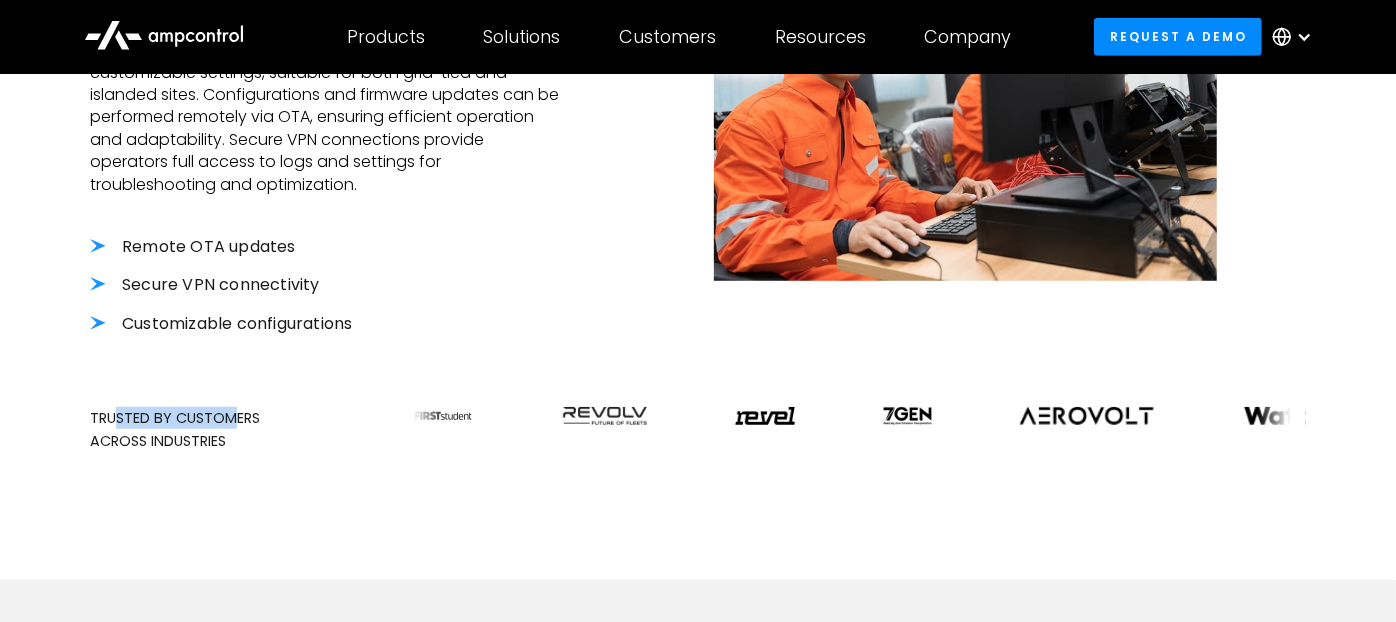 drag, startPoint x: 229, startPoint y: 423, endPoint x: 120, endPoint y: 417, distance: 109.165016 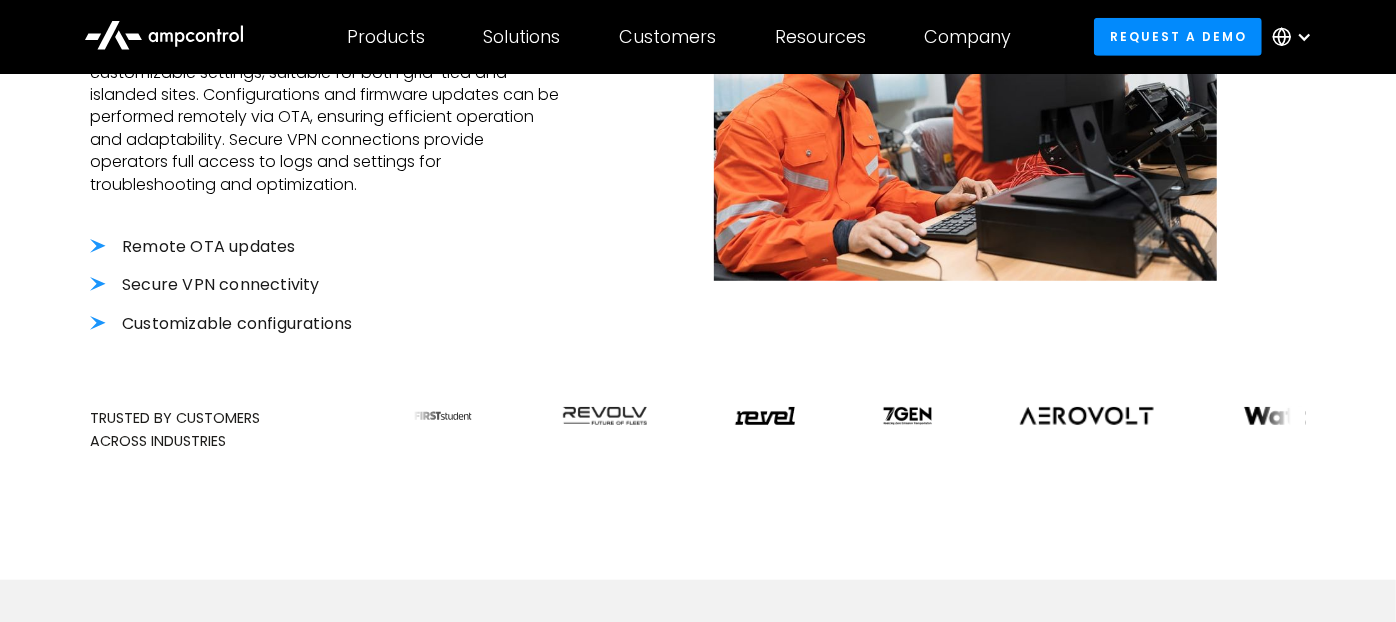 drag, startPoint x: 120, startPoint y: 417, endPoint x: 116, endPoint y: 436, distance: 19.416489 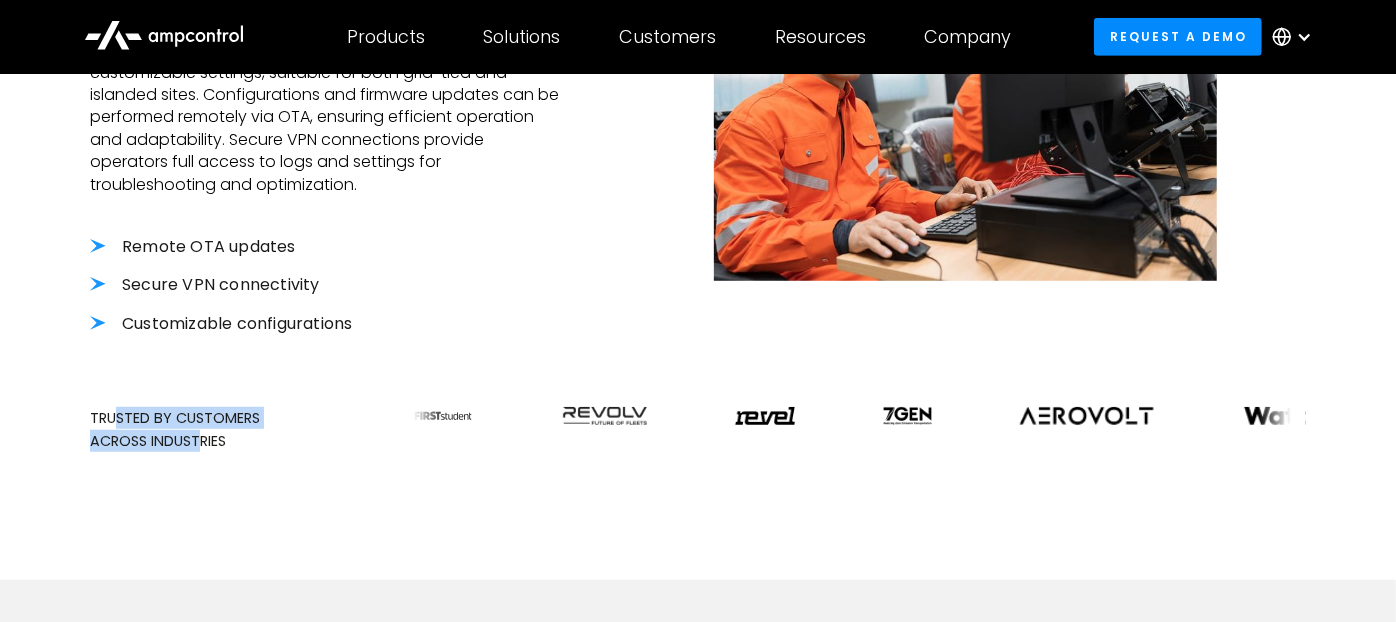 drag, startPoint x: 112, startPoint y: 412, endPoint x: 201, endPoint y: 443, distance: 94.24436 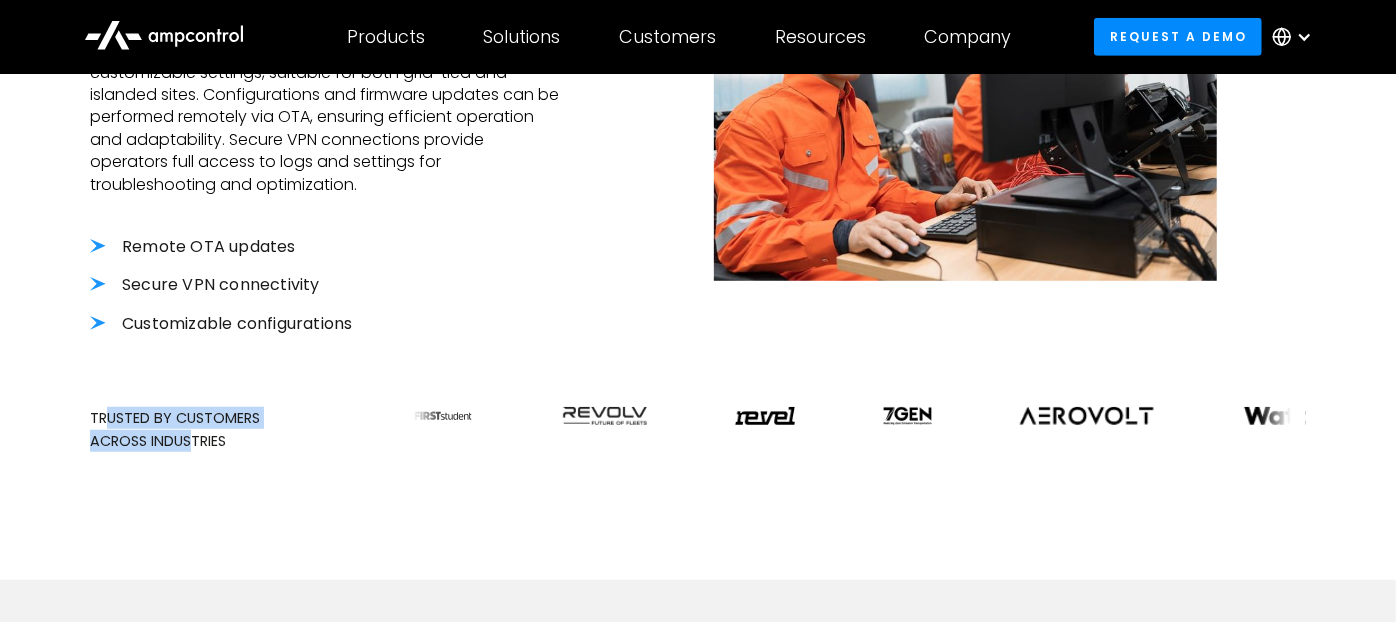 drag, startPoint x: 196, startPoint y: 443, endPoint x: 108, endPoint y: 415, distance: 92.34717 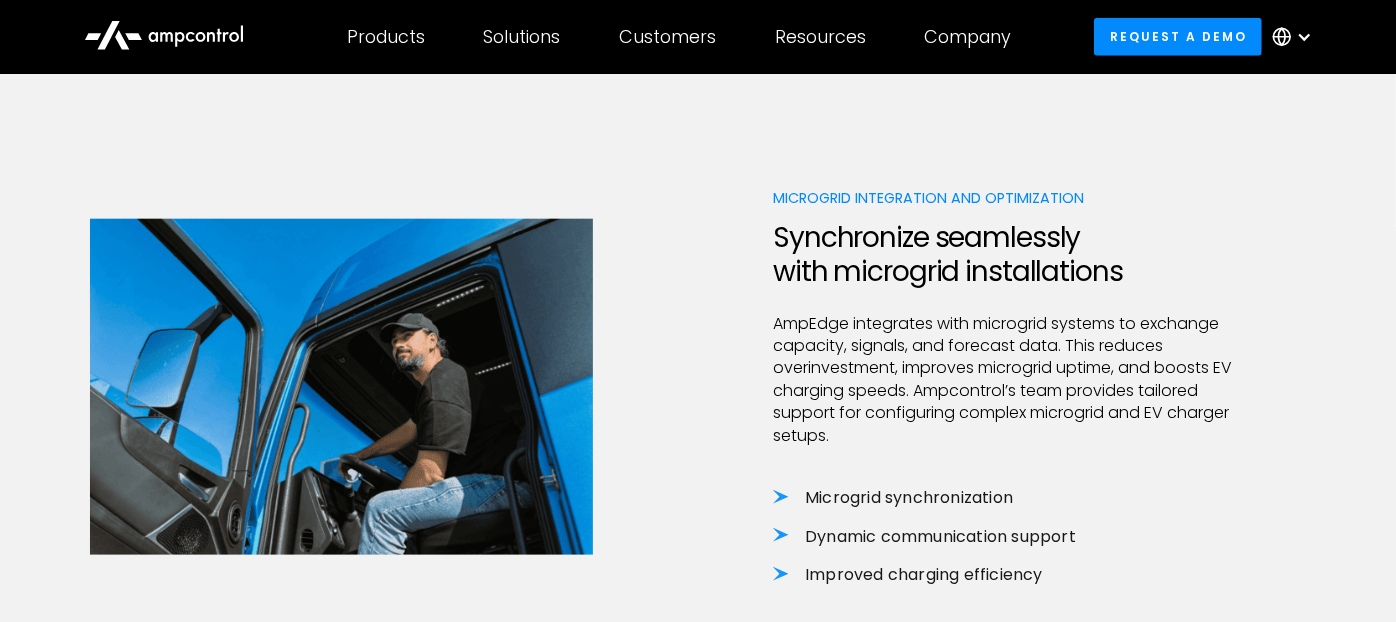 scroll, scrollTop: 1333, scrollLeft: 0, axis: vertical 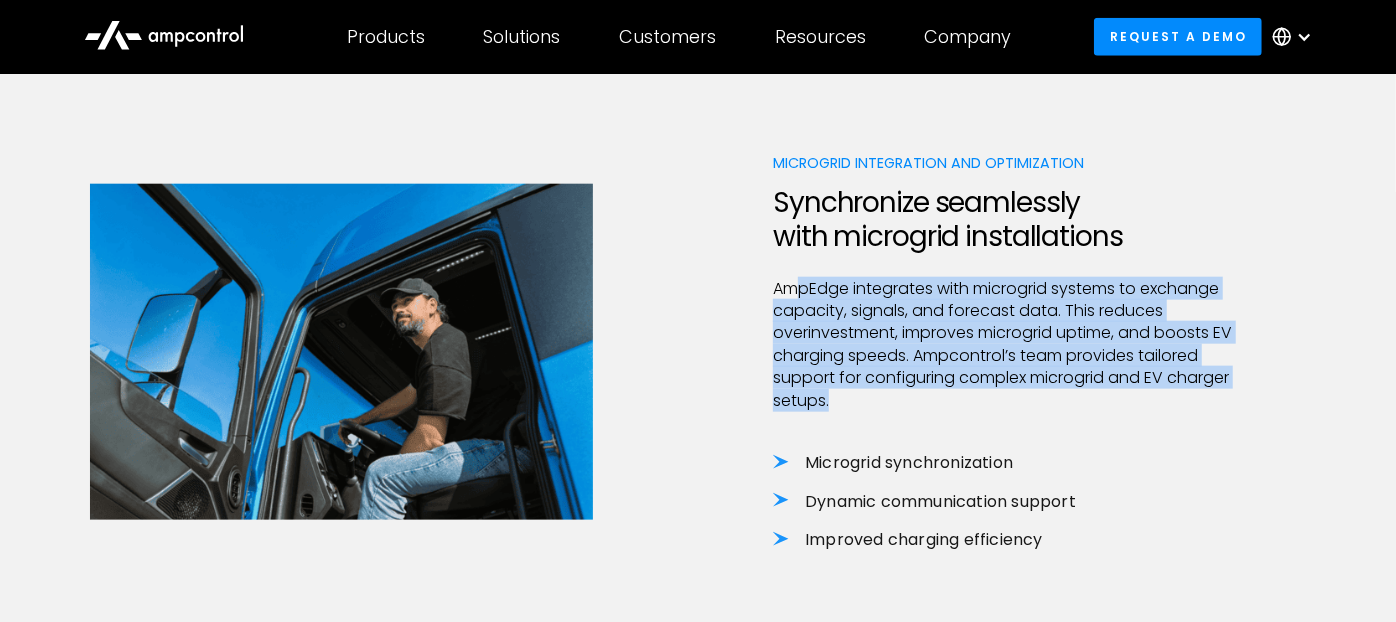 drag, startPoint x: 800, startPoint y: 285, endPoint x: 1171, endPoint y: 396, distance: 387.24927 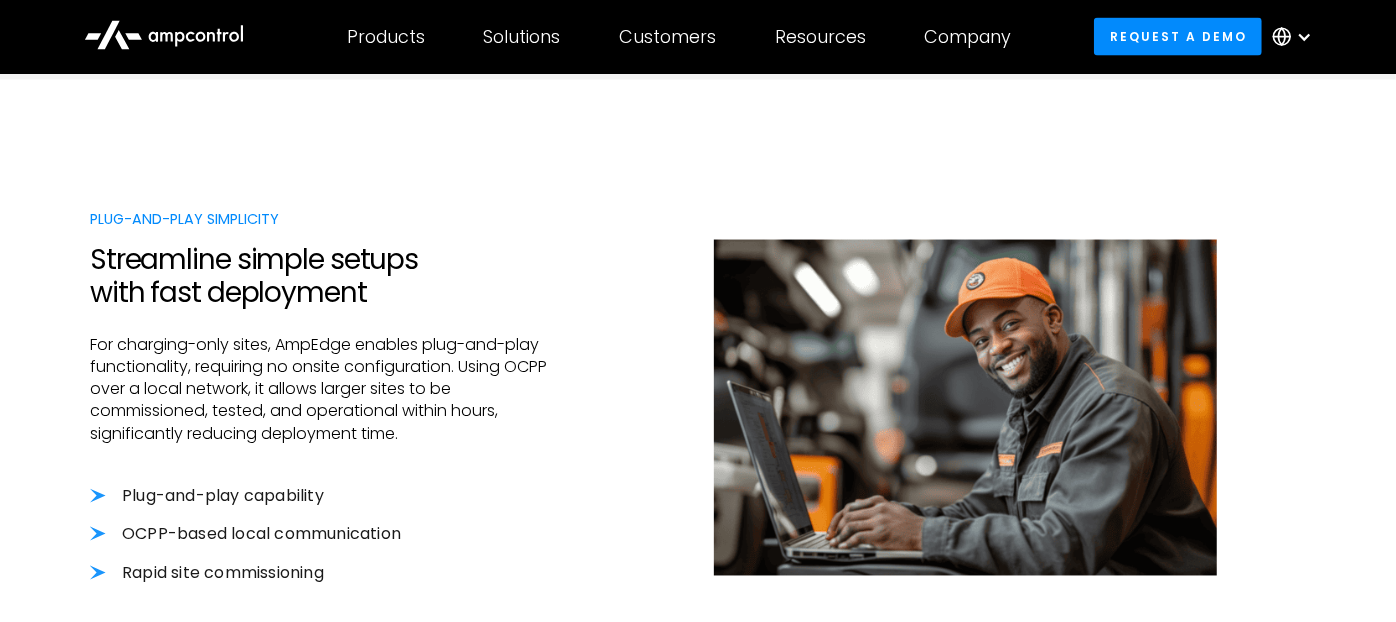 scroll, scrollTop: 2111, scrollLeft: 0, axis: vertical 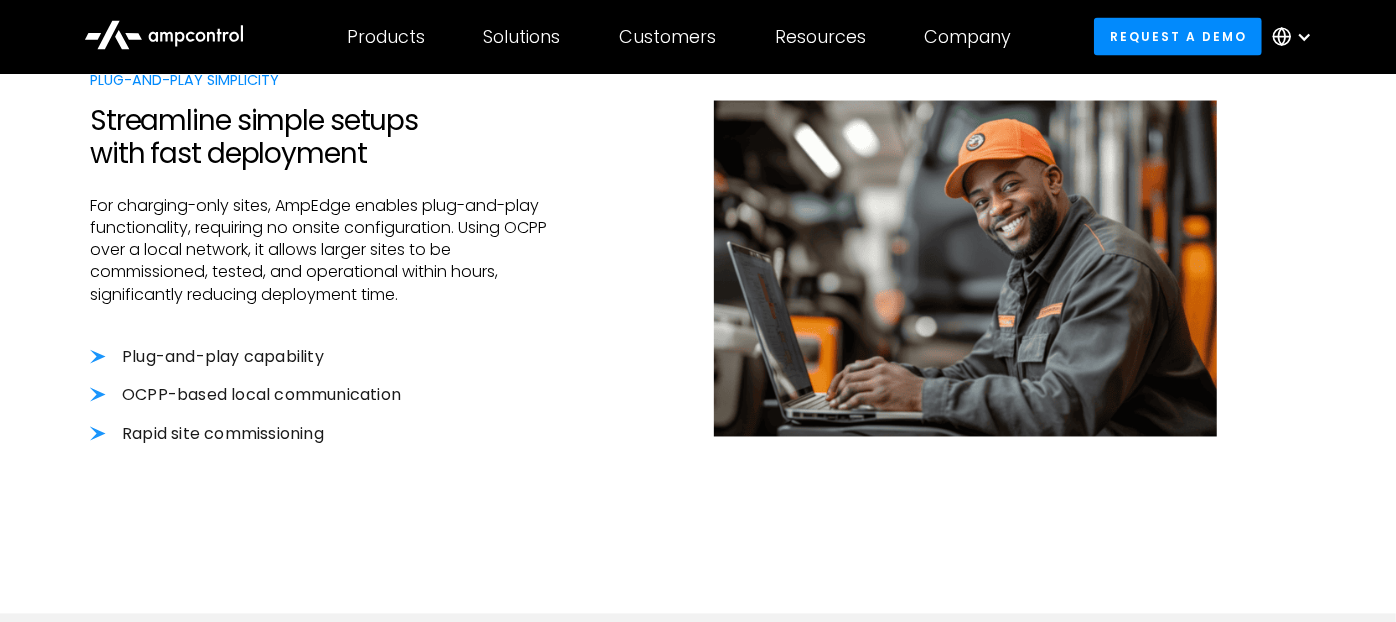 click on "Plug-and-play capability" at bounding box center (327, 358) 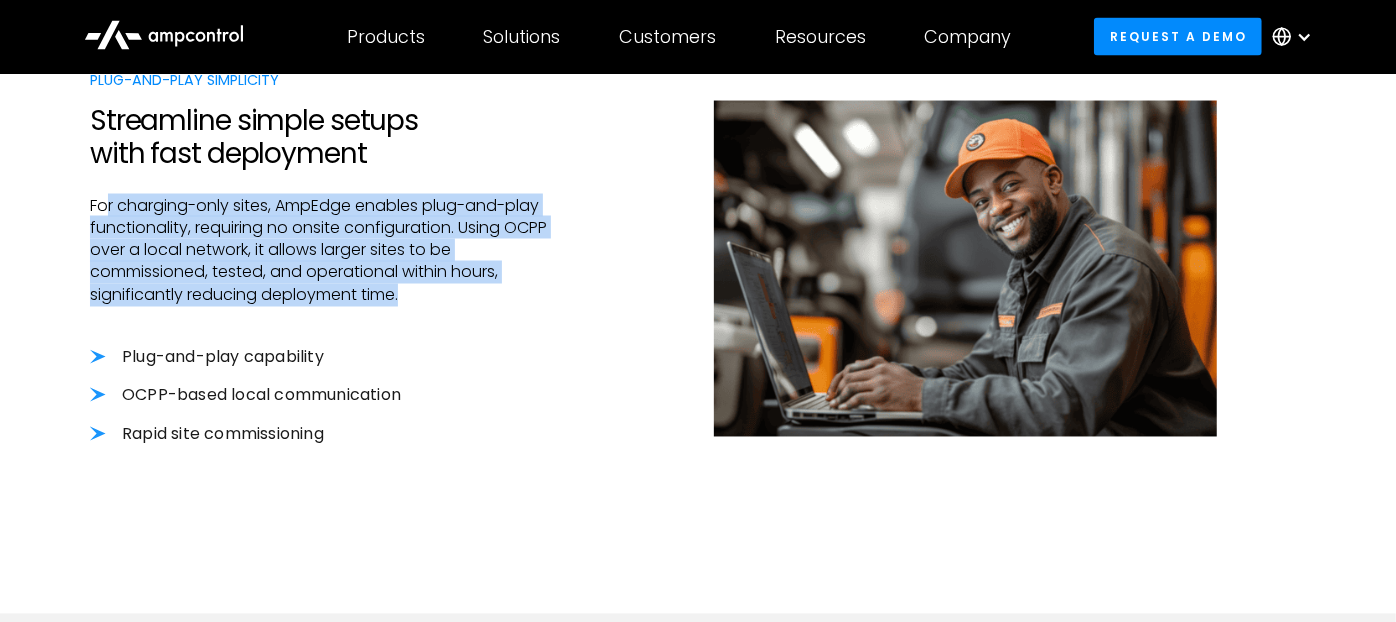drag, startPoint x: 108, startPoint y: 202, endPoint x: 454, endPoint y: 312, distance: 363.06473 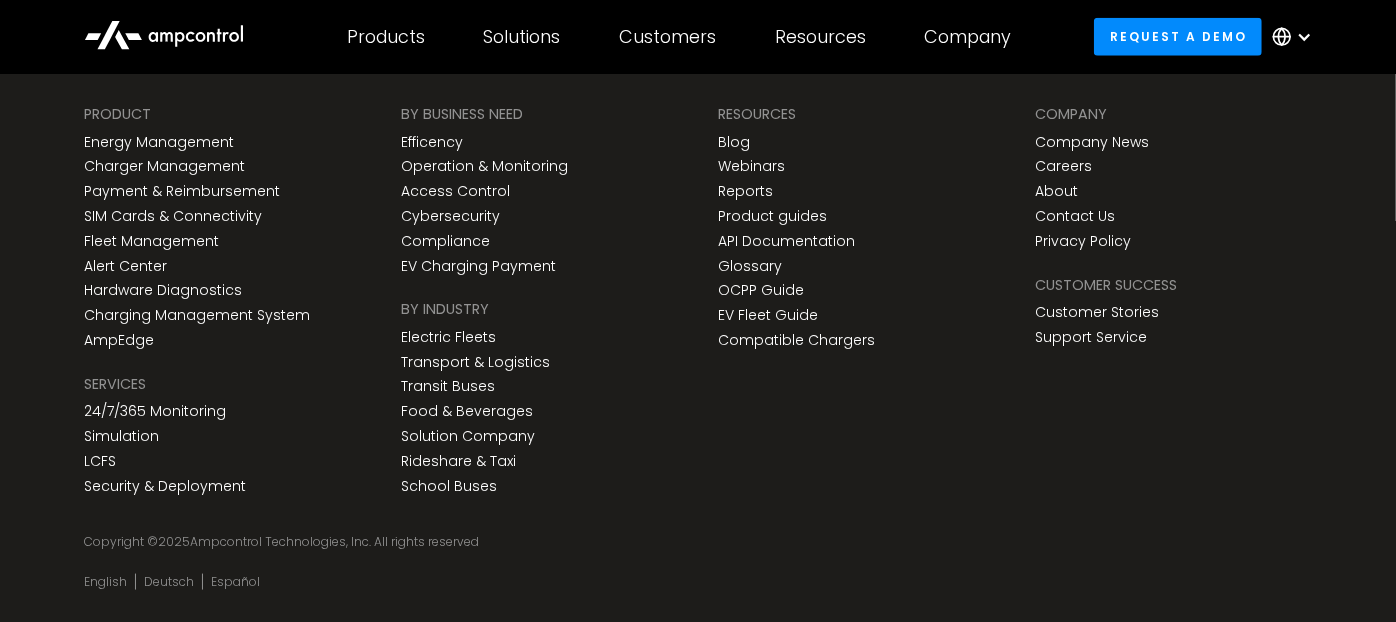 scroll, scrollTop: 6181, scrollLeft: 0, axis: vertical 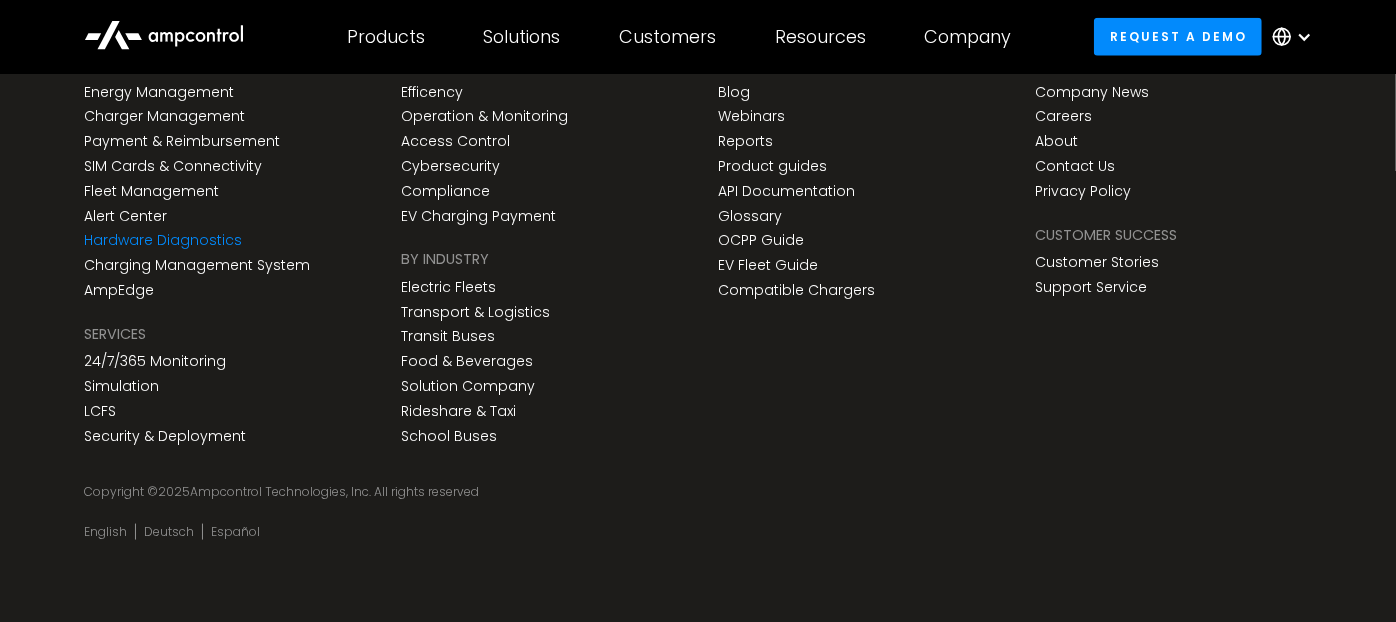 click on "Hardware Diagnostics" at bounding box center (163, 240) 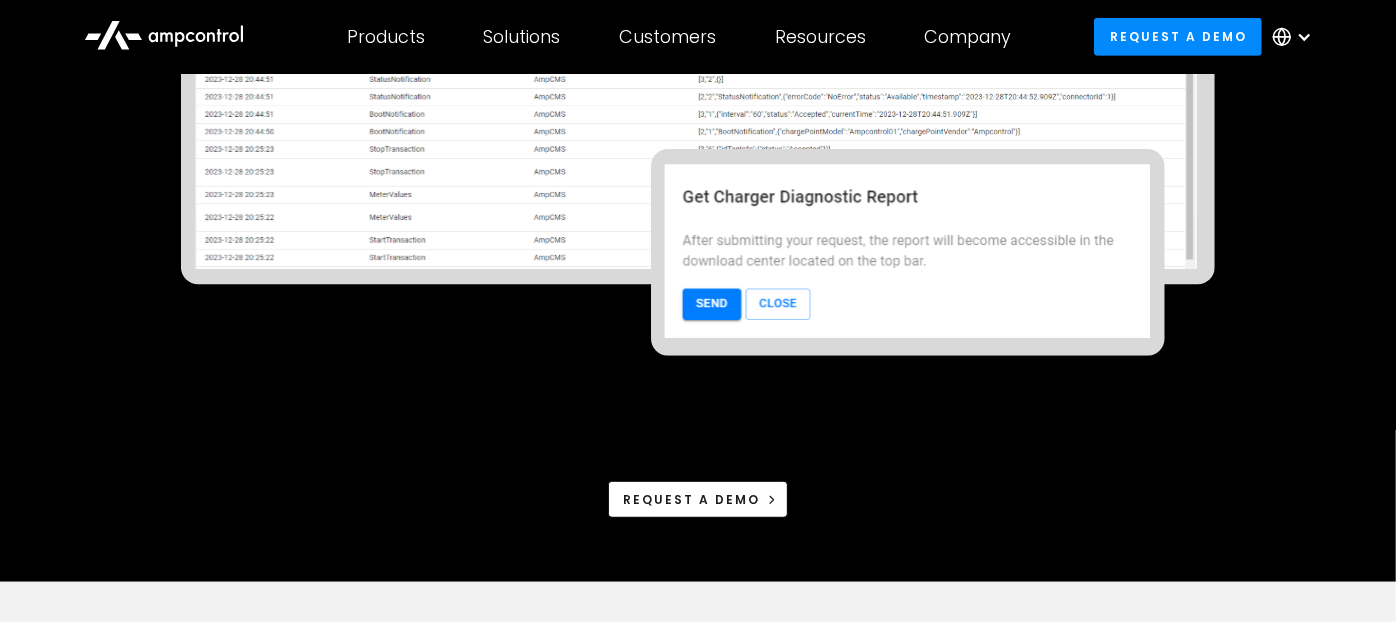 scroll, scrollTop: 555, scrollLeft: 0, axis: vertical 